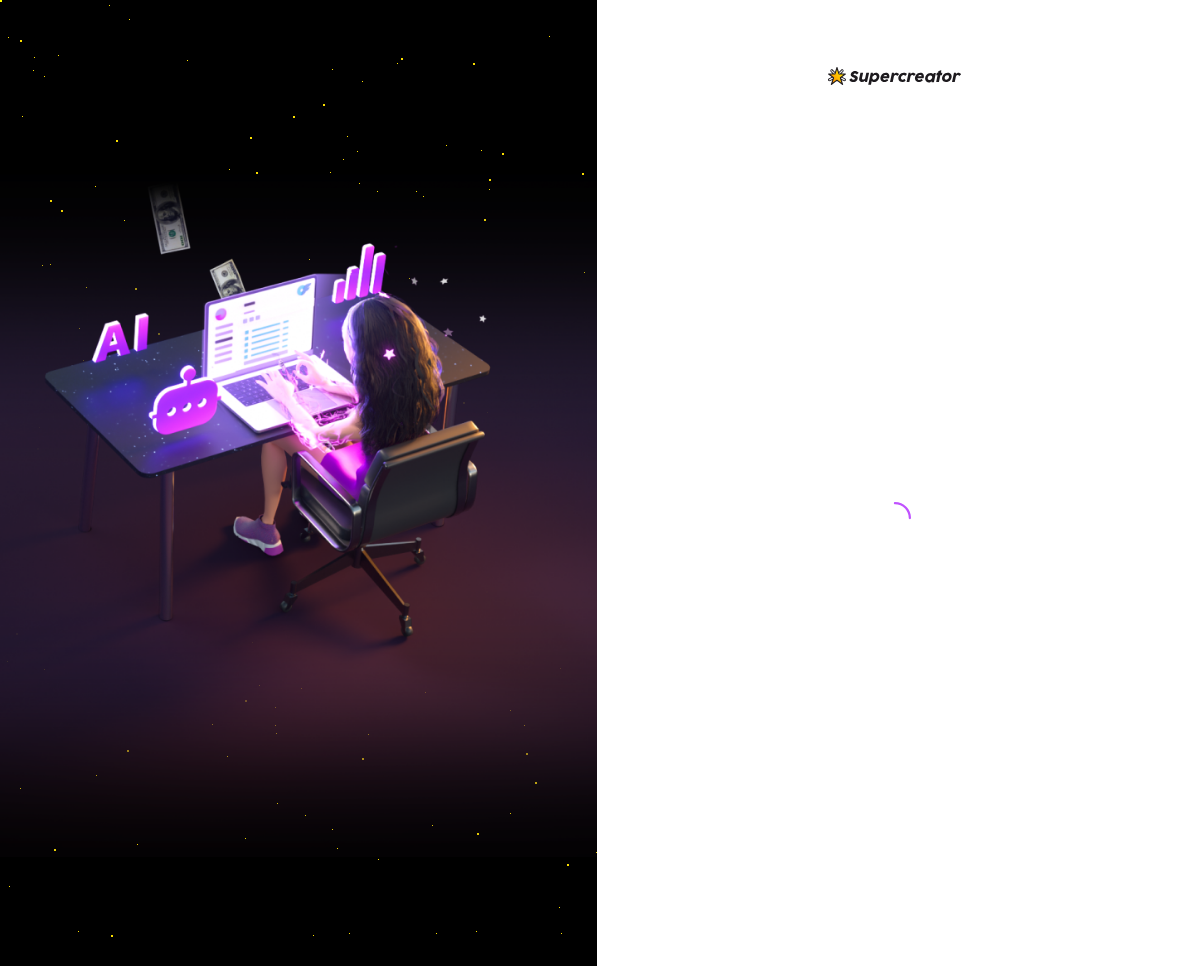 scroll, scrollTop: 0, scrollLeft: 0, axis: both 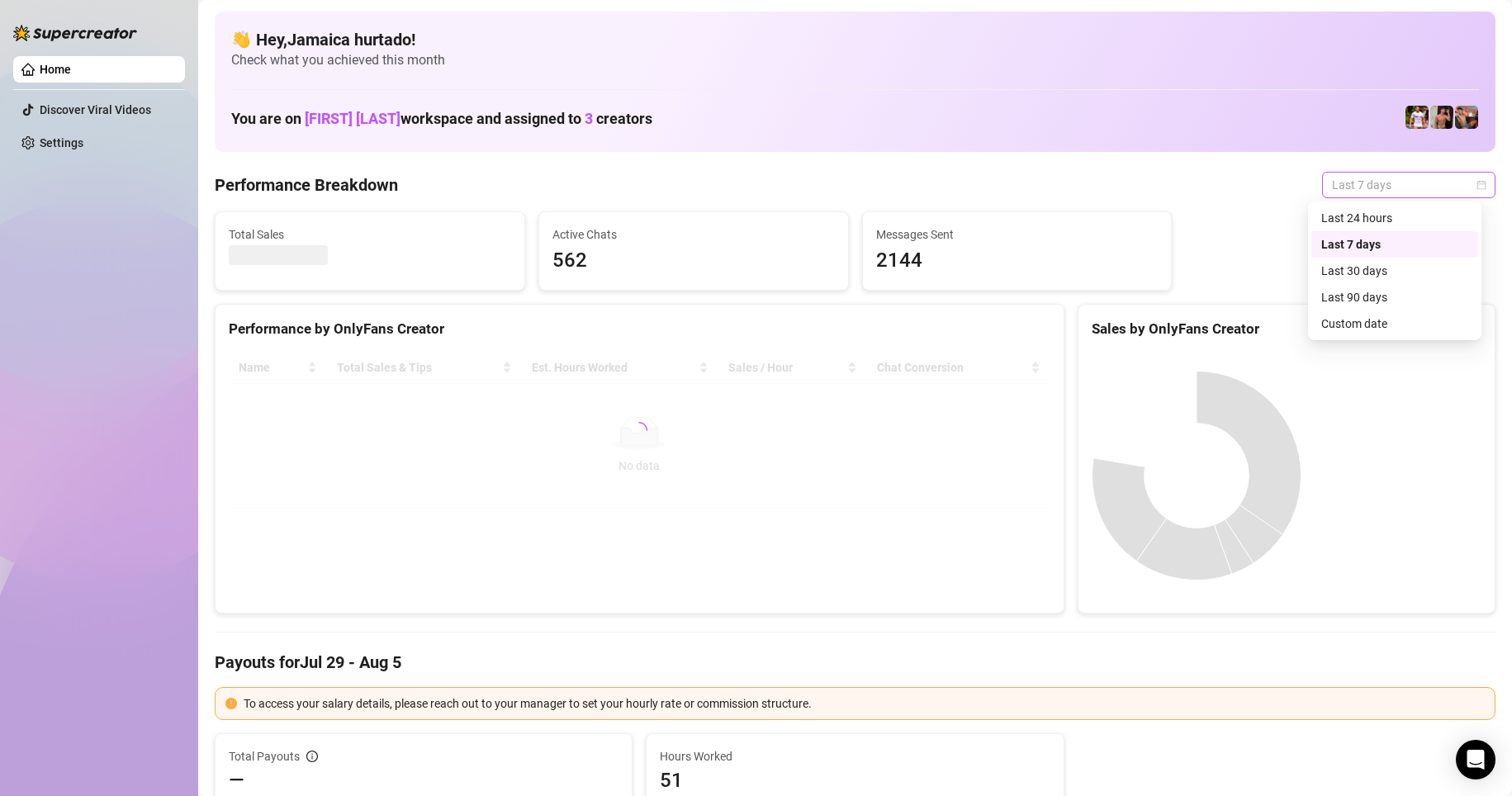 click on "Last 7 days" at bounding box center (1409, 185) 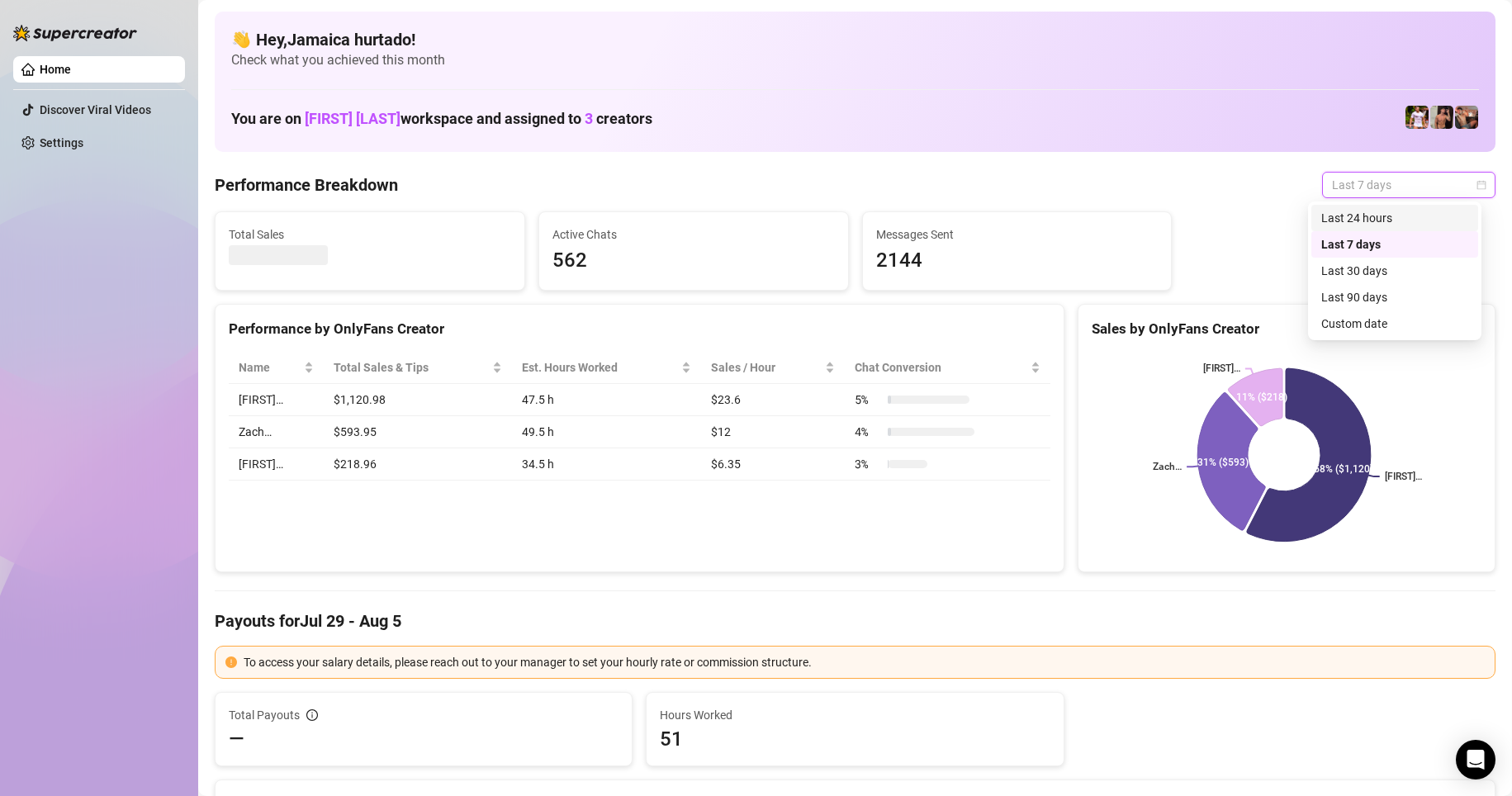 click on "Last 24 hours" at bounding box center [1395, 218] 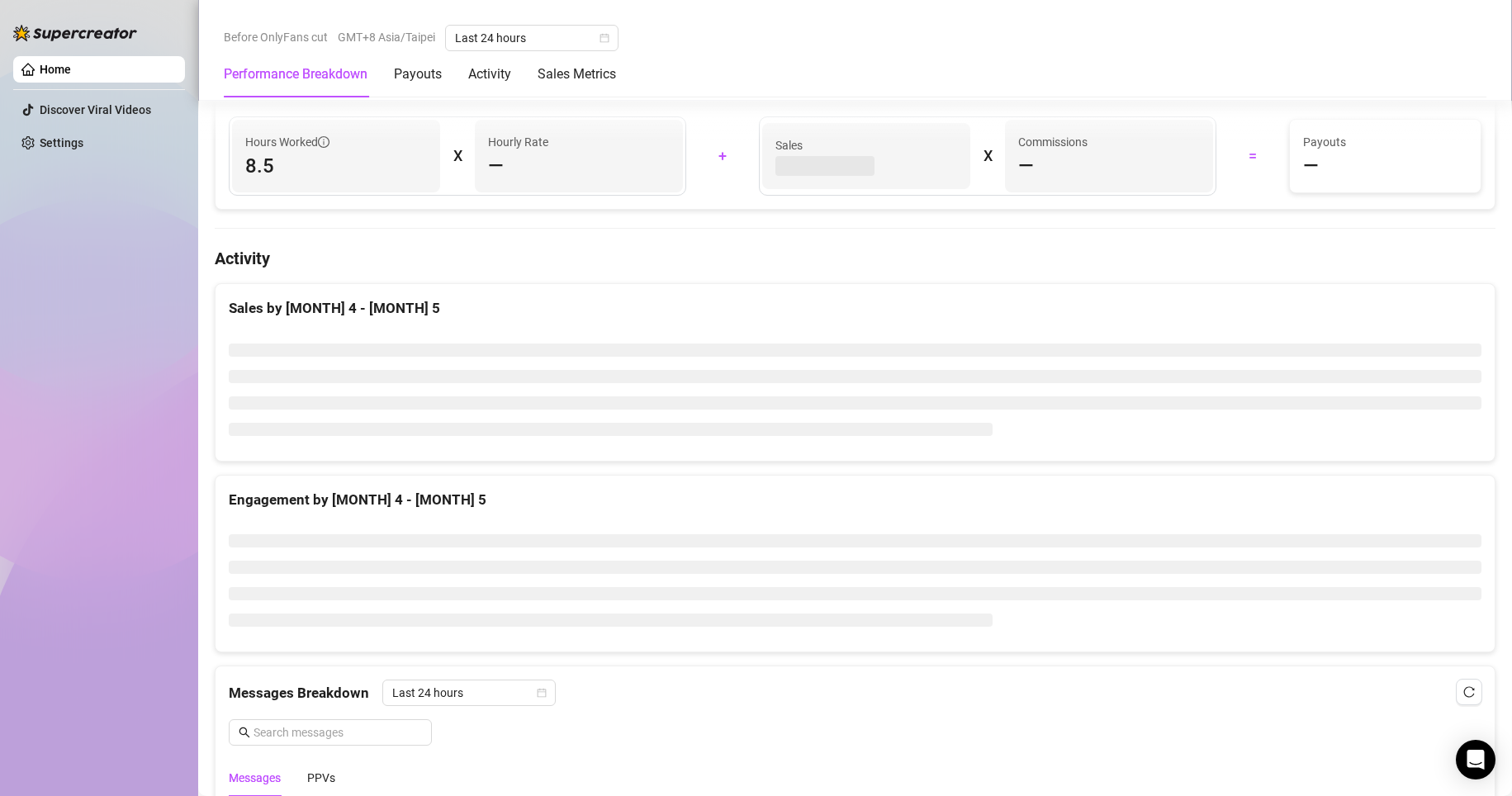 scroll, scrollTop: 1001, scrollLeft: 0, axis: vertical 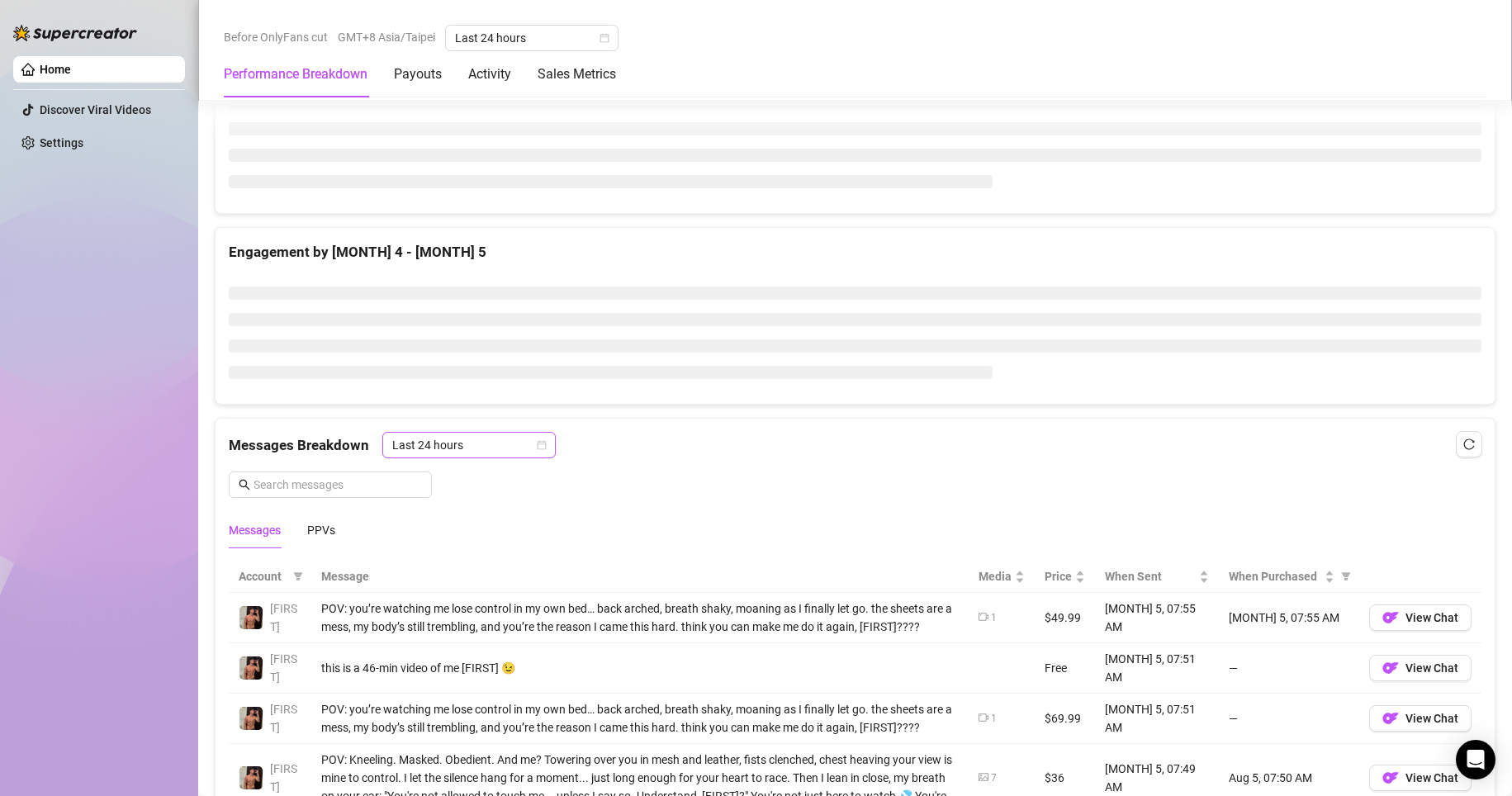 click on "Last 24 hours" at bounding box center [469, 445] 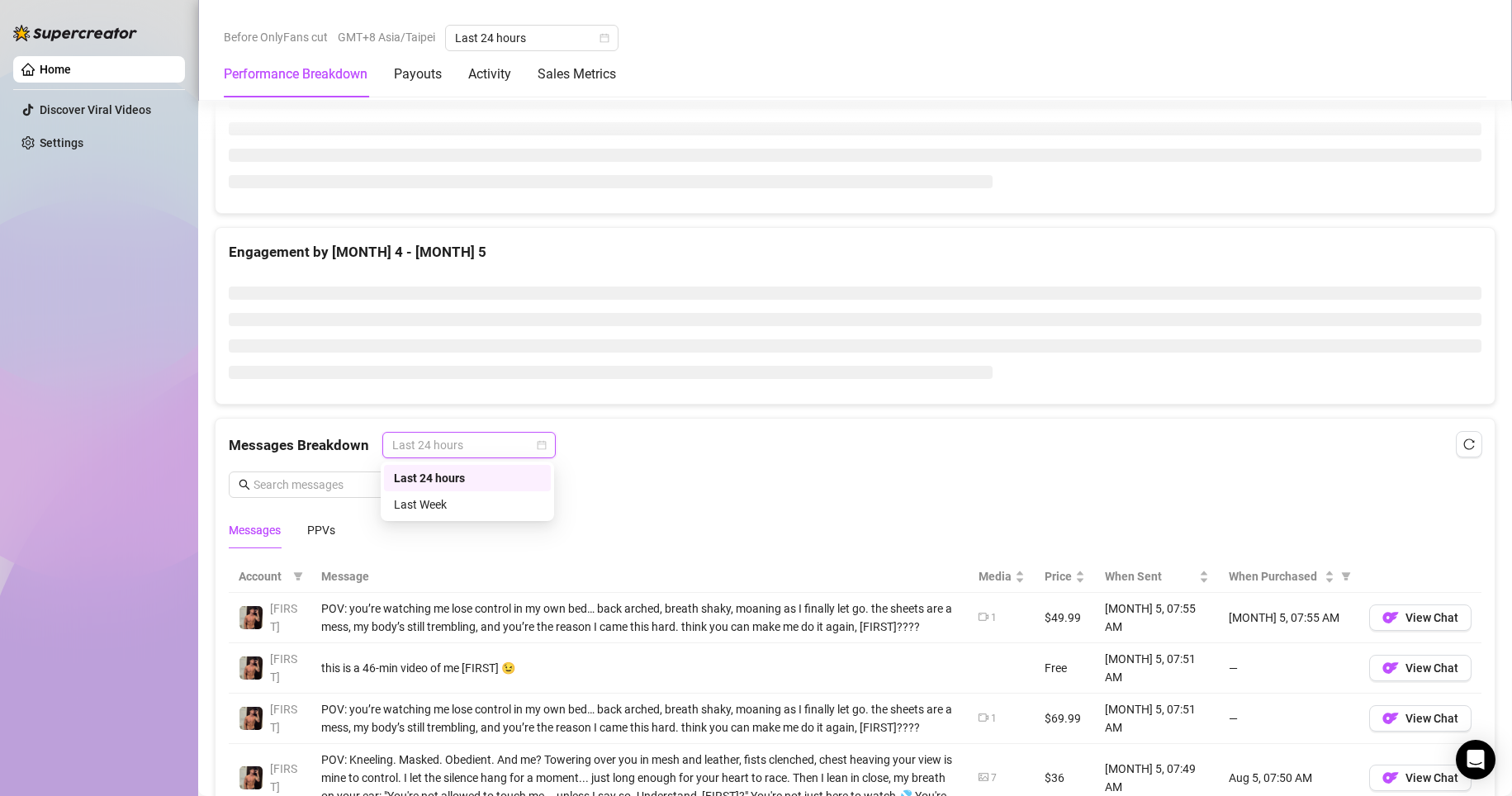click on "Last 24 hours" at bounding box center (467, 478) 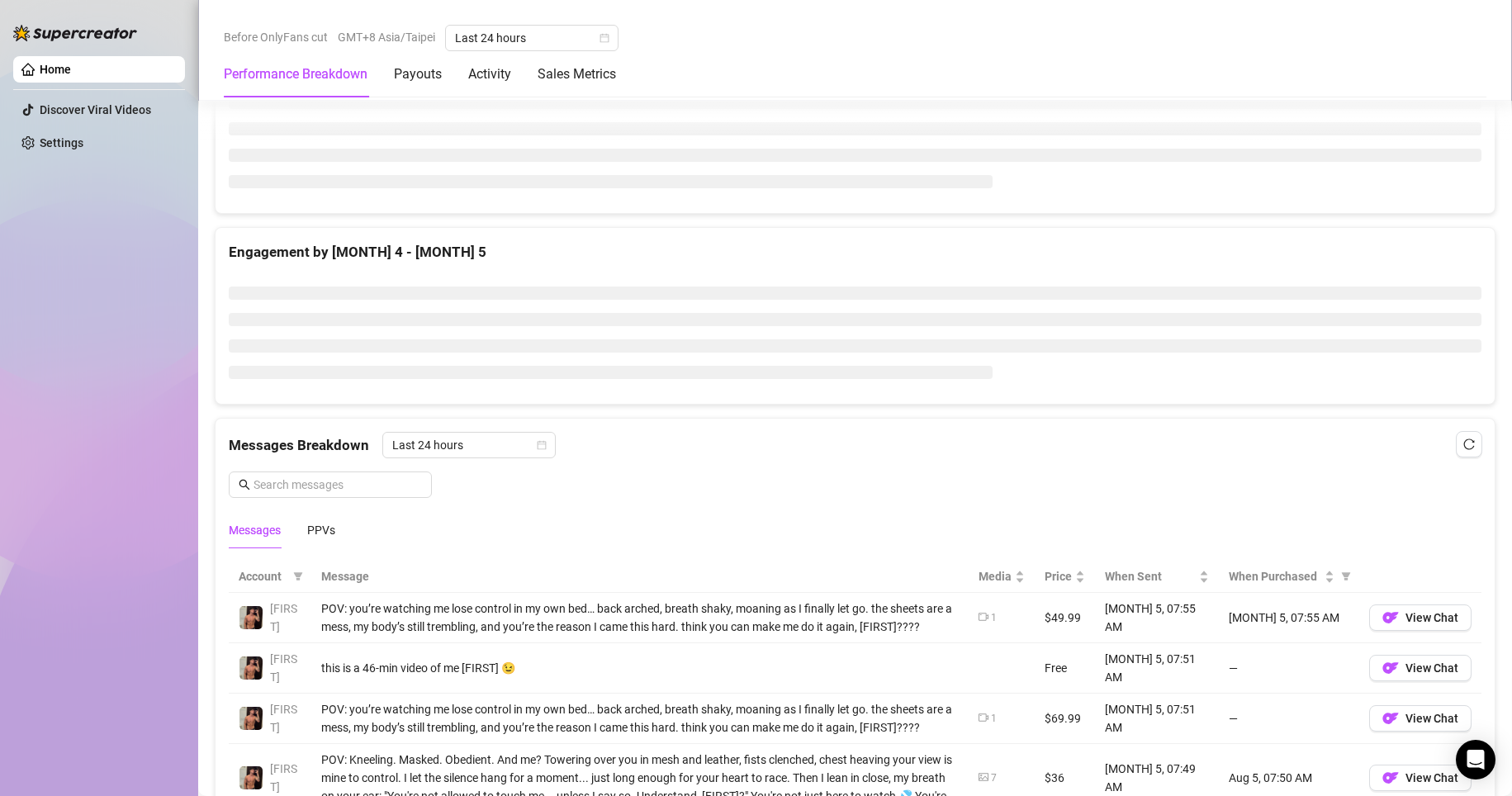 click on "Messages PPVs" at bounding box center (282, 530) 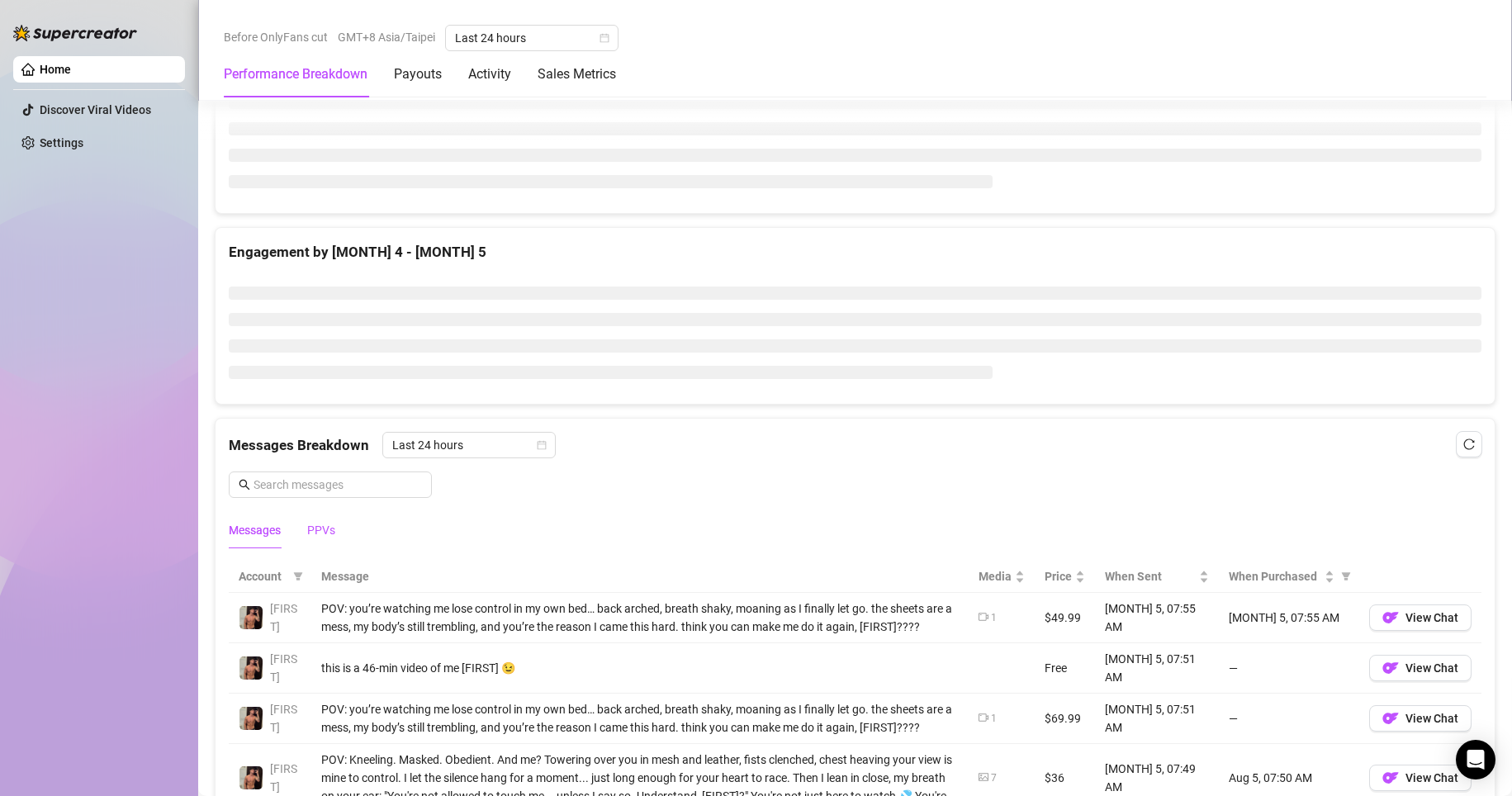 click on "PPVs" at bounding box center [321, 530] 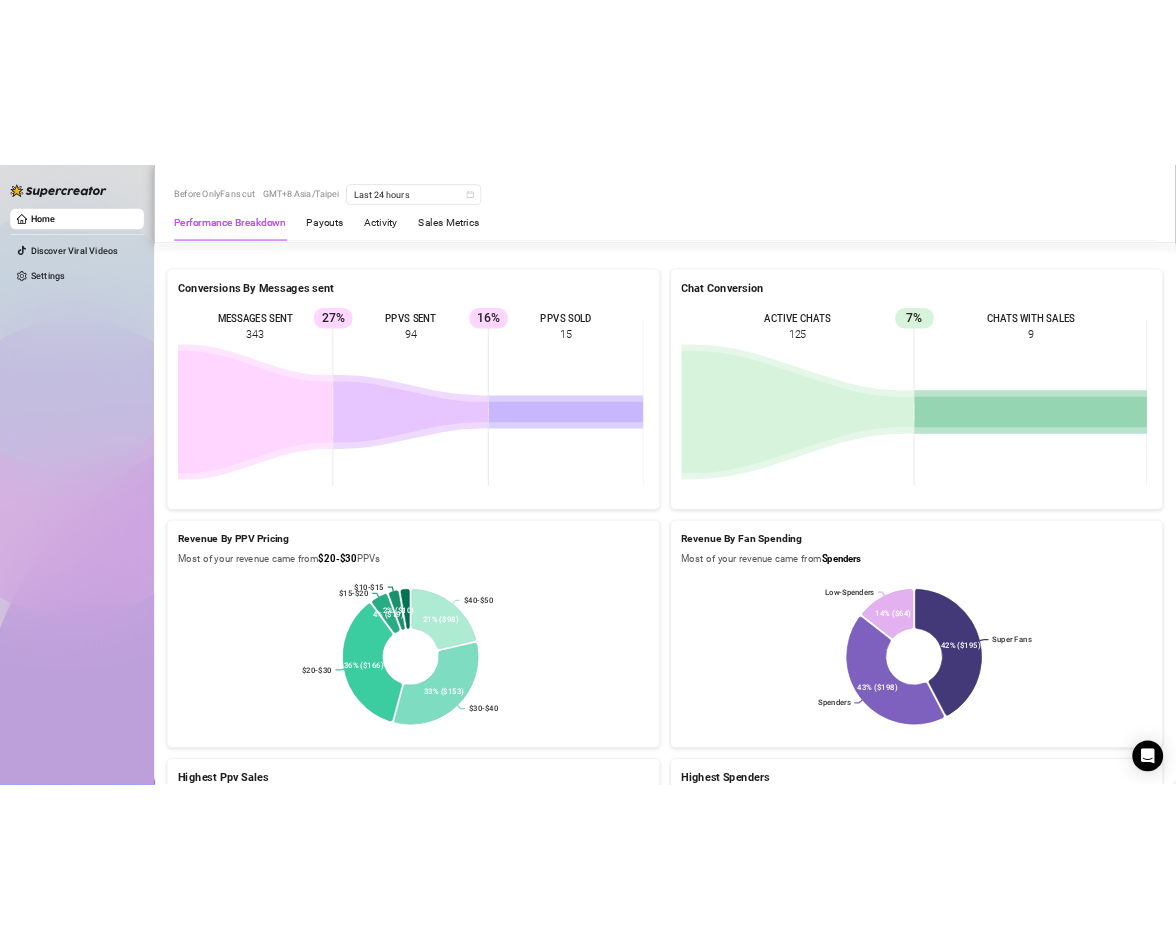 scroll, scrollTop: 2695, scrollLeft: 0, axis: vertical 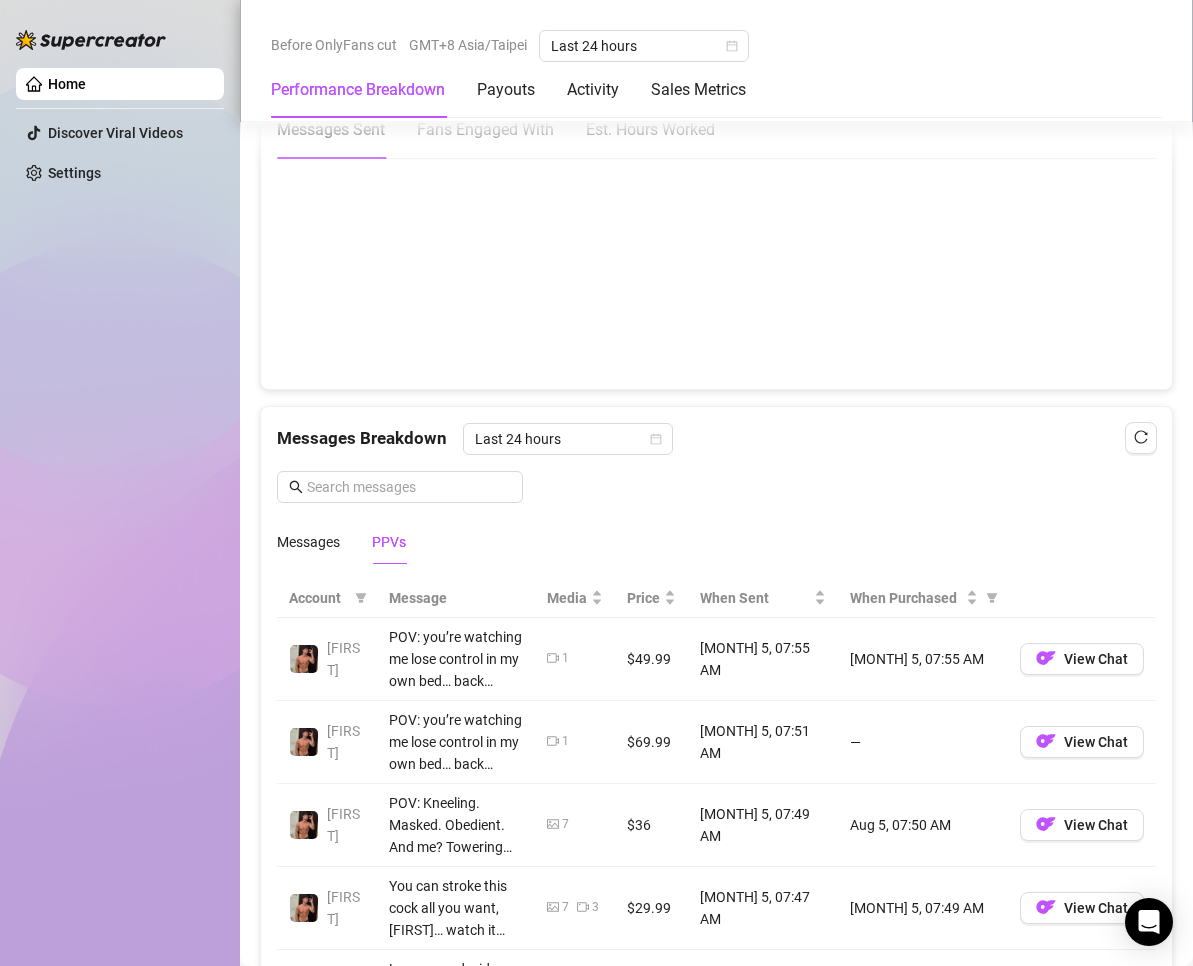 click on "PPVs" at bounding box center (389, 542) 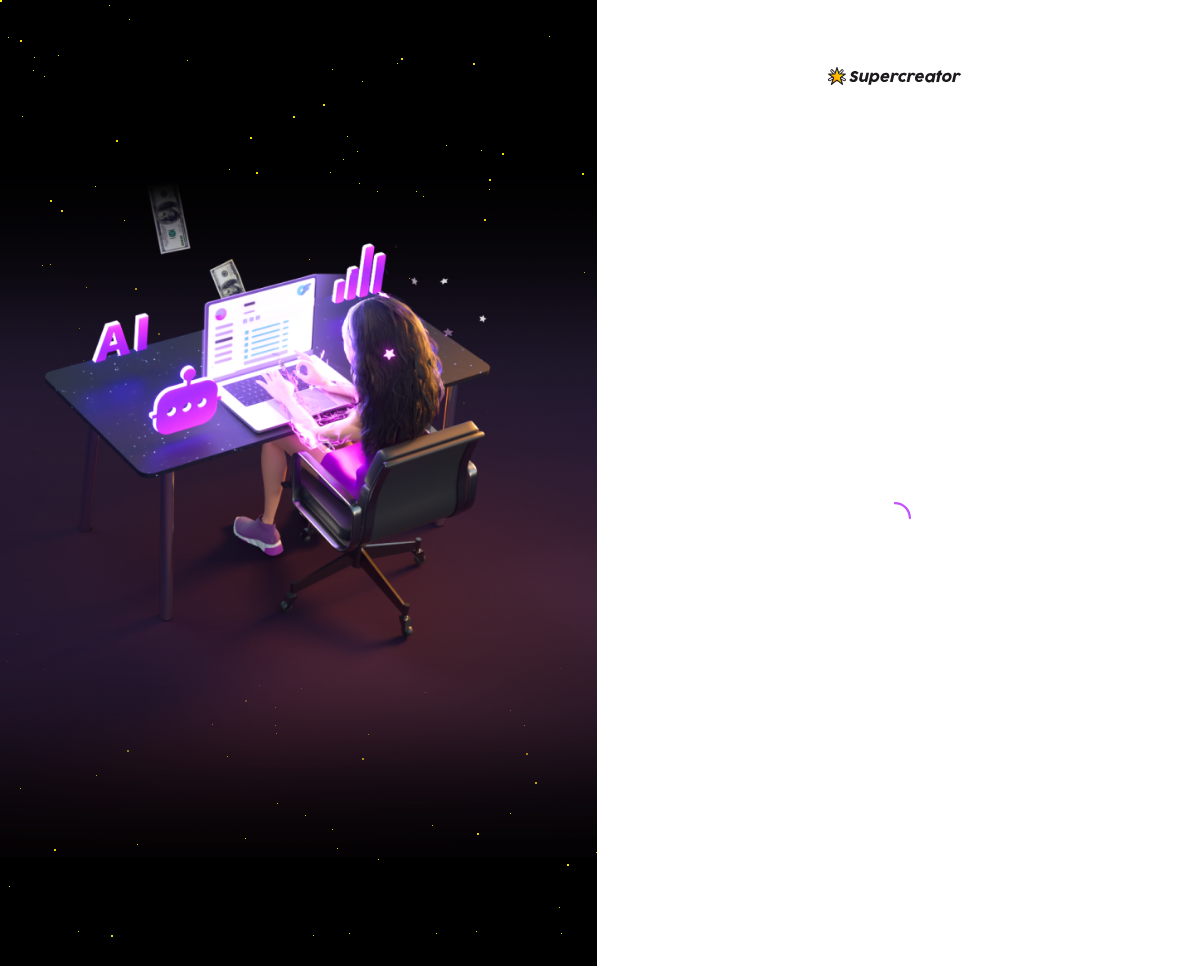 scroll, scrollTop: 0, scrollLeft: 0, axis: both 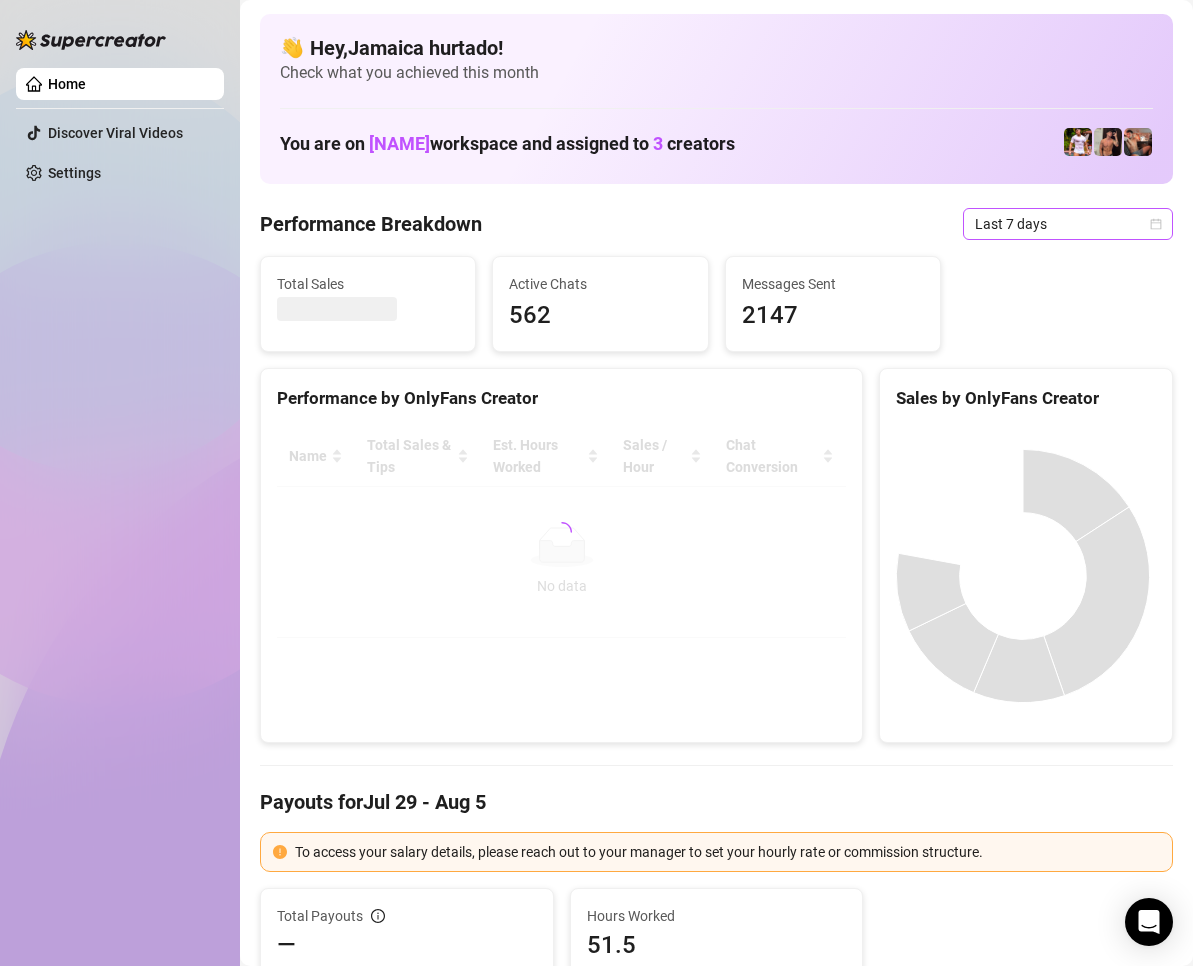 click on "Last 7 days" at bounding box center [1068, 224] 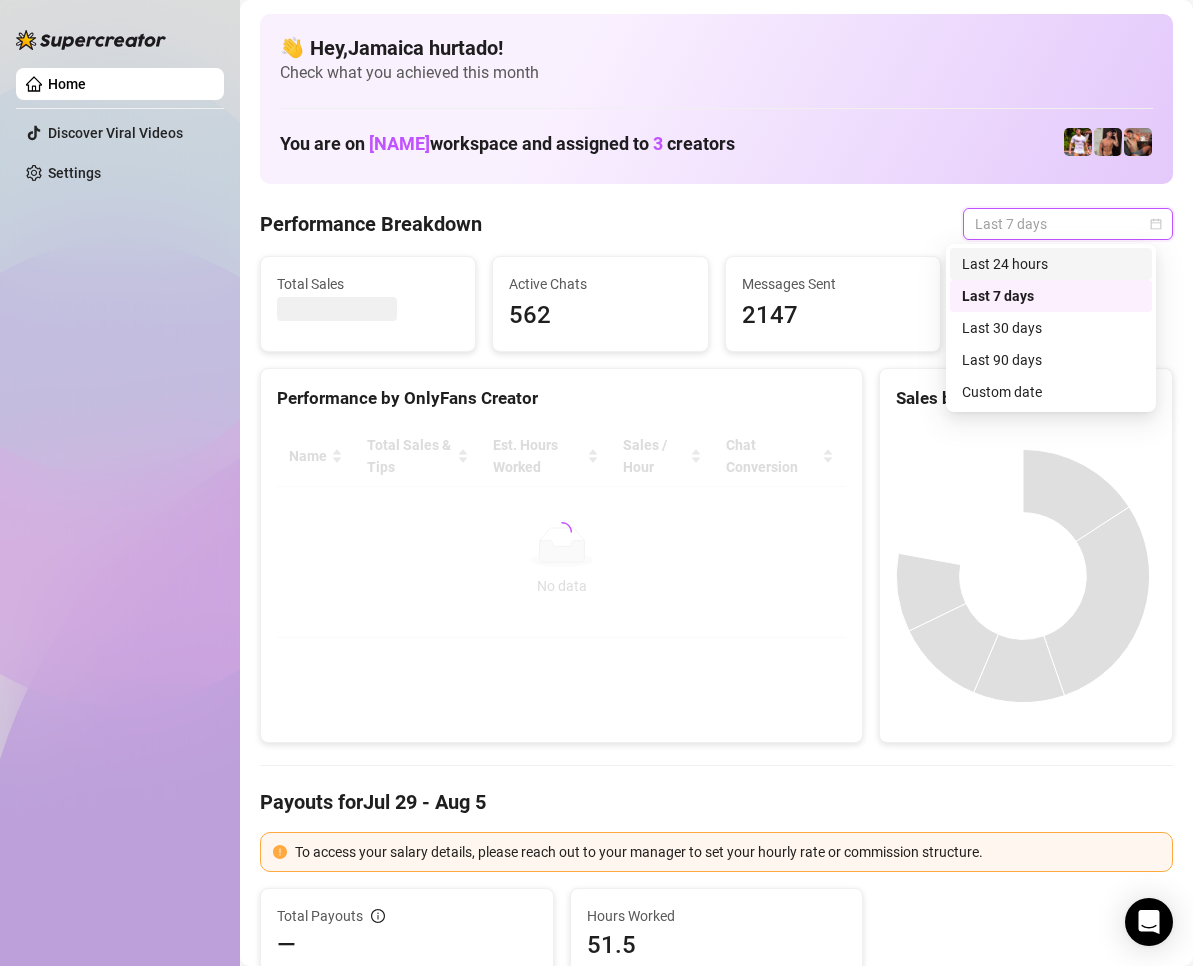 click on "Last 24 hours" at bounding box center (1051, 264) 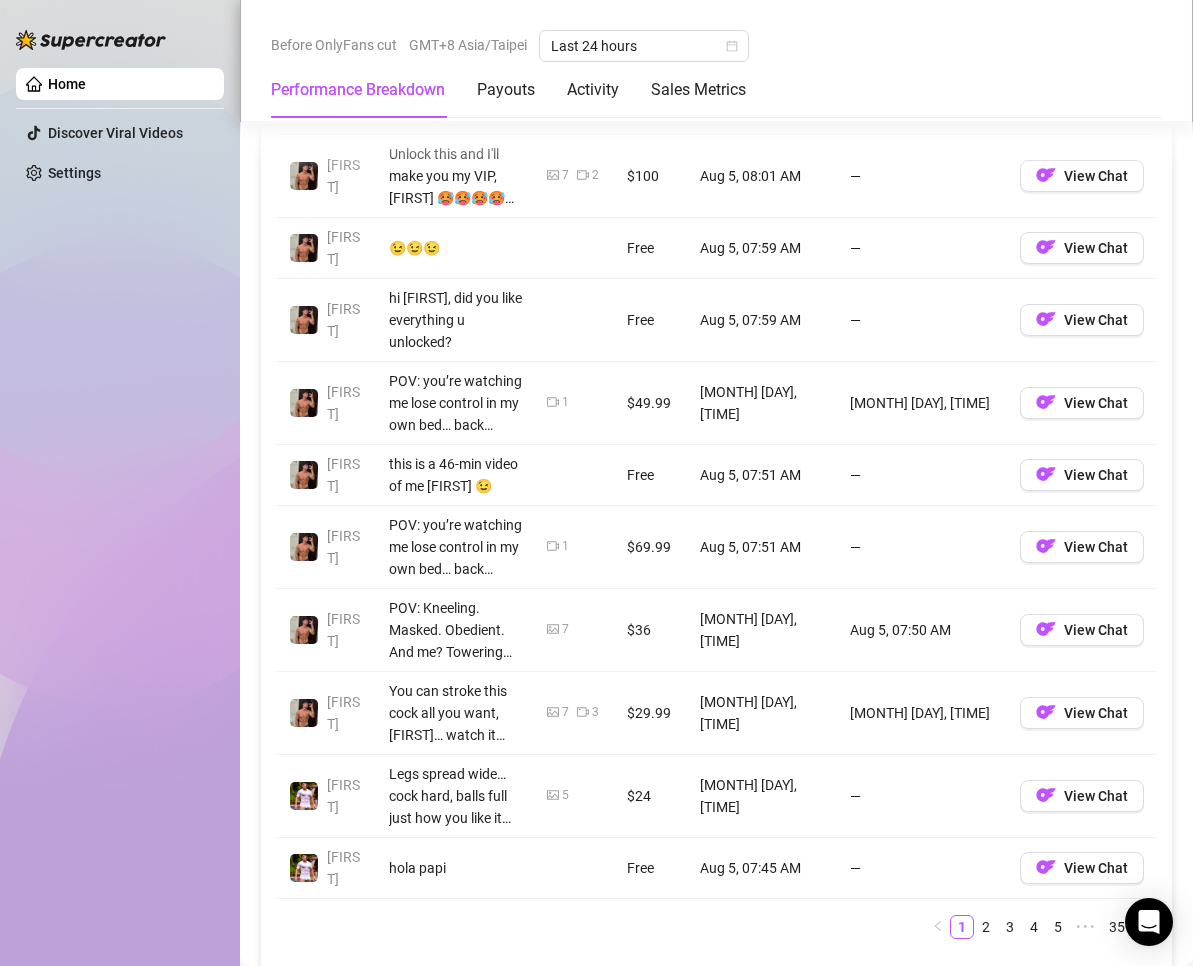 scroll, scrollTop: 2100, scrollLeft: 0, axis: vertical 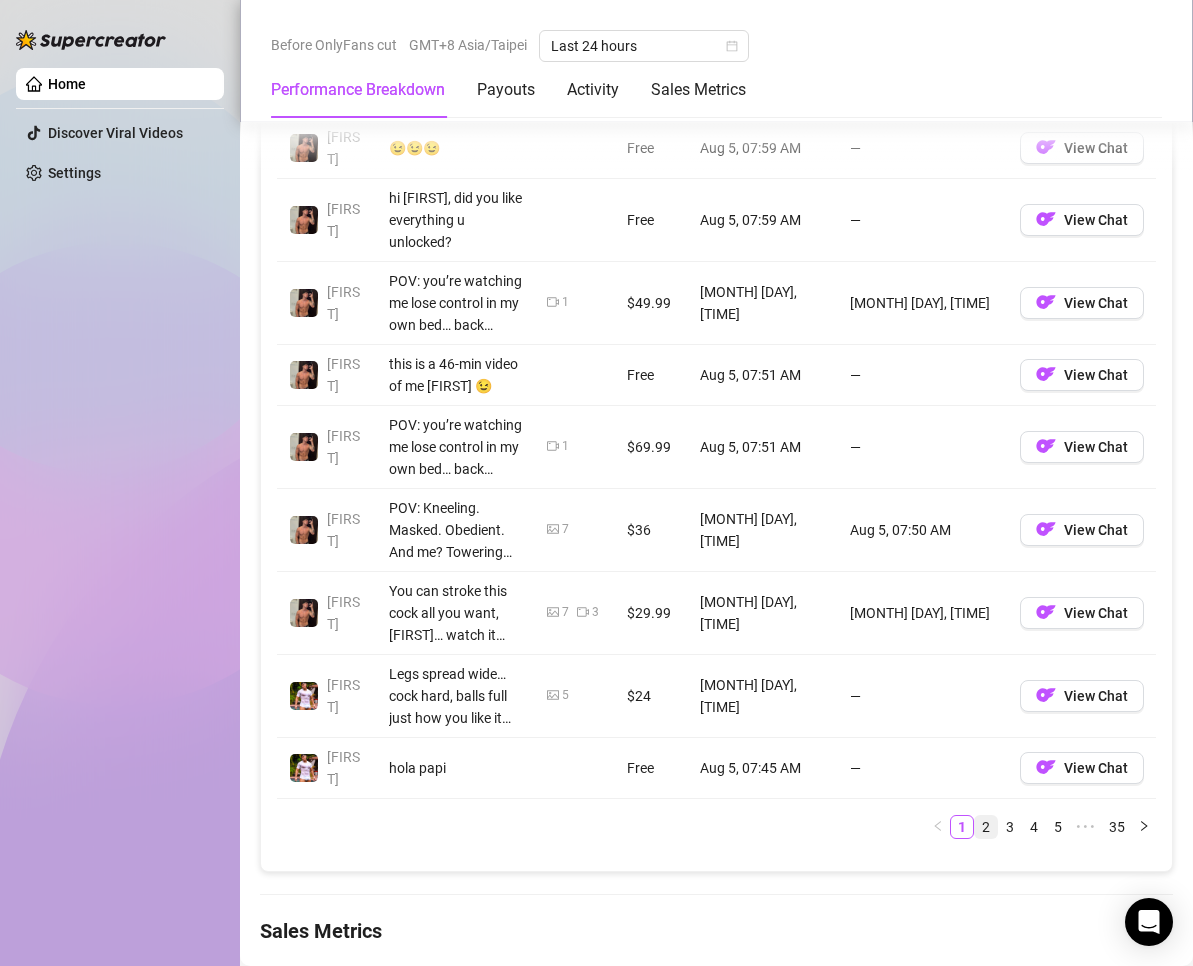 click on "2" at bounding box center (986, 827) 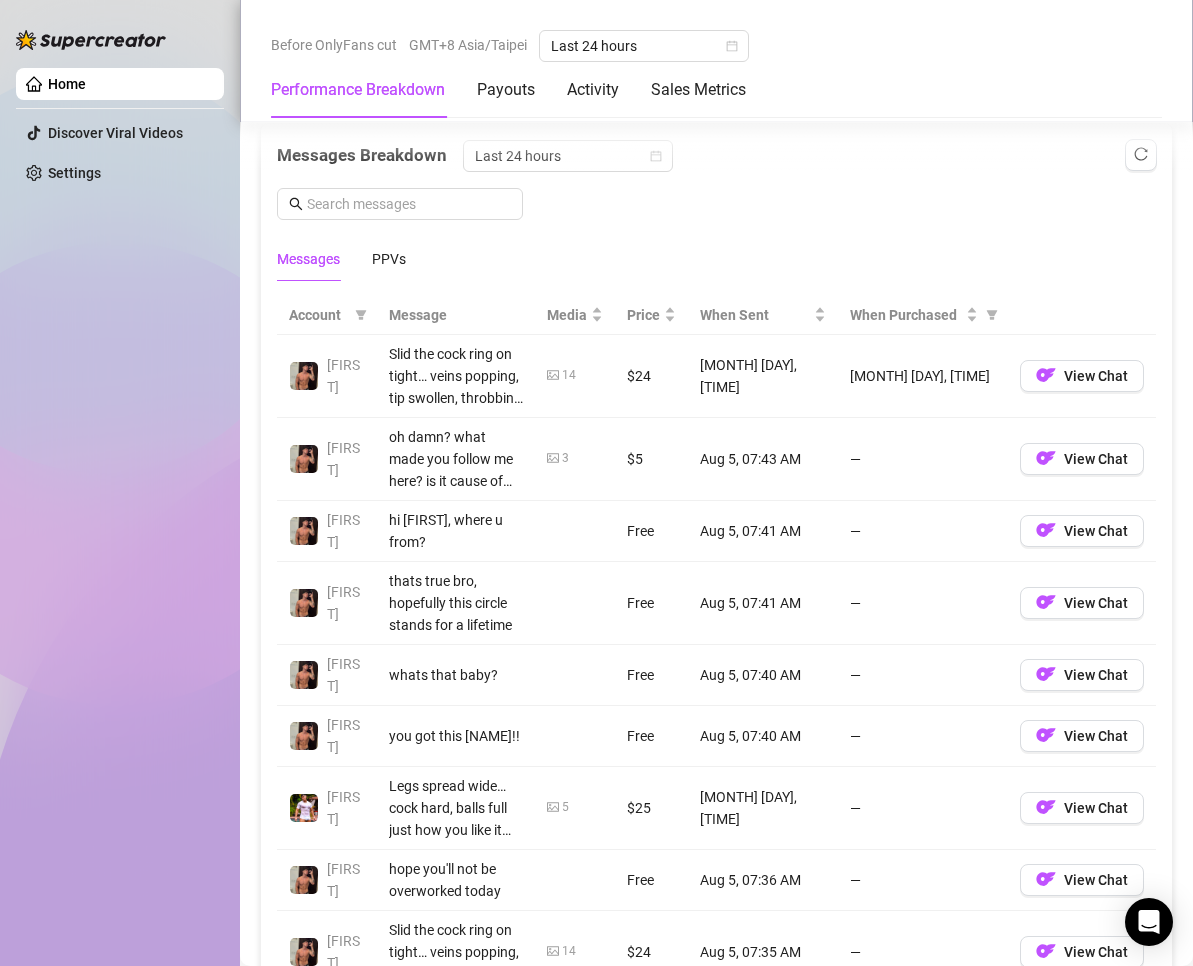 scroll, scrollTop: 2000, scrollLeft: 0, axis: vertical 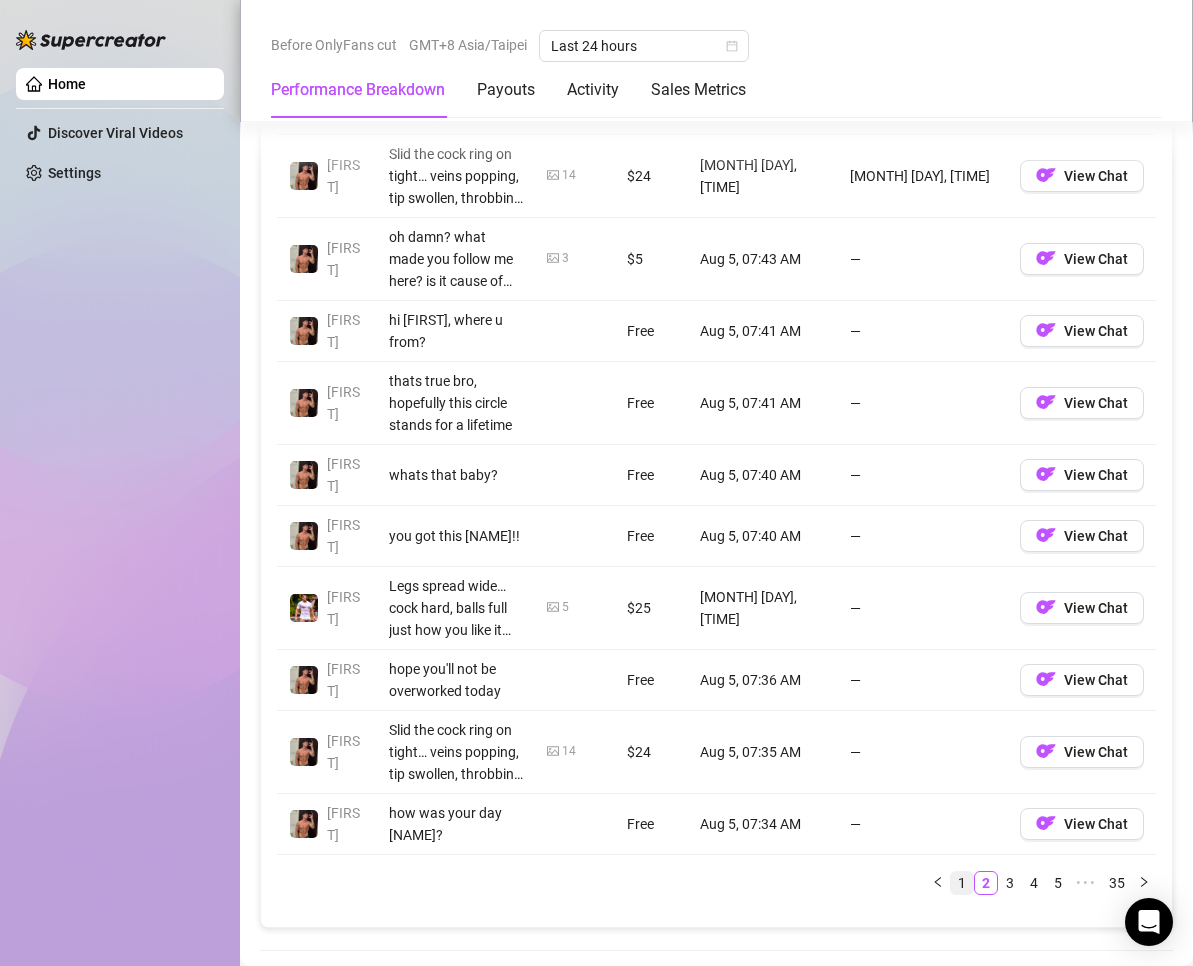 click on "1" at bounding box center (962, 883) 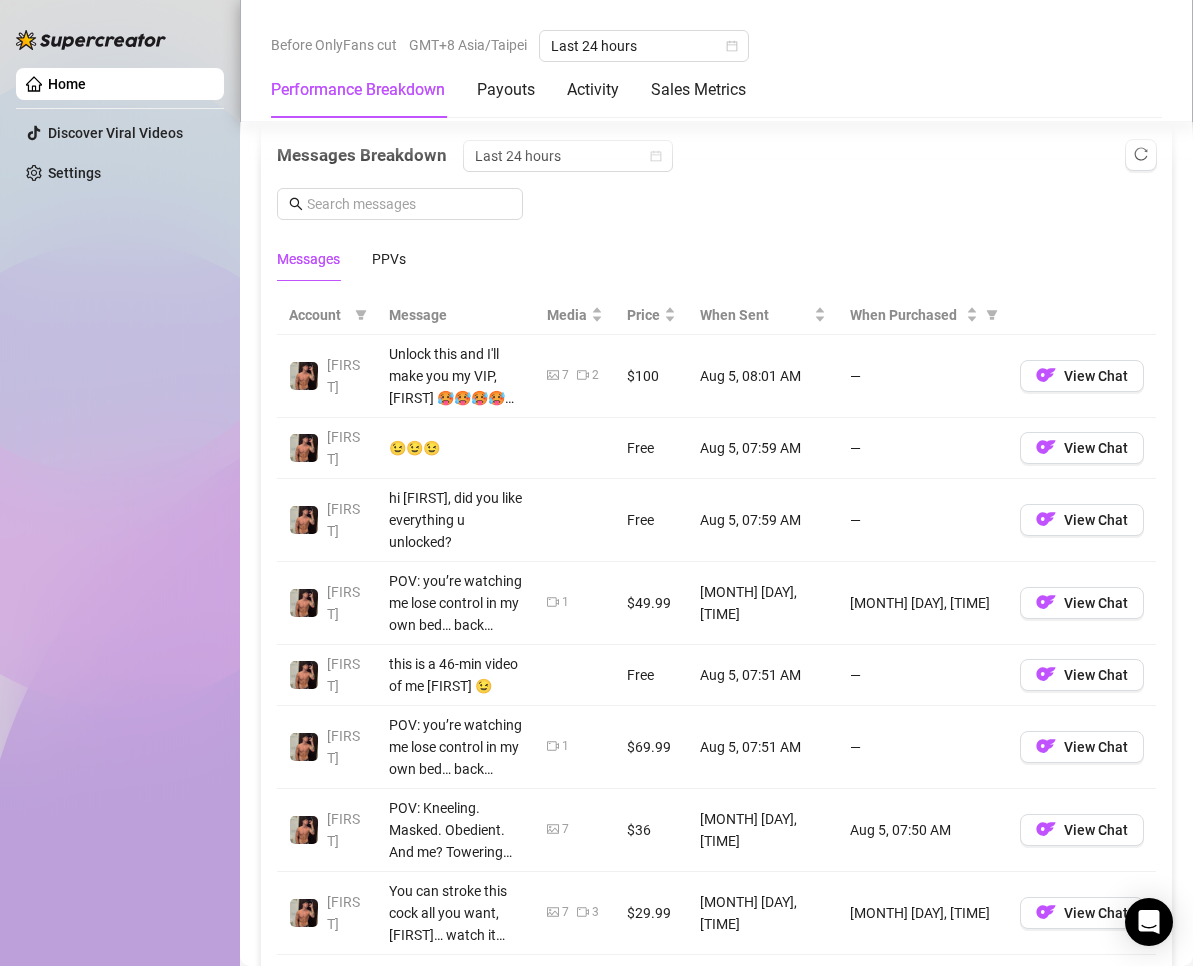 scroll, scrollTop: 2000, scrollLeft: 0, axis: vertical 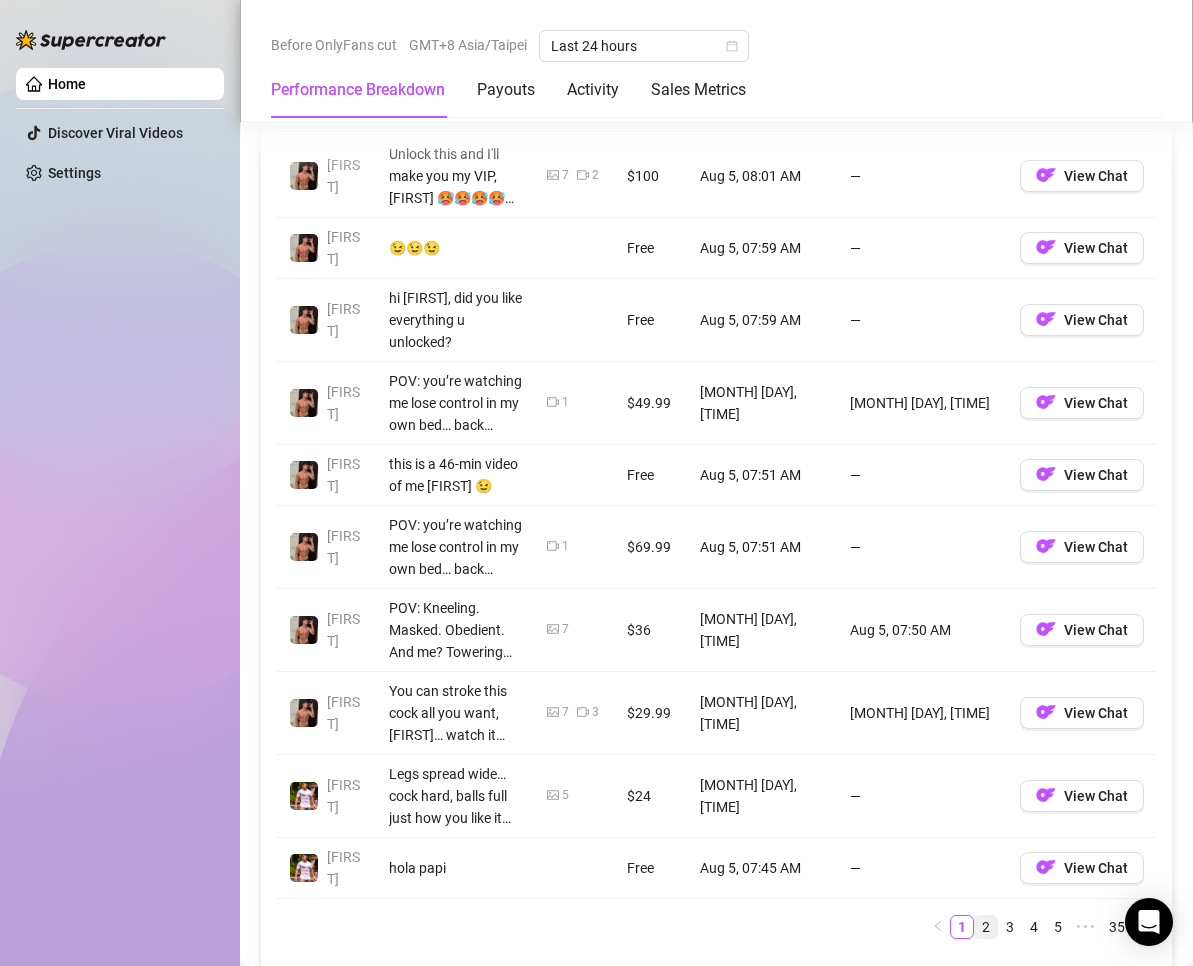 click on "2" at bounding box center [986, 927] 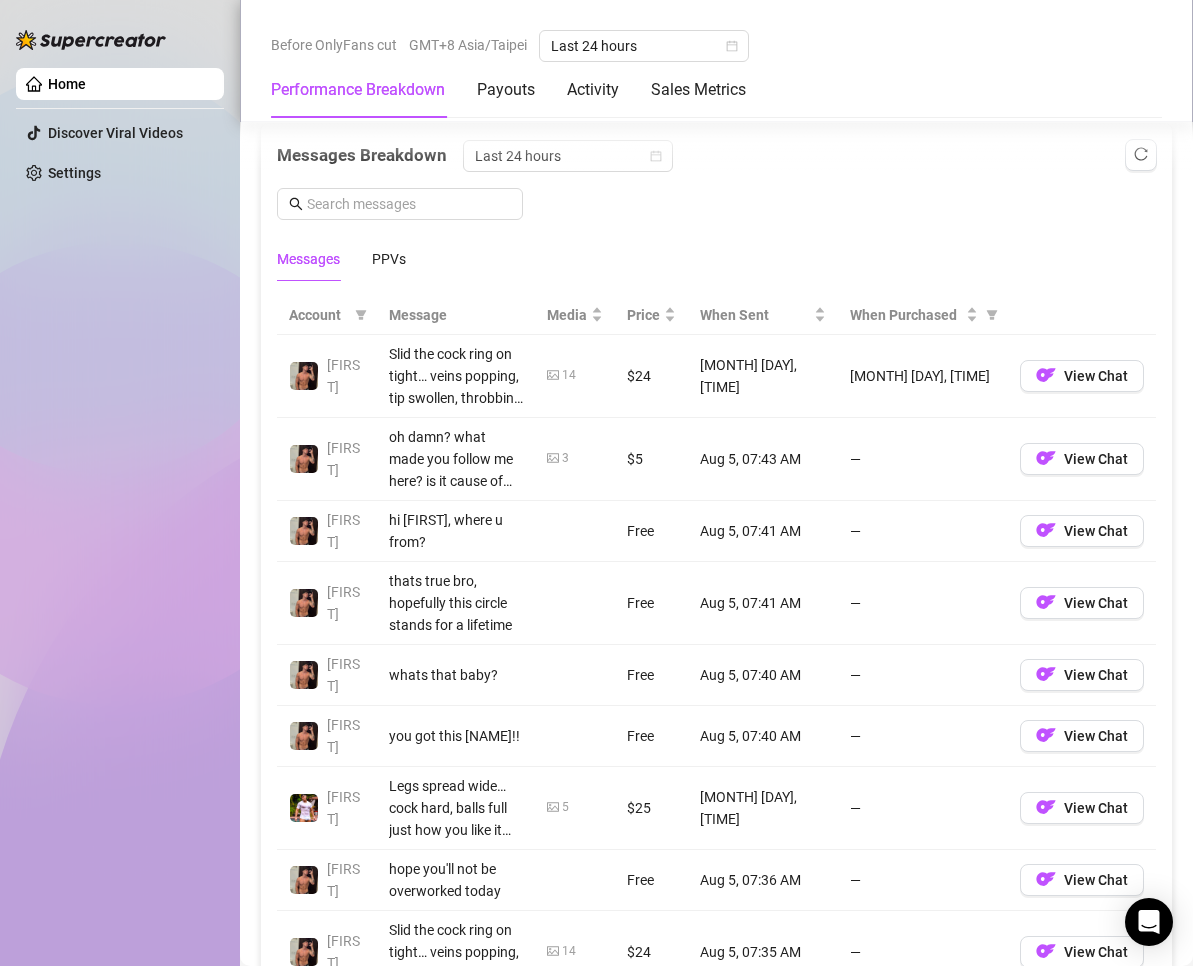 scroll, scrollTop: 2100, scrollLeft: 0, axis: vertical 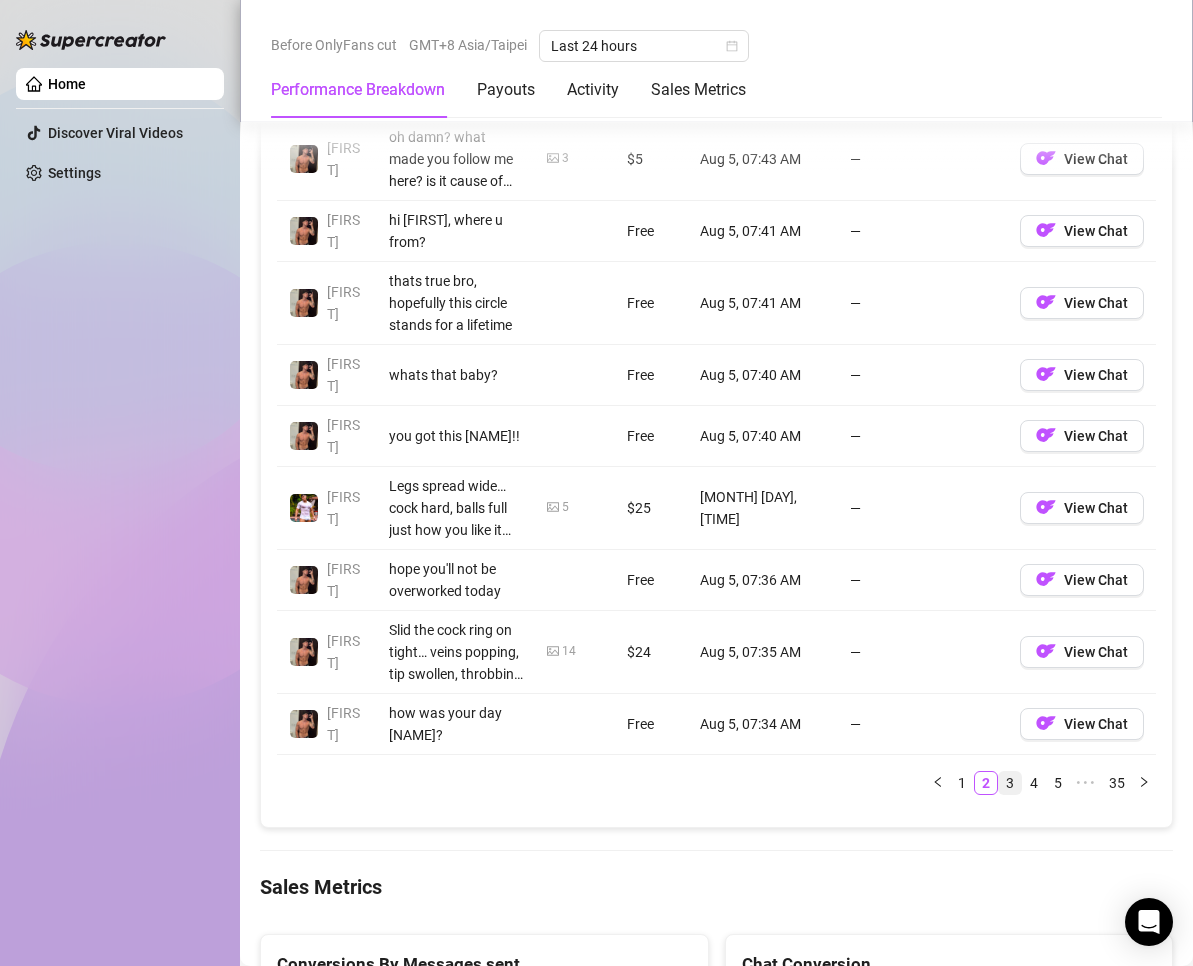 click on "3" at bounding box center (1010, 783) 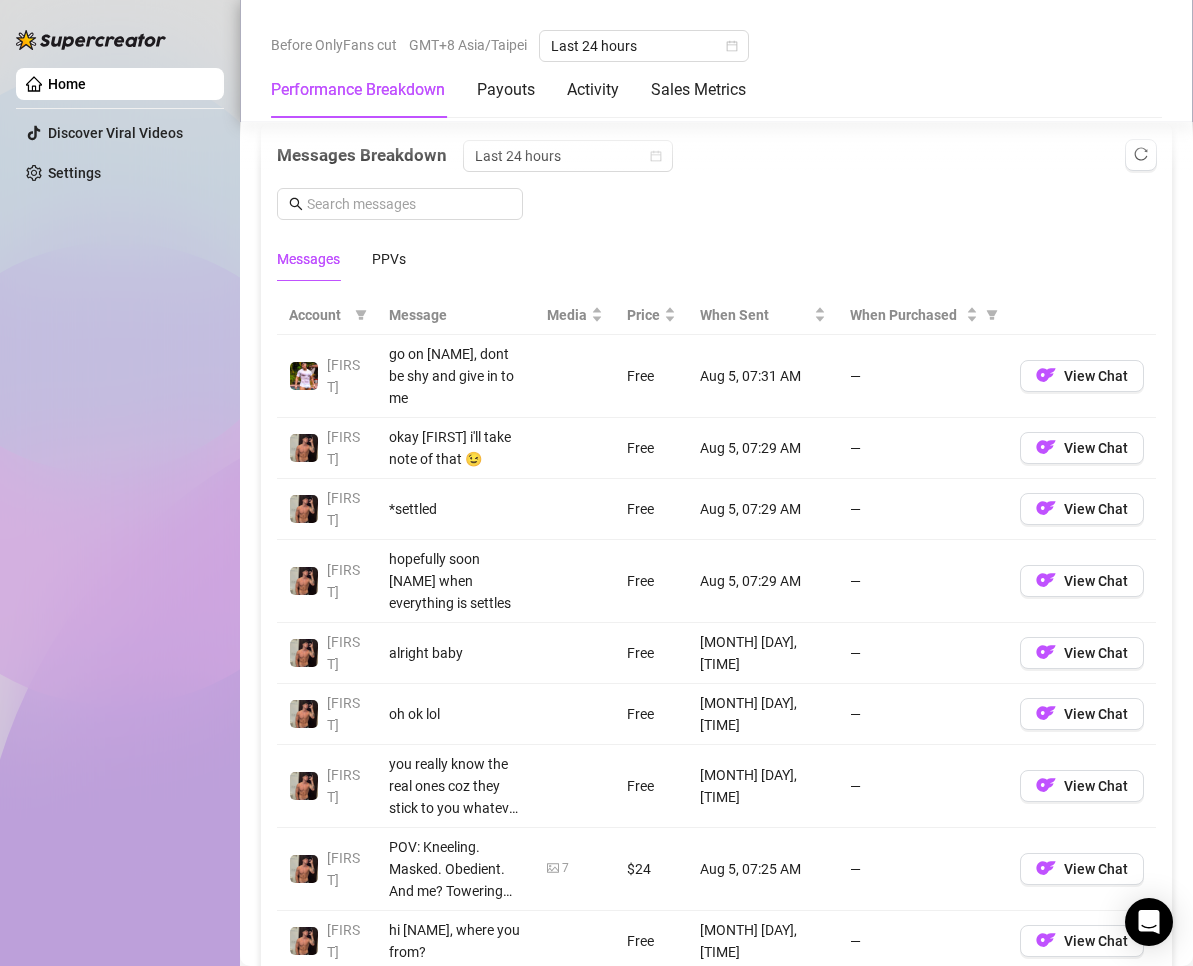 scroll, scrollTop: 2100, scrollLeft: 0, axis: vertical 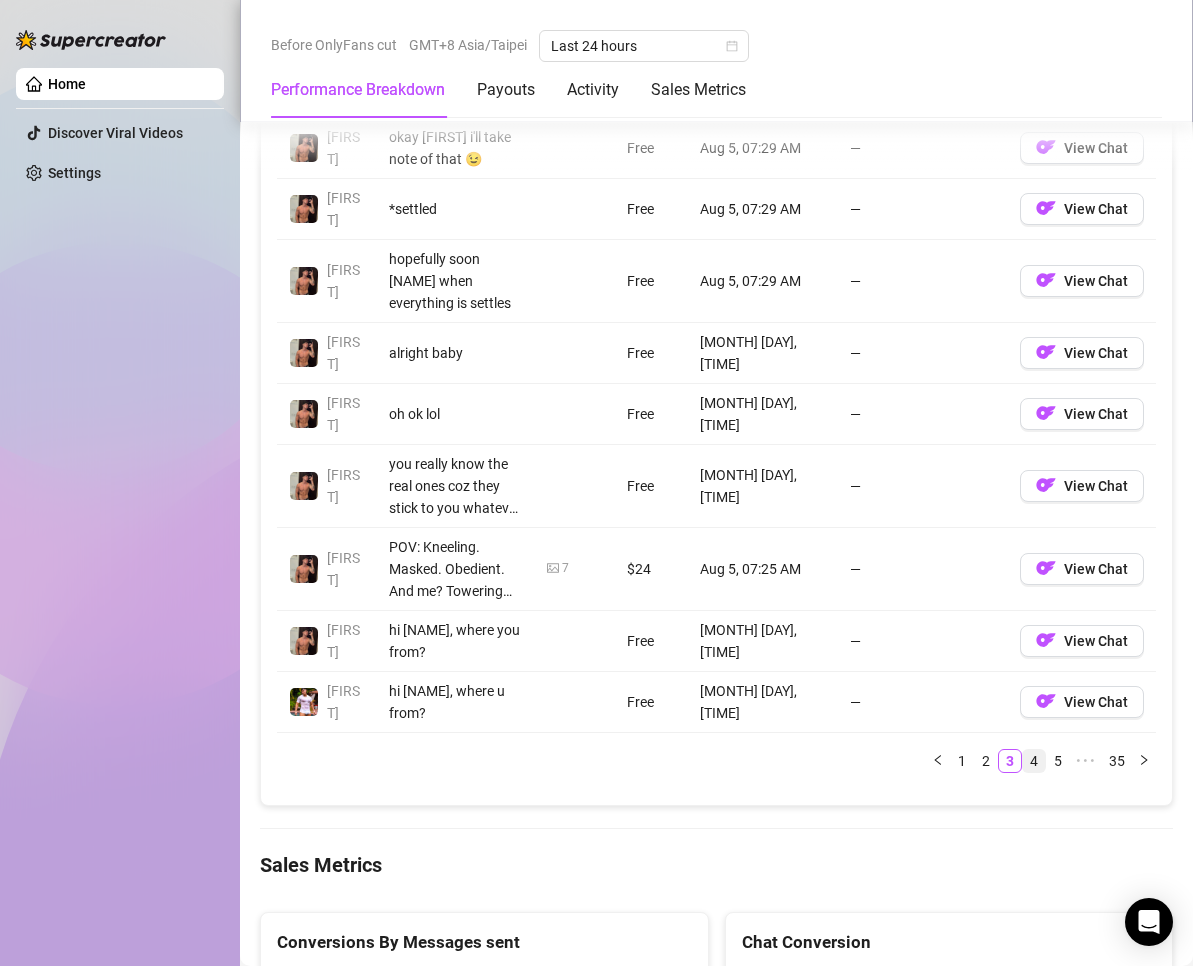 click on "4" at bounding box center (1034, 761) 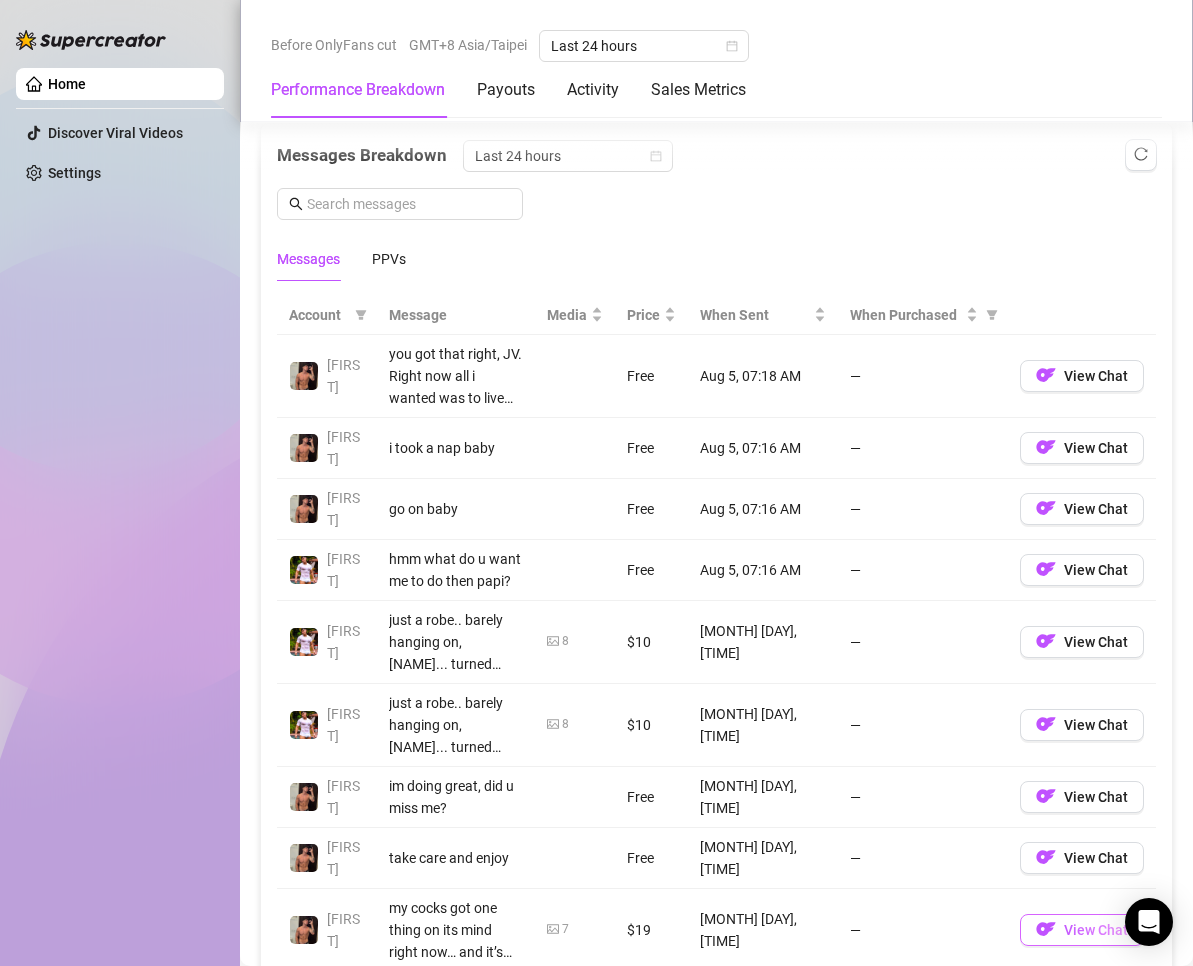 scroll, scrollTop: 2000, scrollLeft: 0, axis: vertical 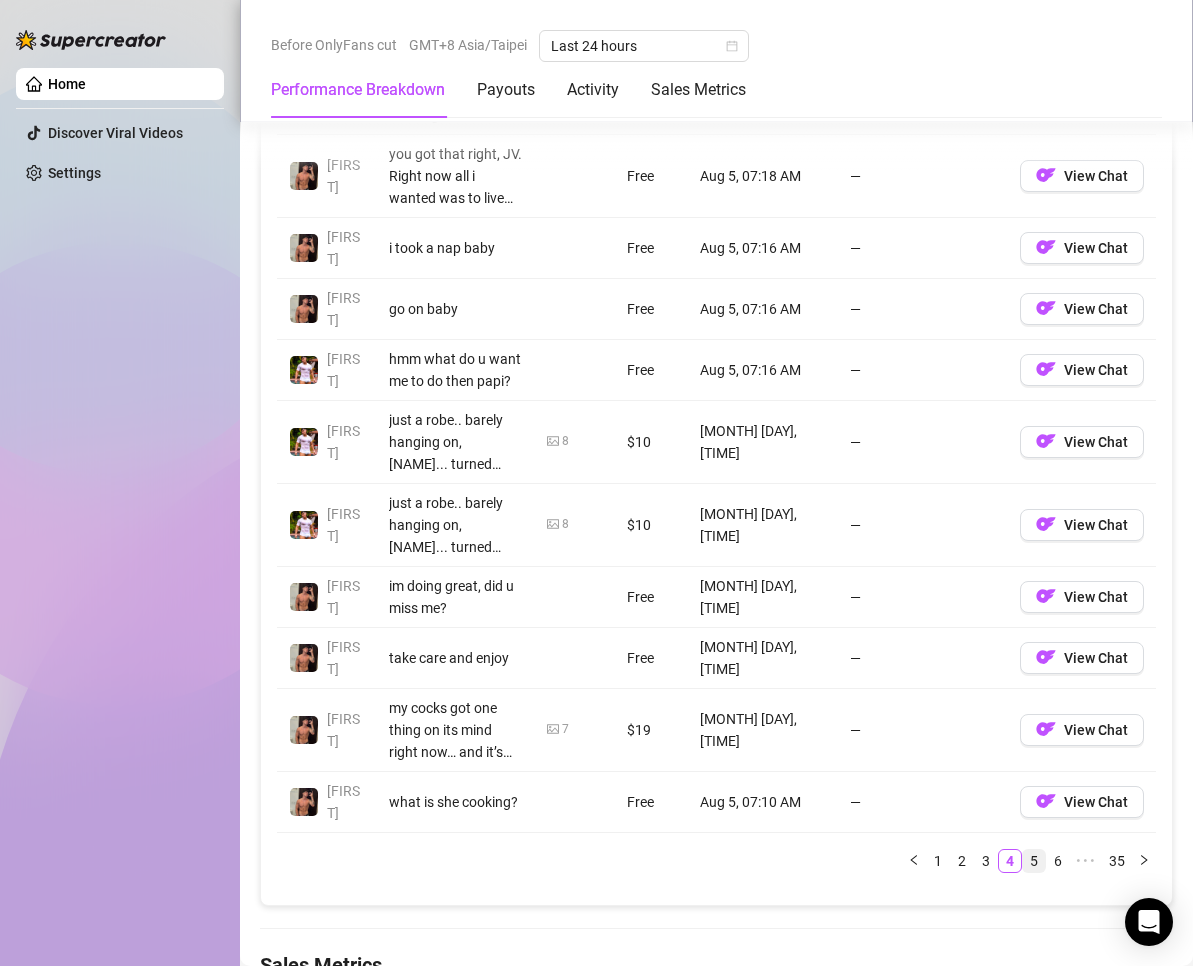 click on "5" at bounding box center (1034, 861) 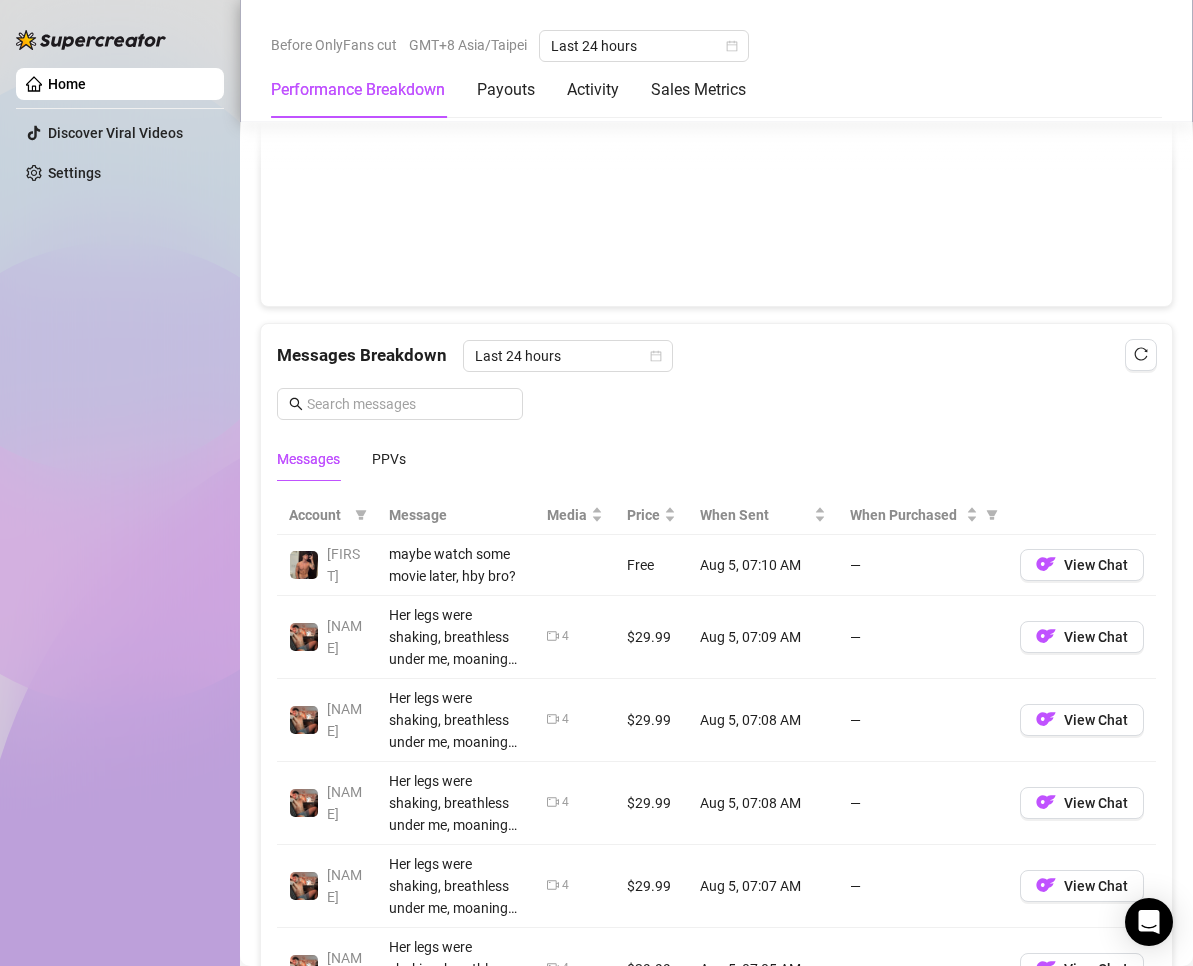 scroll, scrollTop: 2100, scrollLeft: 0, axis: vertical 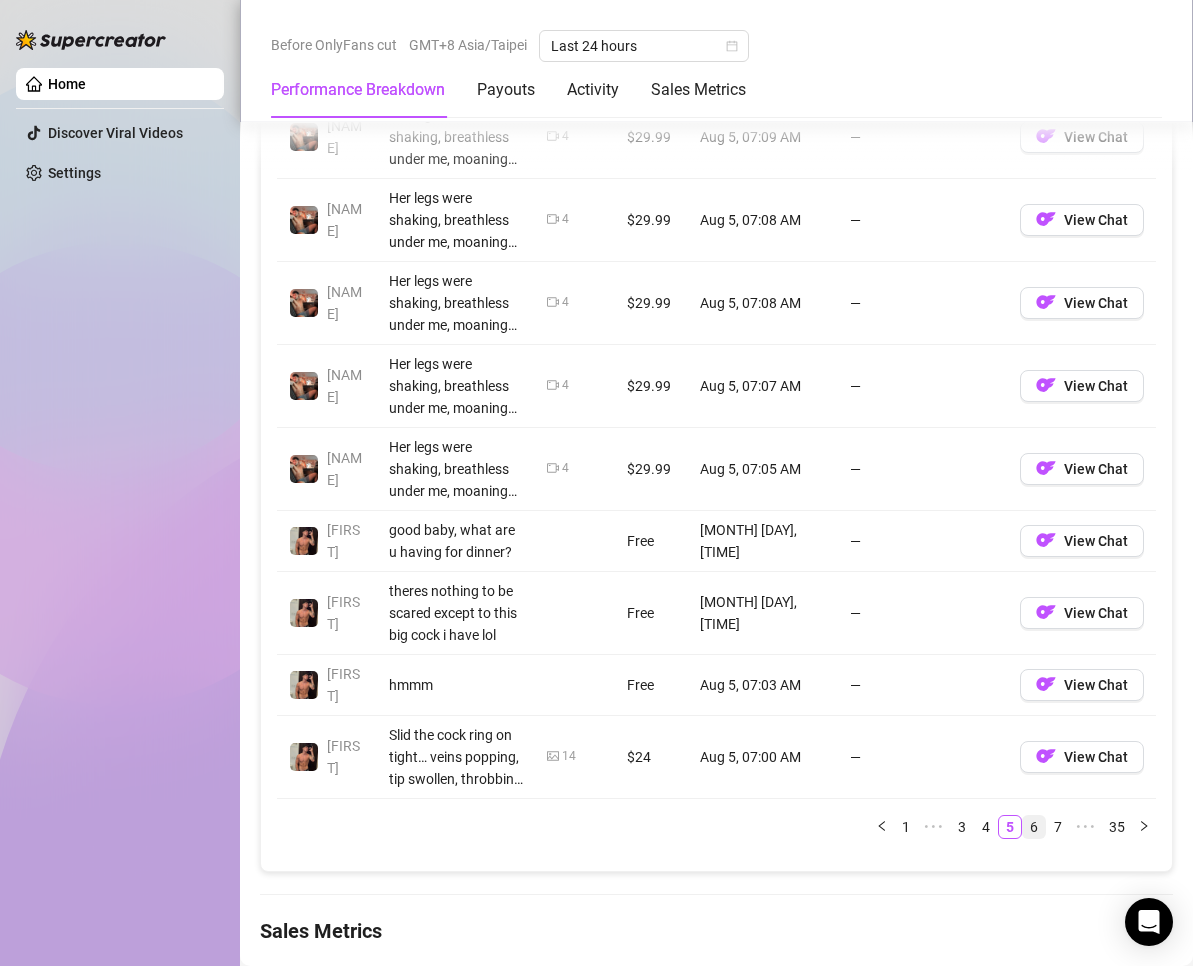 click on "6" at bounding box center [1034, 827] 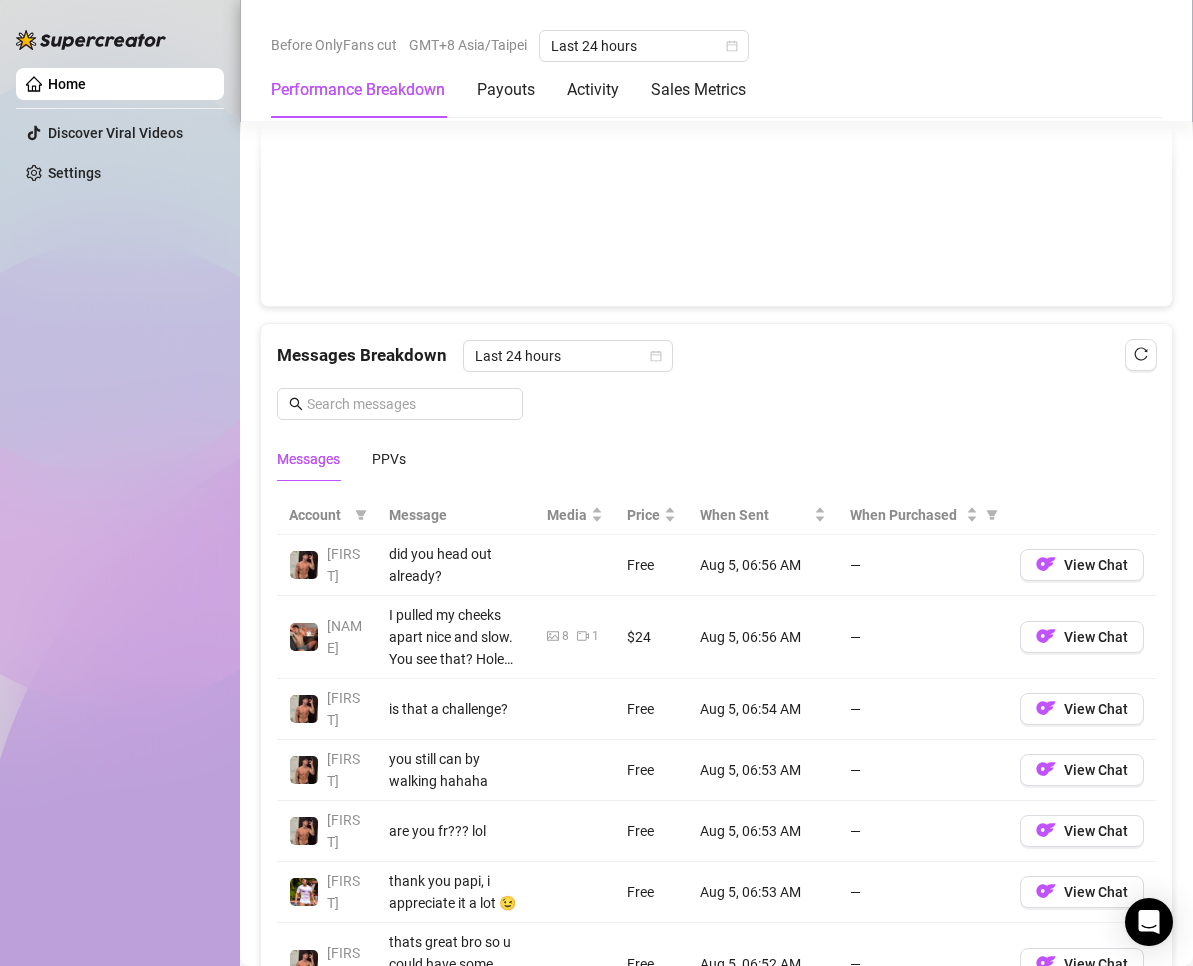 scroll, scrollTop: 1500, scrollLeft: 0, axis: vertical 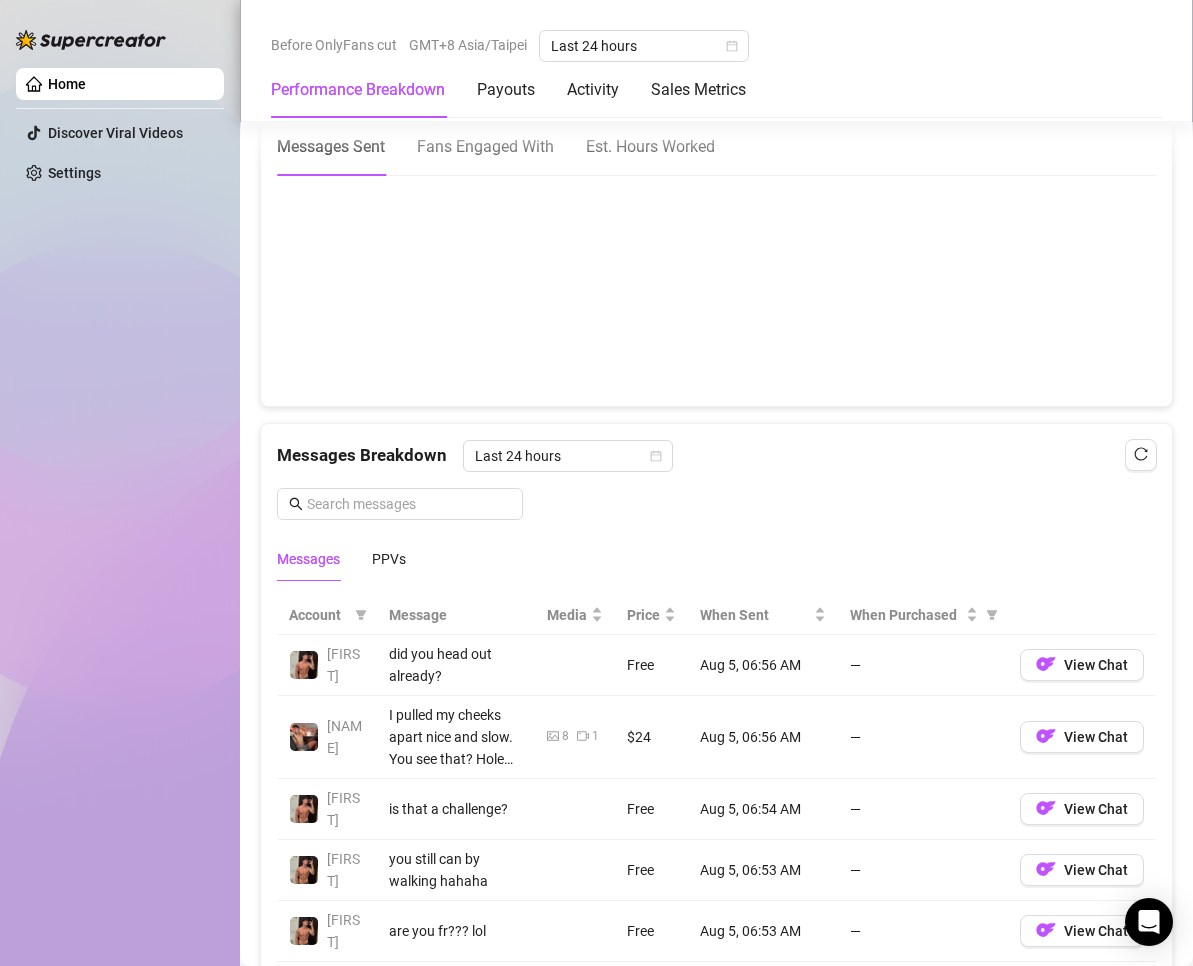 click on "Messages PPVs" at bounding box center (716, 559) 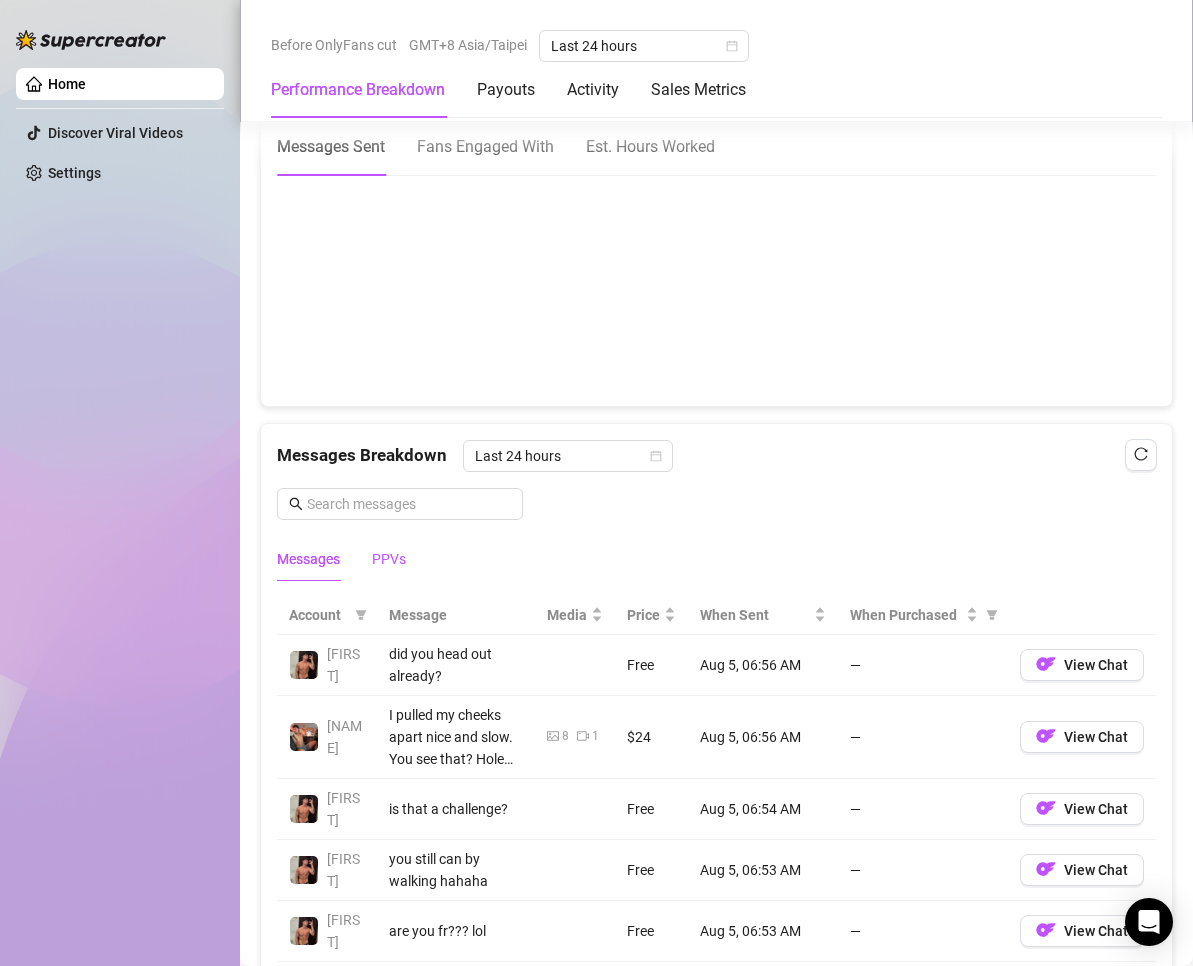 click on "PPVs" at bounding box center [389, 559] 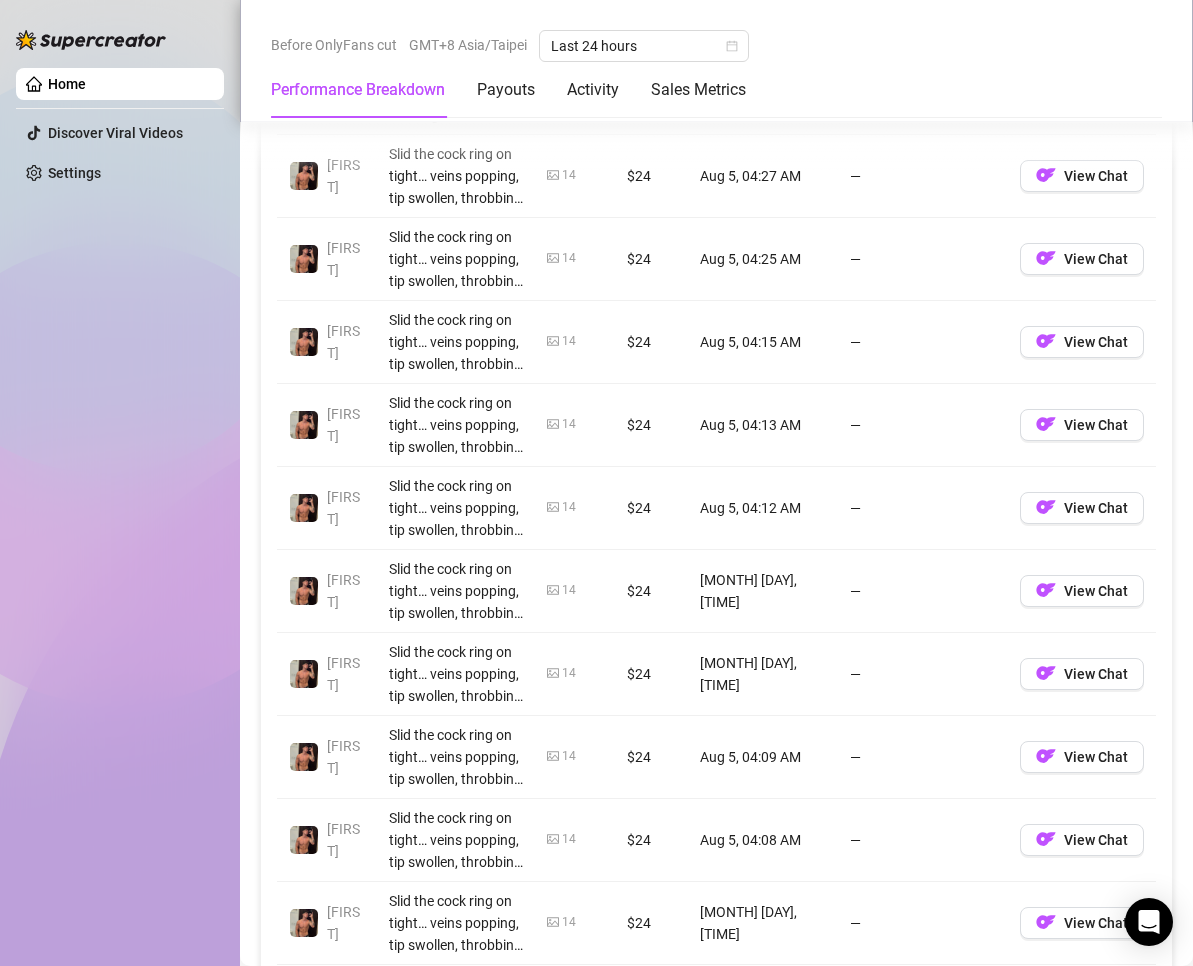 scroll, scrollTop: 2200, scrollLeft: 0, axis: vertical 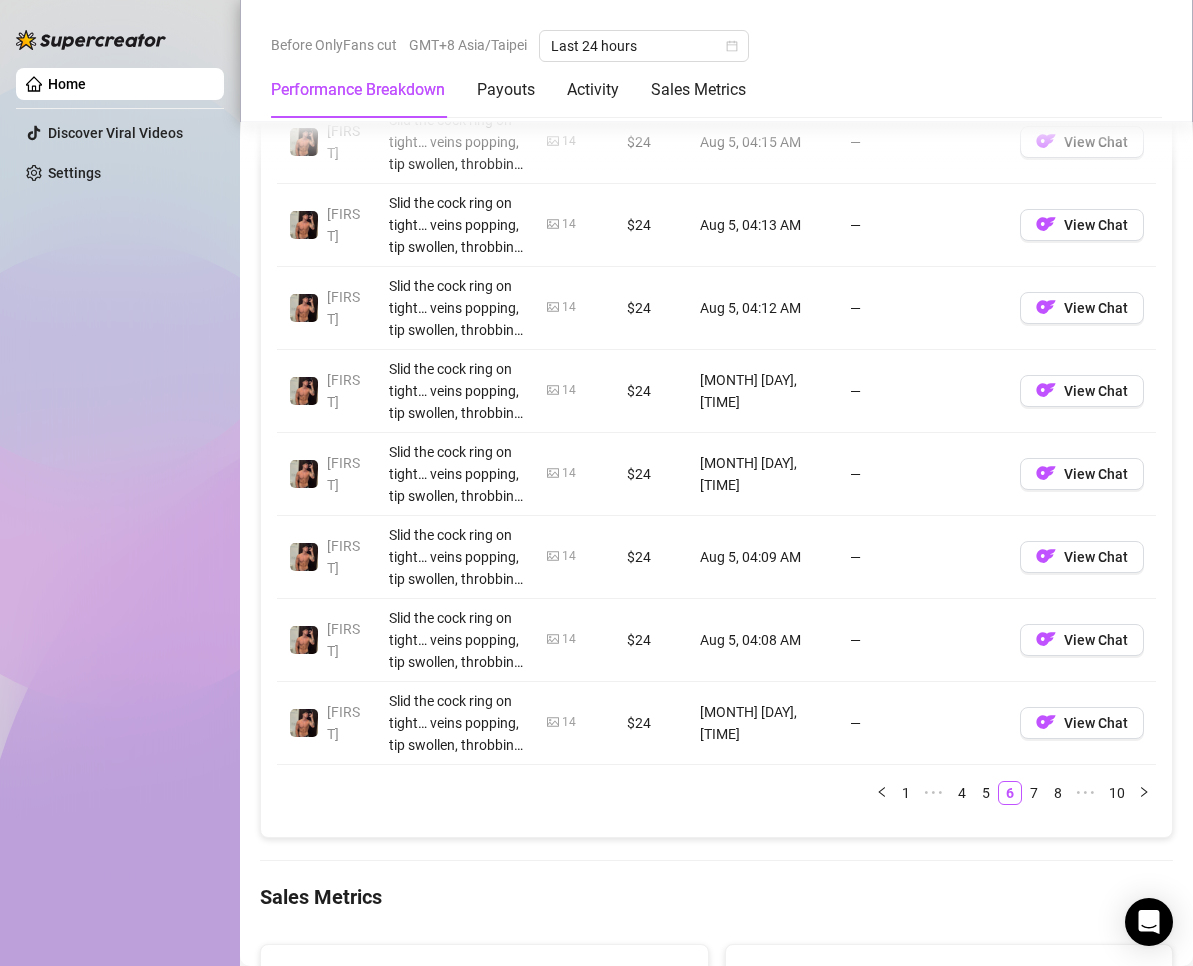 click on "1" at bounding box center (906, 793) 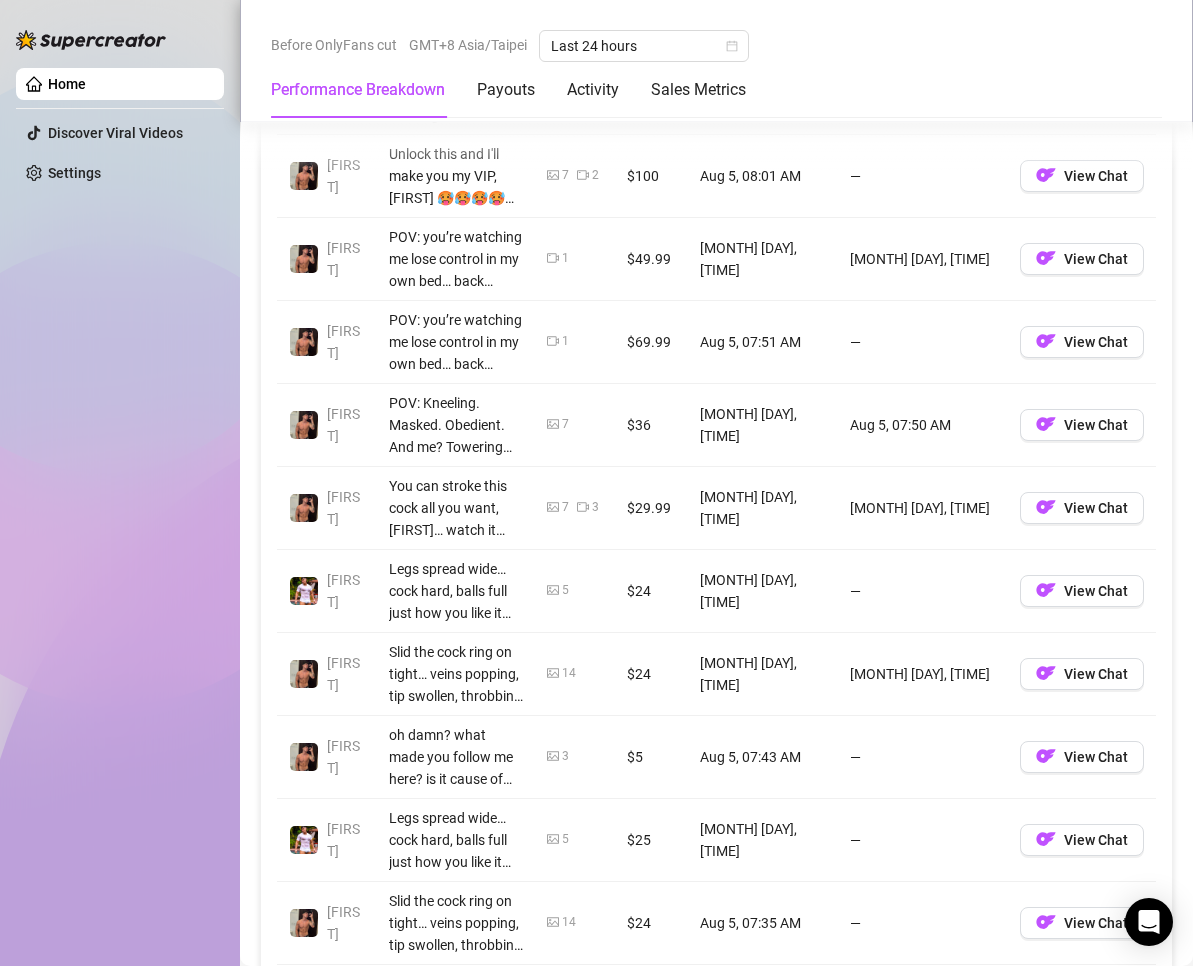 scroll, scrollTop: 2300, scrollLeft: 0, axis: vertical 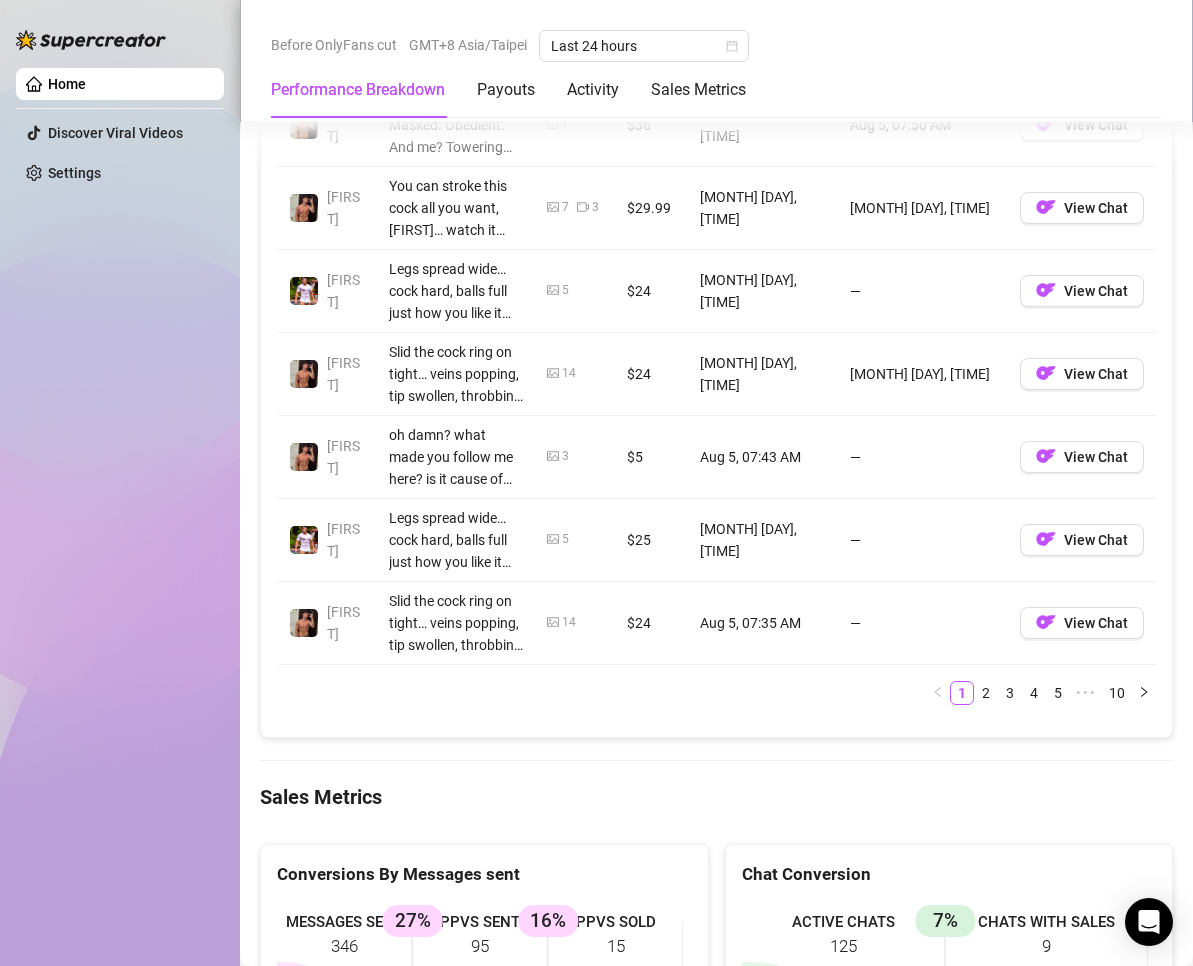 click on "Account Message Media Price When Sent When Purchased [NAME] Unlock this and I'll make you my VIP, [NAME] 🥵🥵🥵🥵
Perks:
- Chat Prioritization
-Custom Requests
-Explicit Content
-Discounted Content
-VIP membership forever/unlimited
- Free Bundle upon unlocking VIP membership 7 2 $100 Aug 5, 08:01 AM — View Chat [NAME] POV: you’re watching me lose control in my own bed… back arched, breath shaky, moaning as I finally let go. the sheets are a mess, my body’s still trembling, and you’re the reason I came this hard. think you can make me do it again, [NAME]???? 1 $49.99 Aug 5, 07:55 AM Aug 5, 07:55 AM View Chat [NAME] POV: you’re watching me lose control in my own bed… back arched, breath shaky, moaning as I finally let go. the sheets are a mess, my body’s still trembling, and you’re the reason I came this hard. think you can make me do it again, [NAME]???? 1 $69.99 Aug 5, 07:51 AM — View Chat [NAME] 7 $36 Aug 5, 07:49 AM Aug 5, 07:50 AM View Chat [NAME] 7 3 $29.99 Aug 5, 07:47 AM Aug 5, 07:49 AM 5" at bounding box center [716, 258] 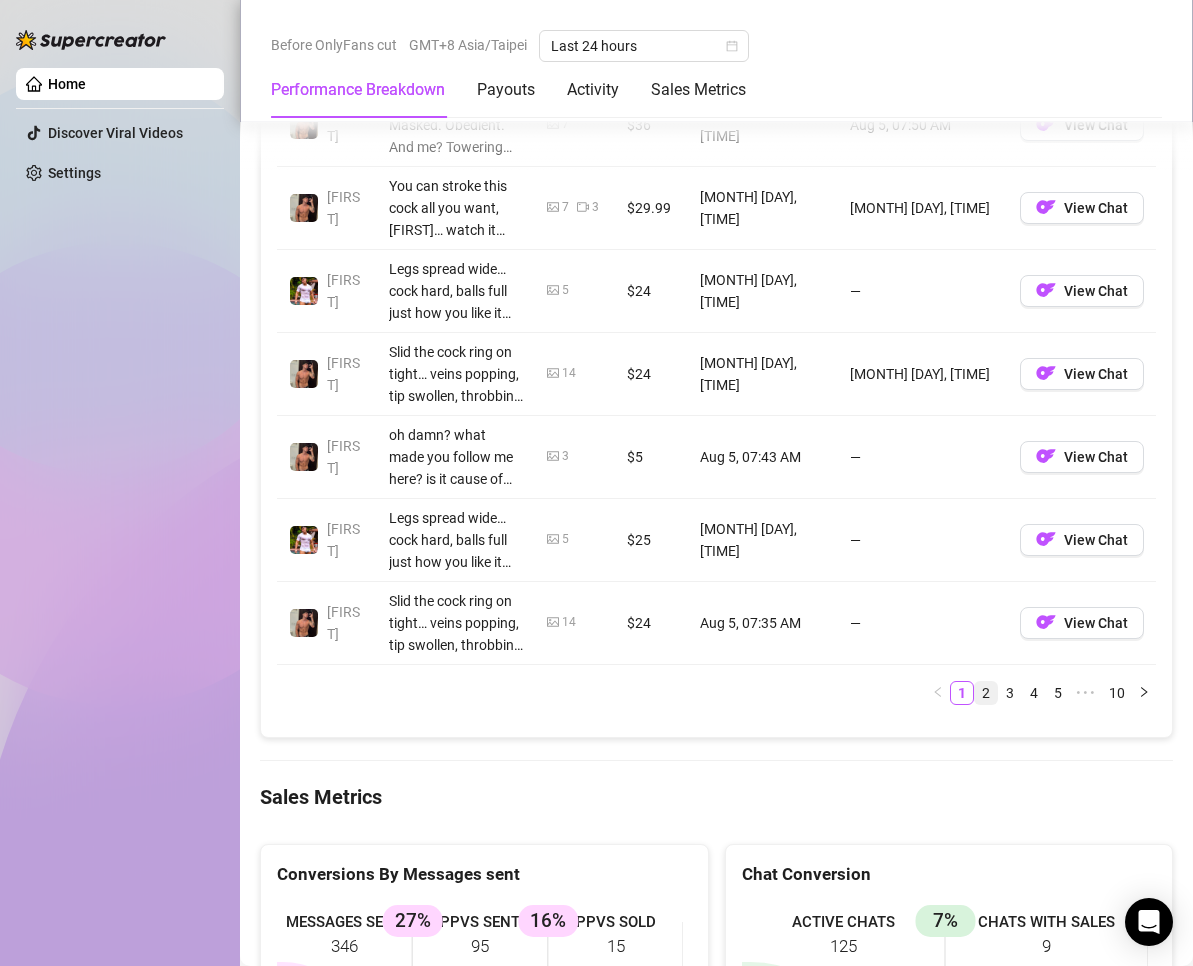 click on "2" at bounding box center [986, 693] 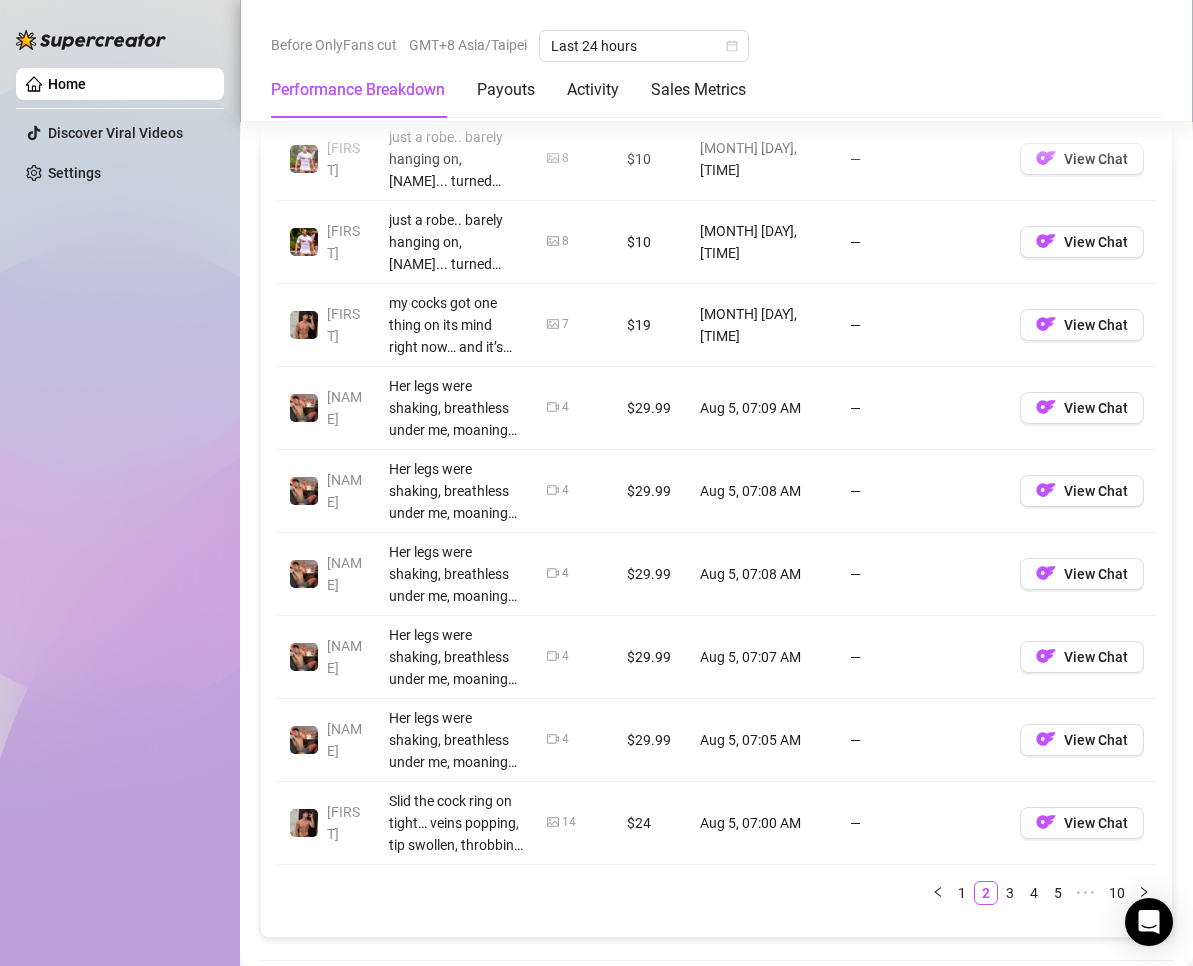 scroll, scrollTop: 2400, scrollLeft: 0, axis: vertical 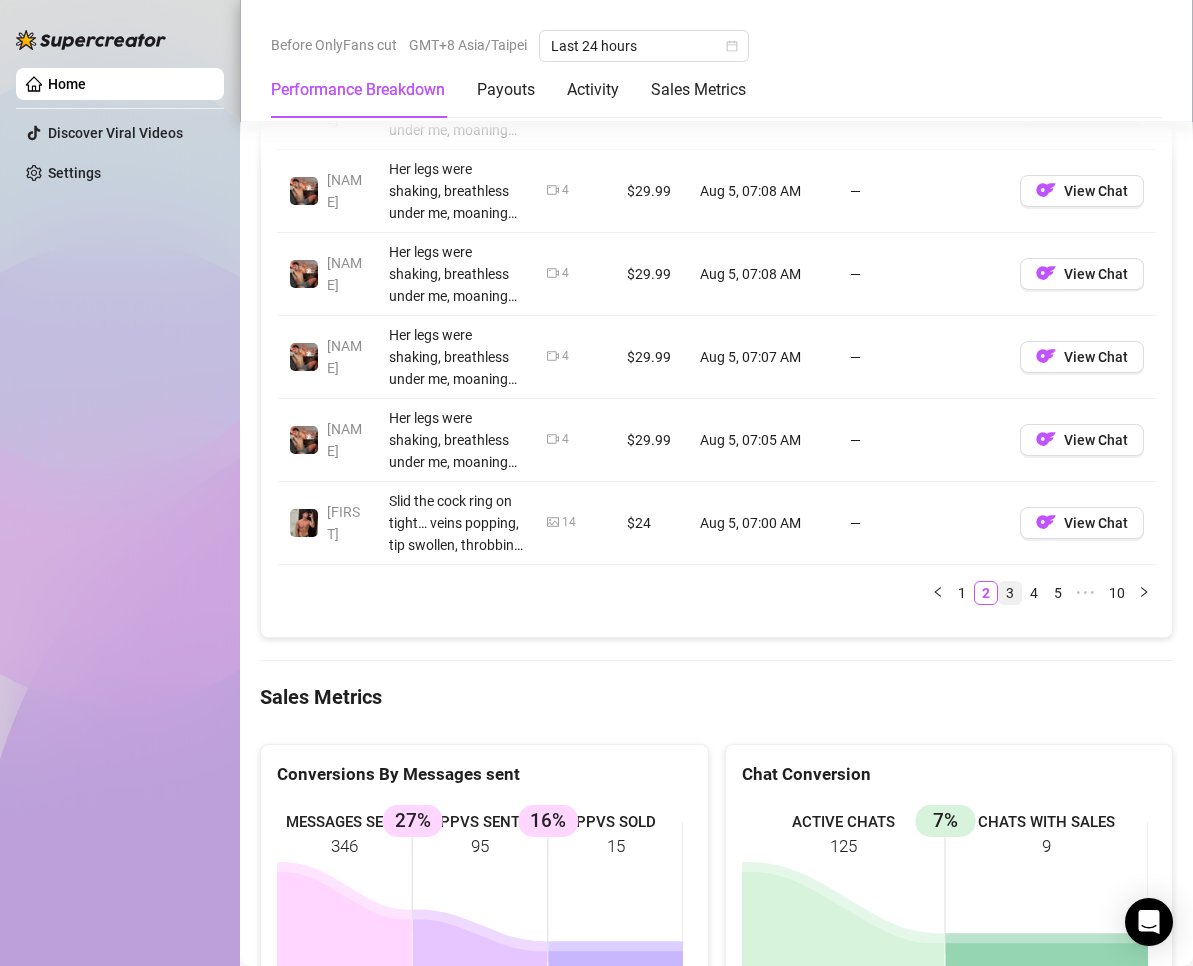 click on "3" at bounding box center (1010, 593) 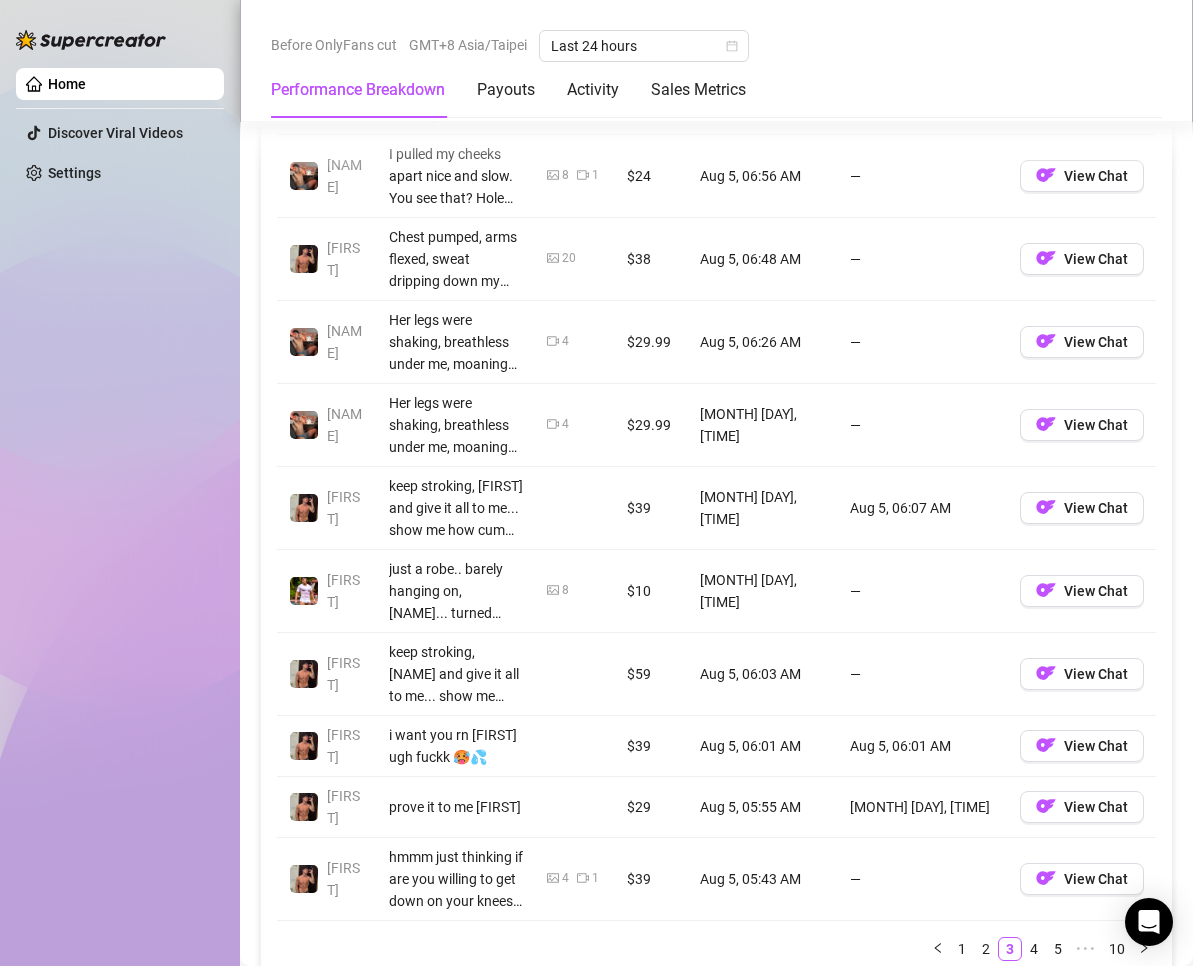 scroll, scrollTop: 2200, scrollLeft: 0, axis: vertical 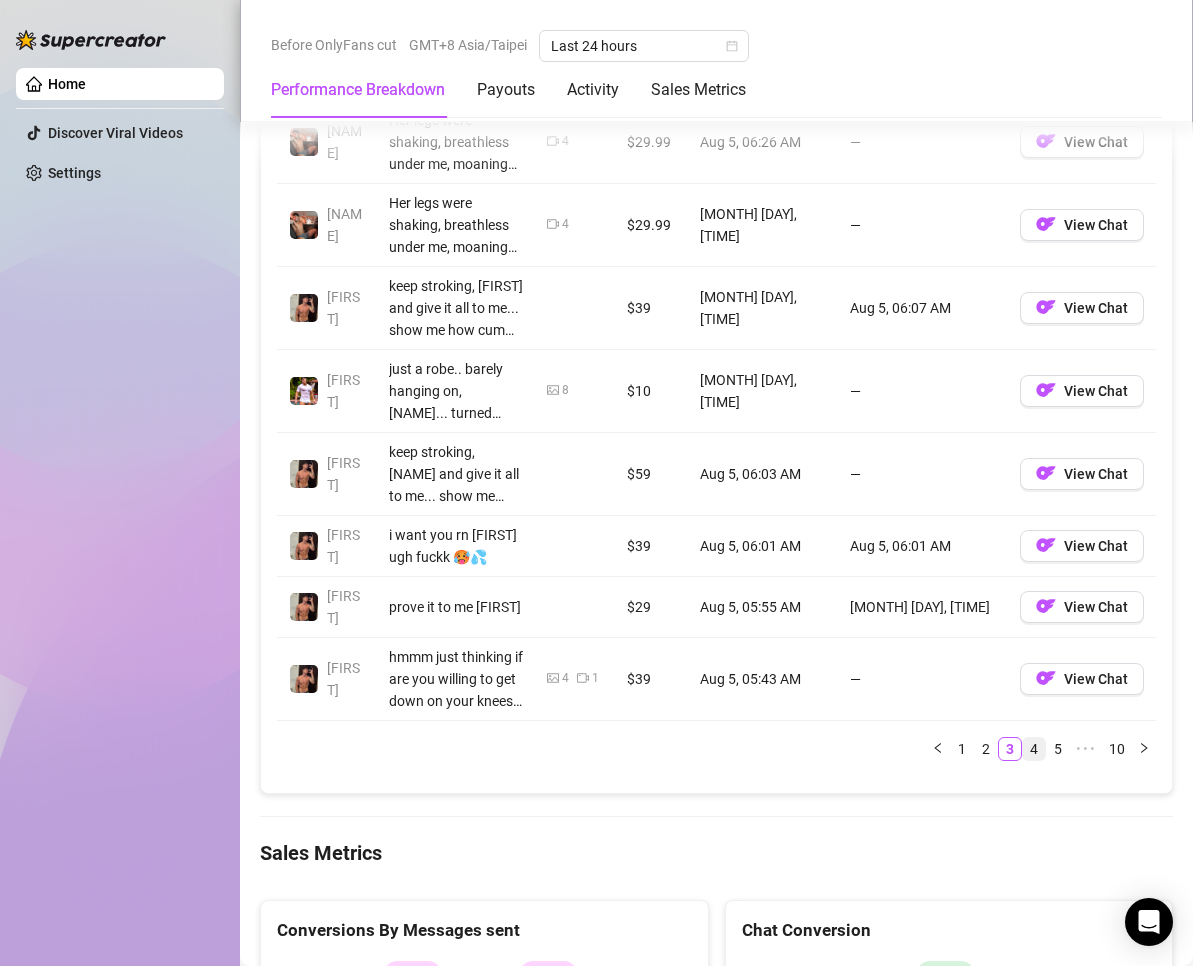 click on "4" at bounding box center (1034, 749) 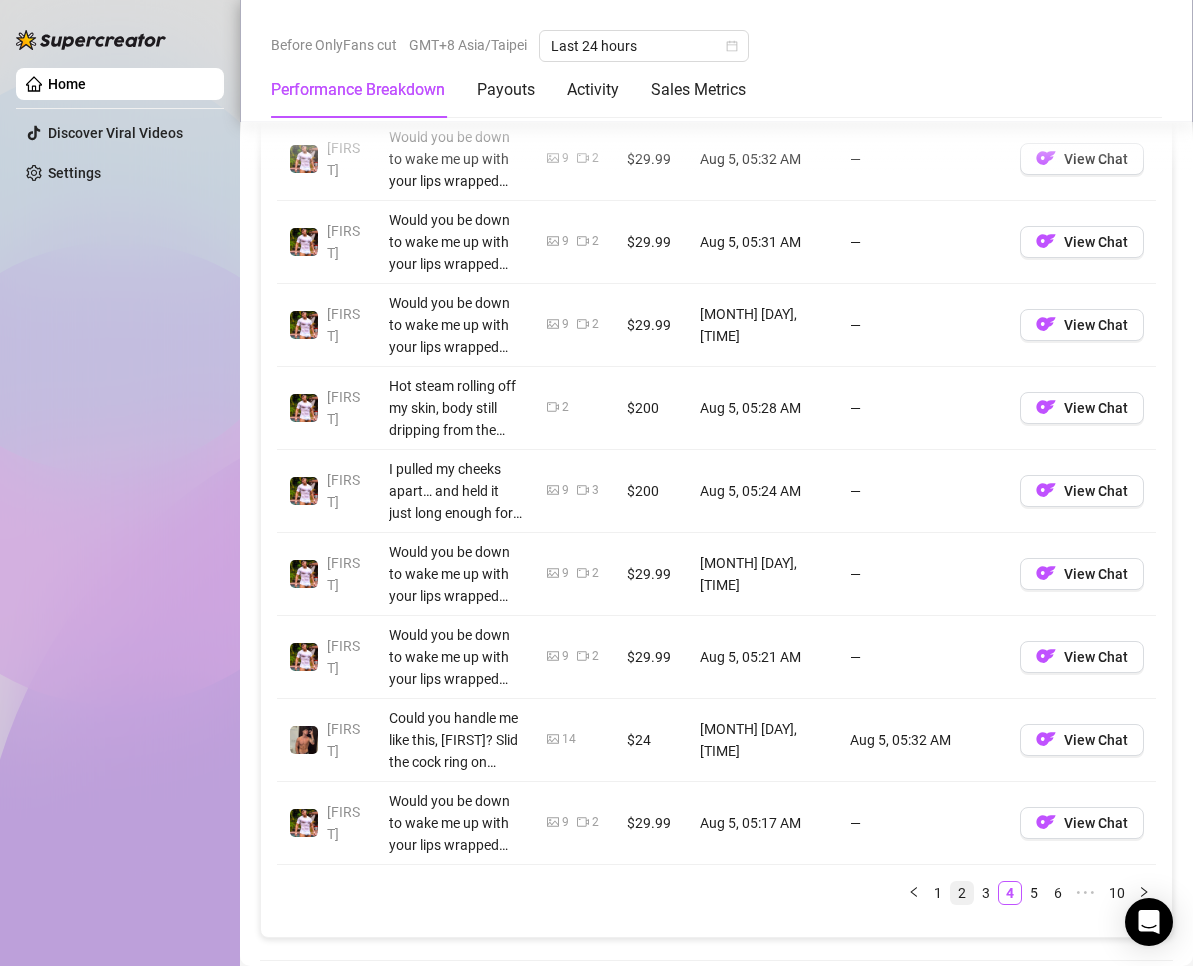scroll, scrollTop: 2200, scrollLeft: 0, axis: vertical 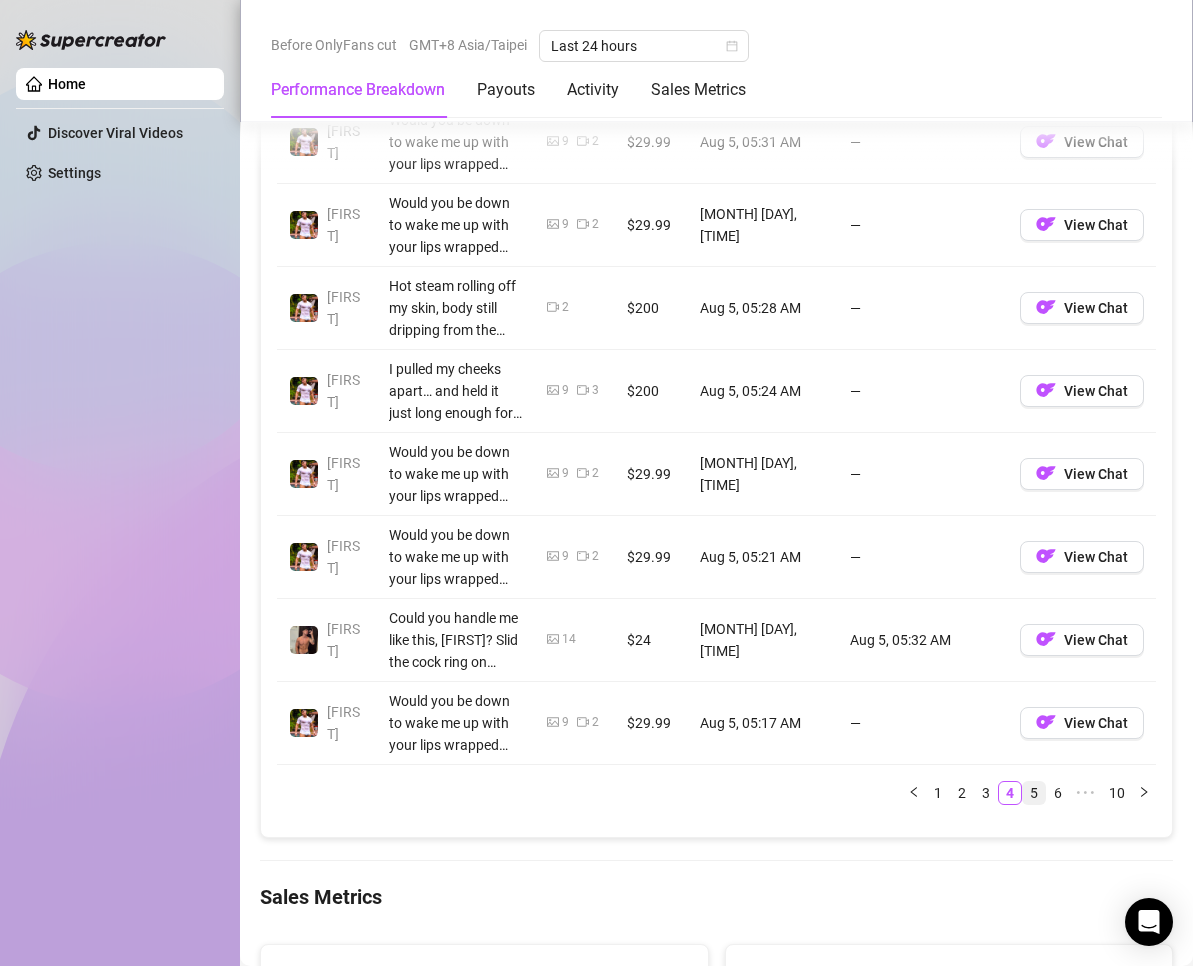 click on "5" at bounding box center [1034, 793] 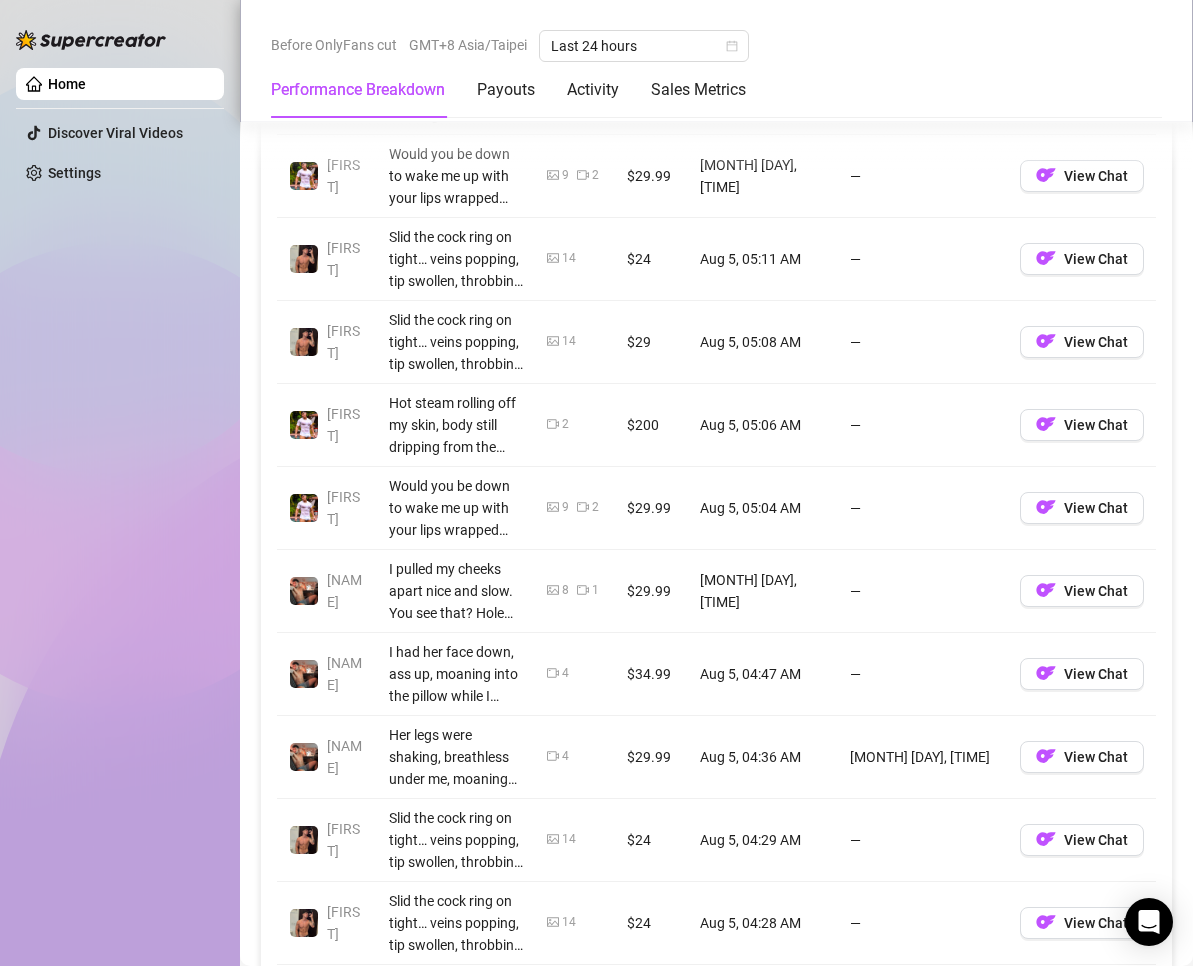 scroll, scrollTop: 2200, scrollLeft: 0, axis: vertical 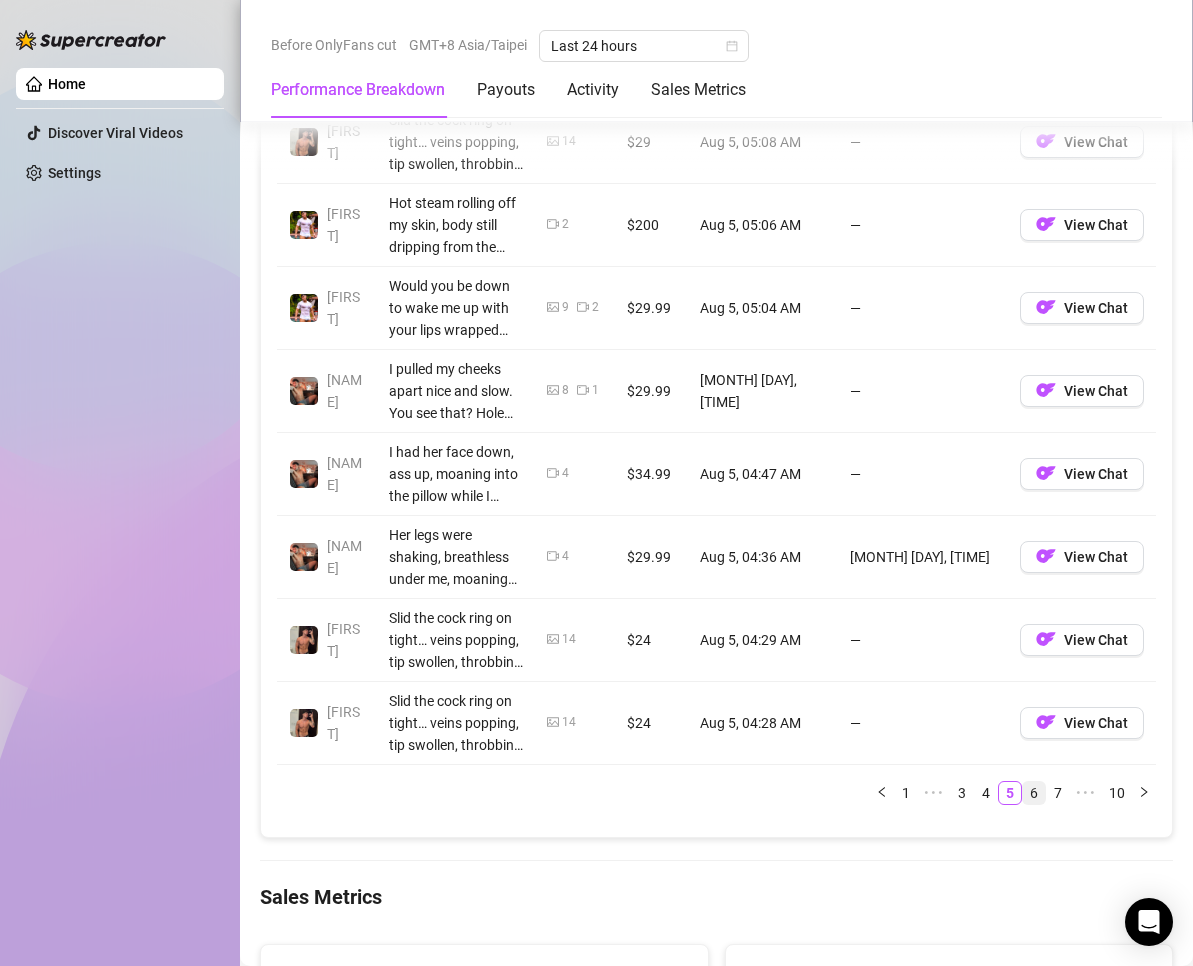 click on "6" at bounding box center [1034, 793] 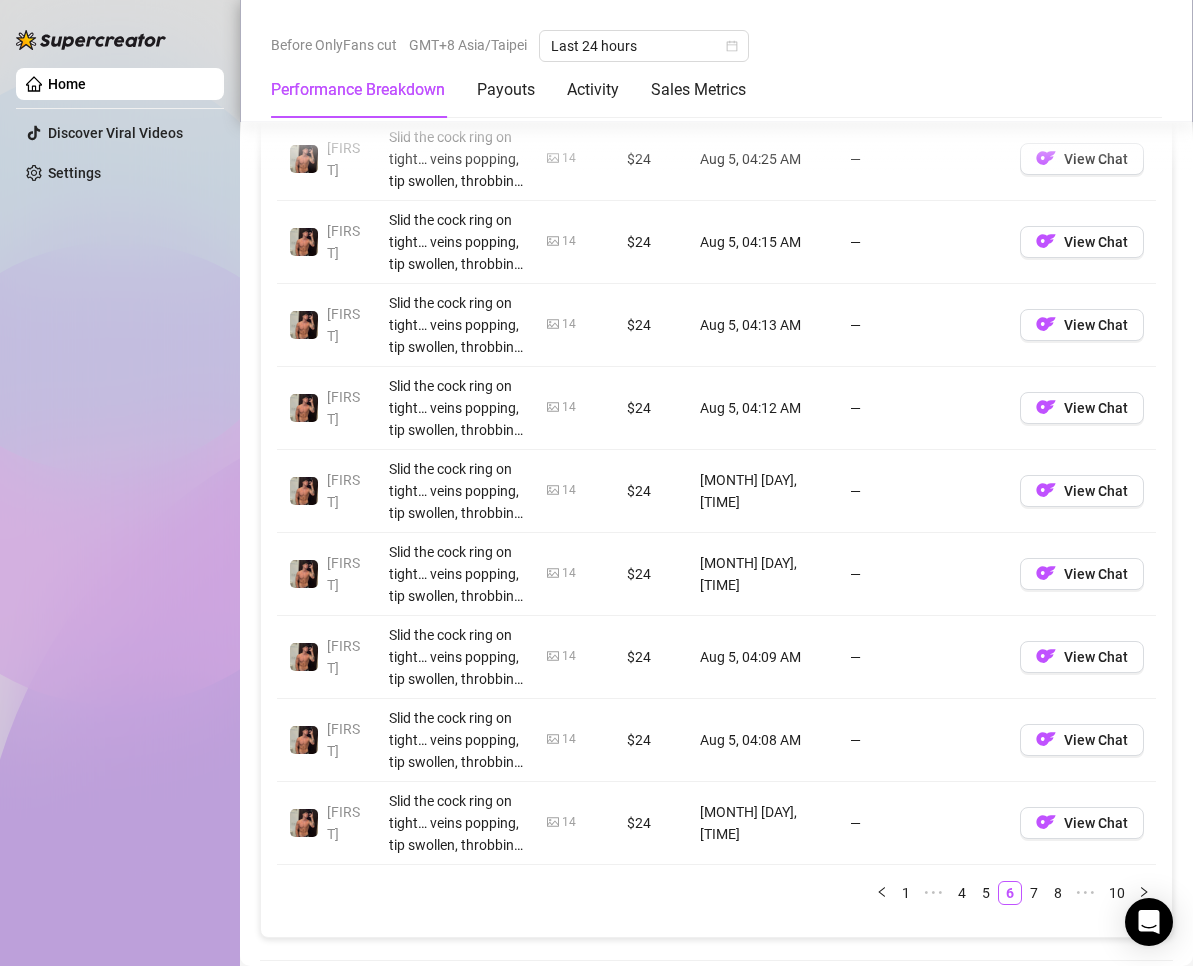scroll, scrollTop: 2200, scrollLeft: 0, axis: vertical 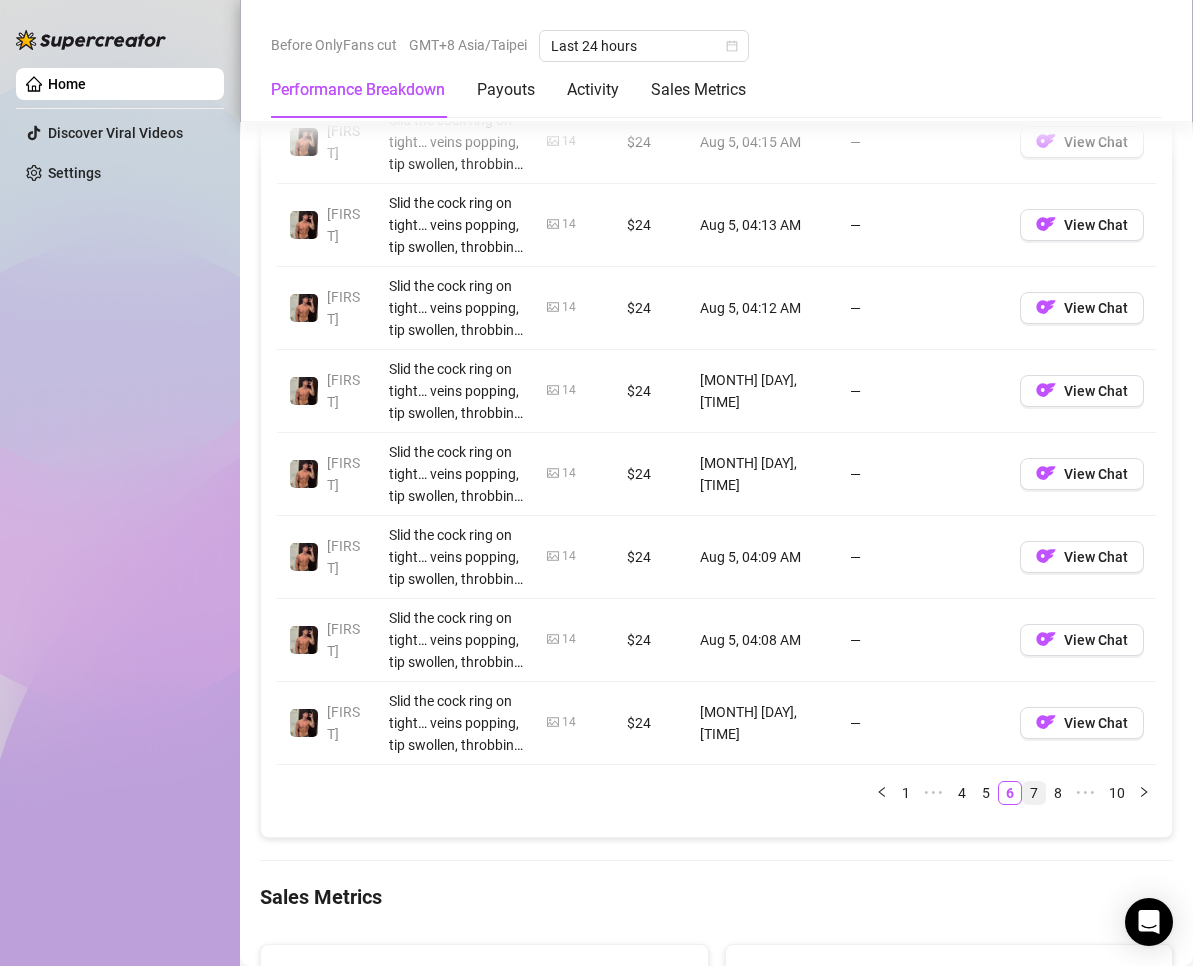 click on "7" at bounding box center [1034, 793] 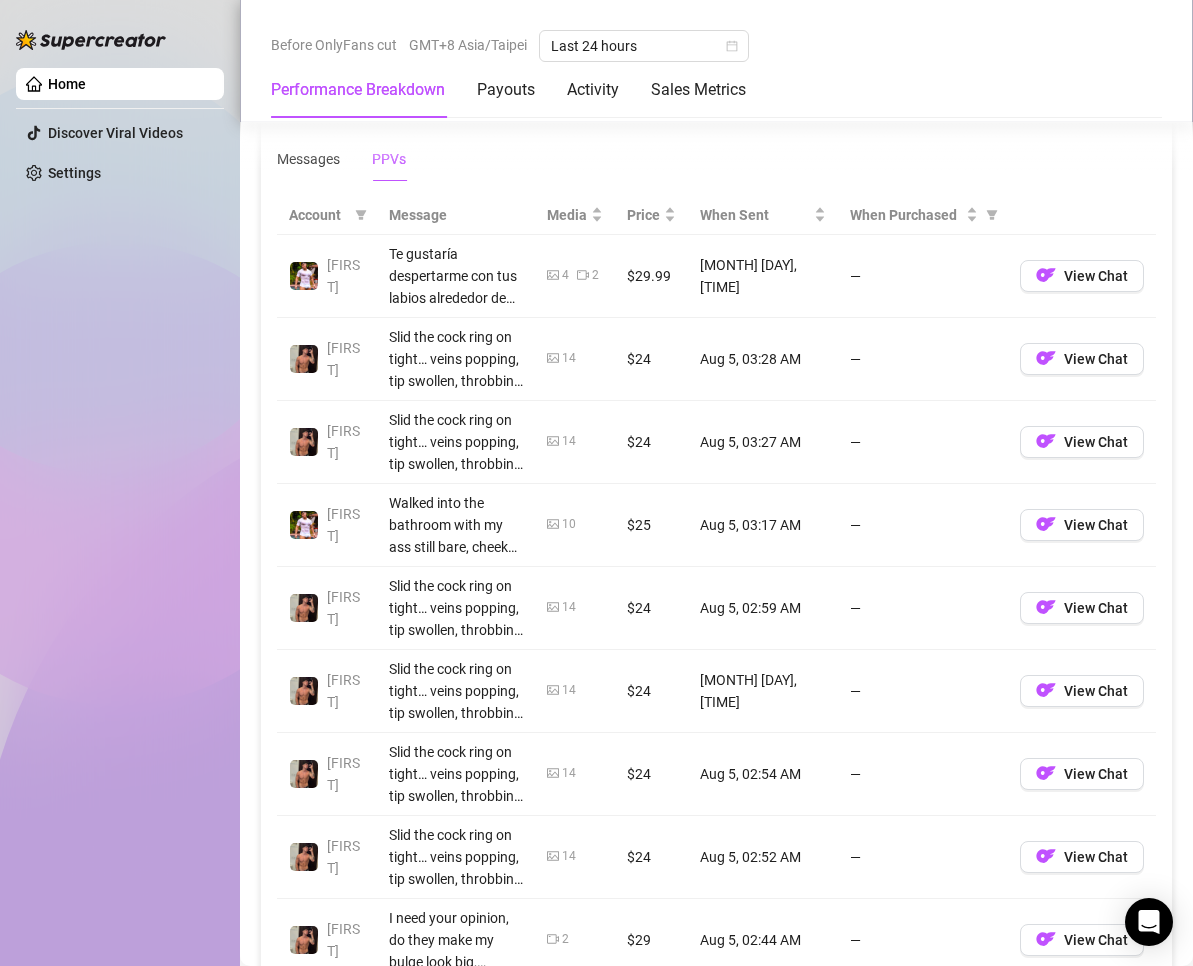 scroll, scrollTop: 2300, scrollLeft: 0, axis: vertical 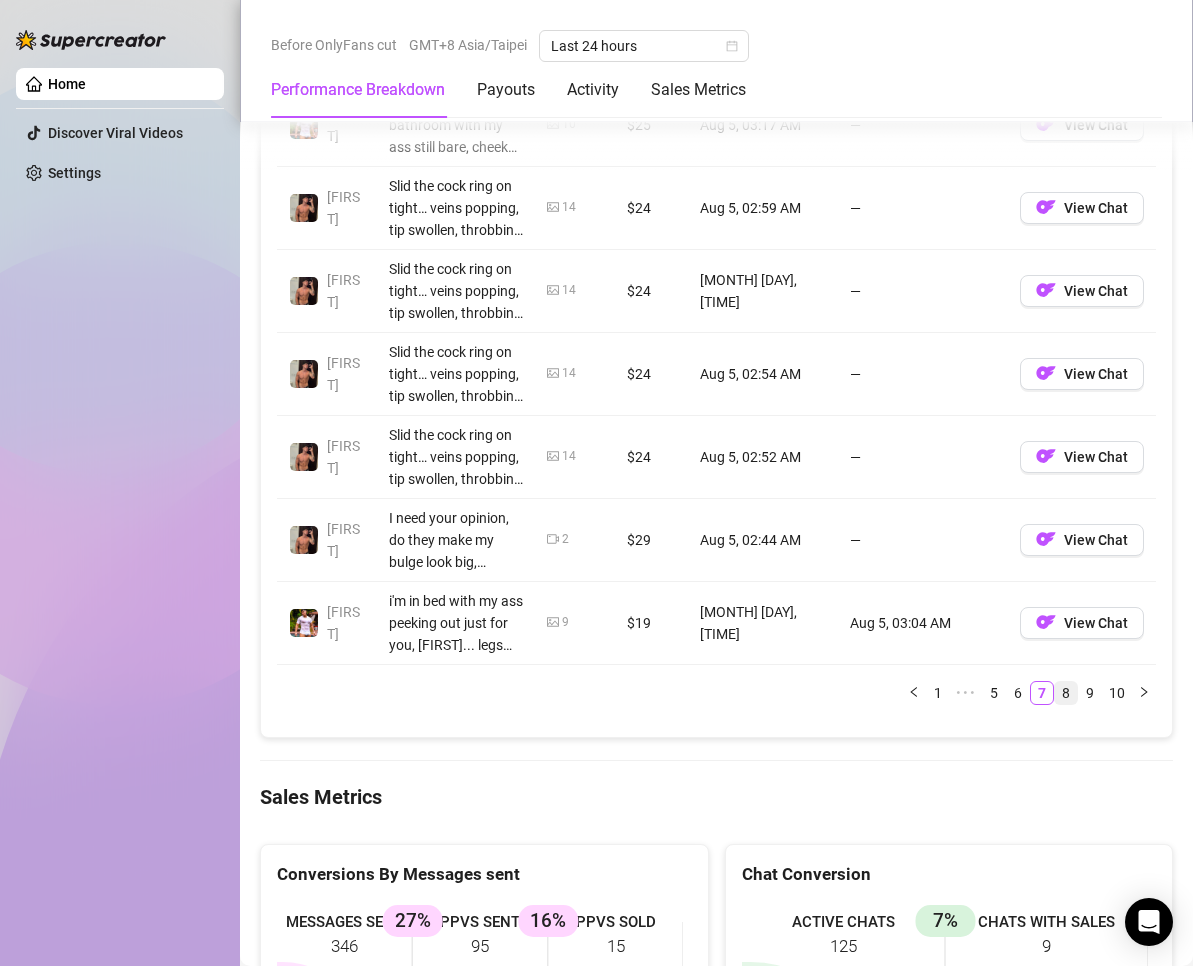 click on "8" at bounding box center (1066, 693) 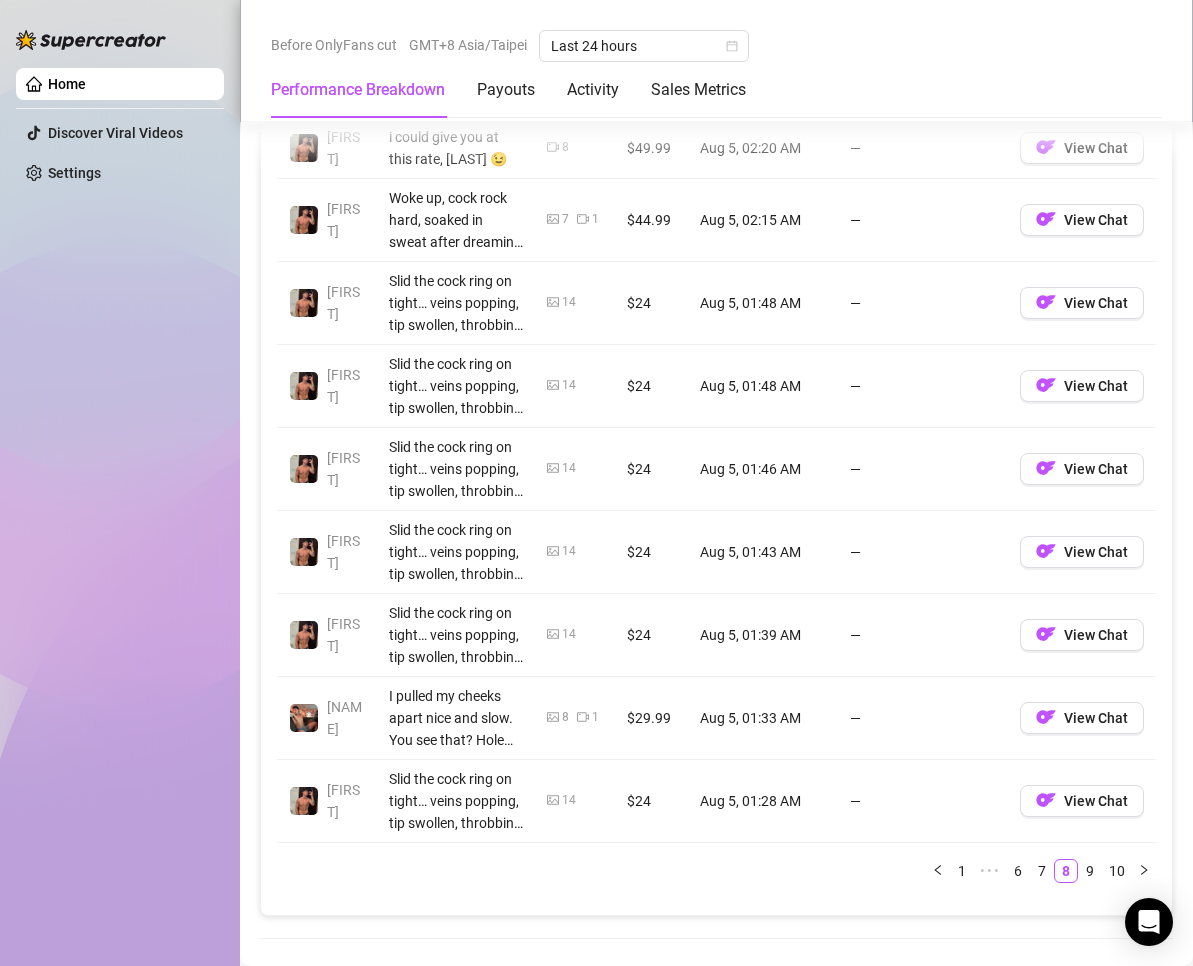 scroll, scrollTop: 2300, scrollLeft: 0, axis: vertical 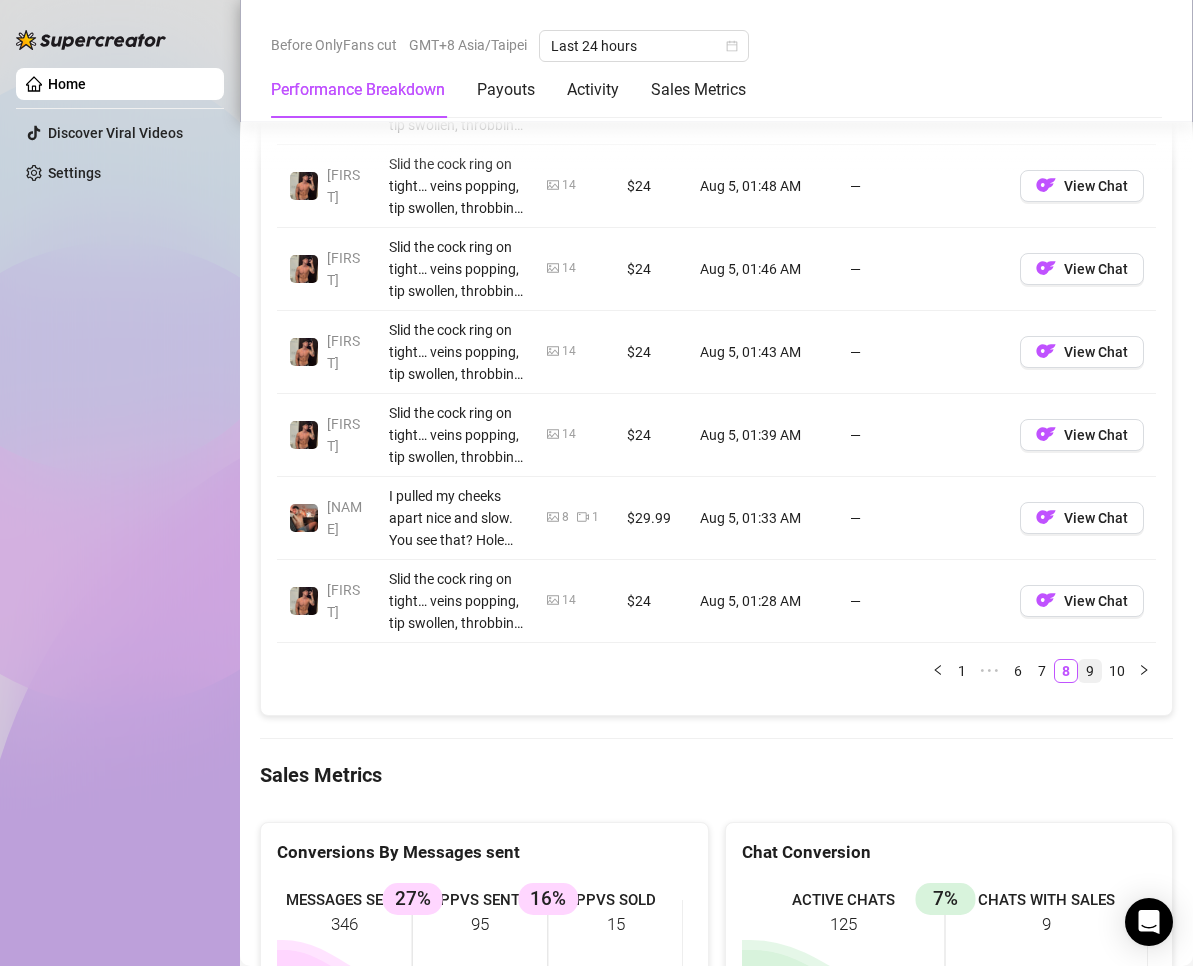 click on "9" at bounding box center [1090, 671] 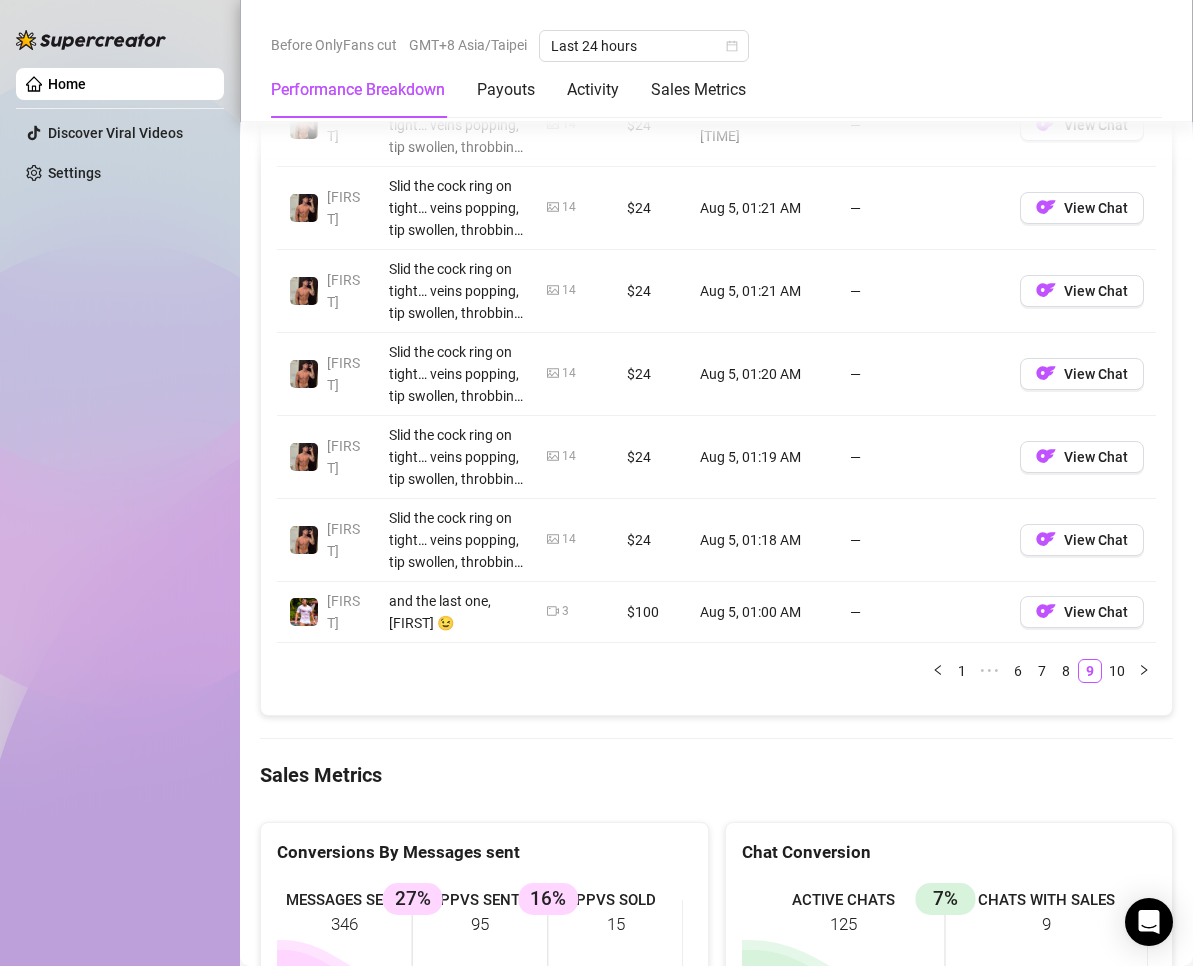 scroll, scrollTop: 2400, scrollLeft: 0, axis: vertical 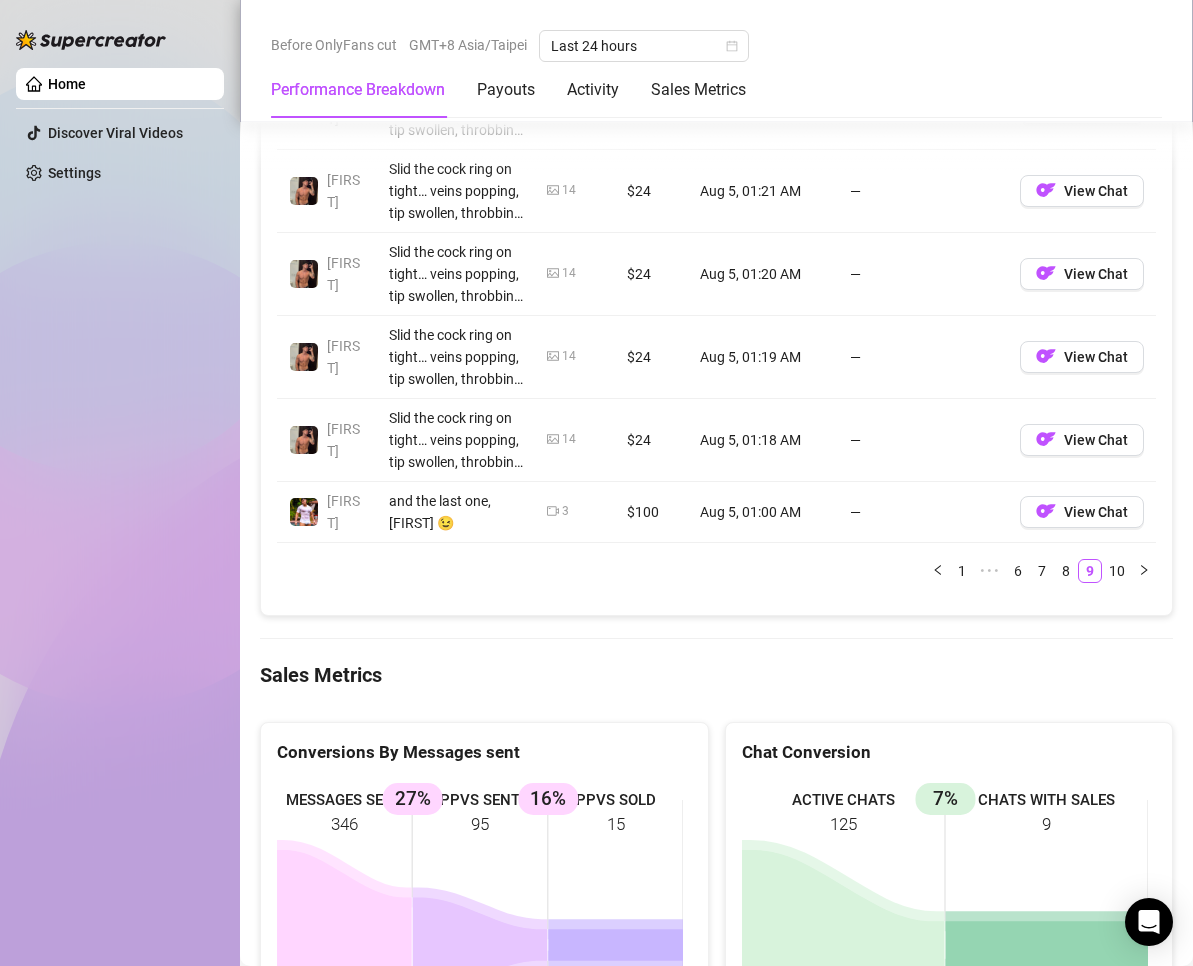 click on "Account Message Media Price When Sent When Purchased Zach Slid the cock ring on tight… veins popping, tip swollen, throbbing with every heartbeat. You’ve got no idea how hard it gets, trapped, thick, and begging to explode, [FIRST] 🥵💦 I stroke slow, feeling every pulse, every twitch, holding back the edge just to make it last longer 😏 do you want me to take this ring off and unleash all over your face like you’ve been craving, [FIRST]? 😈💦 14 $24 Aug 5, 01:27 AM — View Chat Zach Slid the cock ring on tight… veins popping, tip swollen, throbbing with every heartbeat. You’ve got no idea how hard it gets, trapped, thick, and begging to explode, baby 🥵💦 I stroke slow, feeling every pulse, every twitch, holding back the edge just to make it last longer 😏 do you want me to take this ring off and unleash all over your face like you’ve been craving, baby? 😈💦 14 $24 Aug 5, 01:26 AM — View Chat Zach 14 $24 Aug 5, 01:24 AM — View Chat Zach 14 $24 Aug 5, 01:22 AM — View Chat 14" at bounding box center (716, 147) 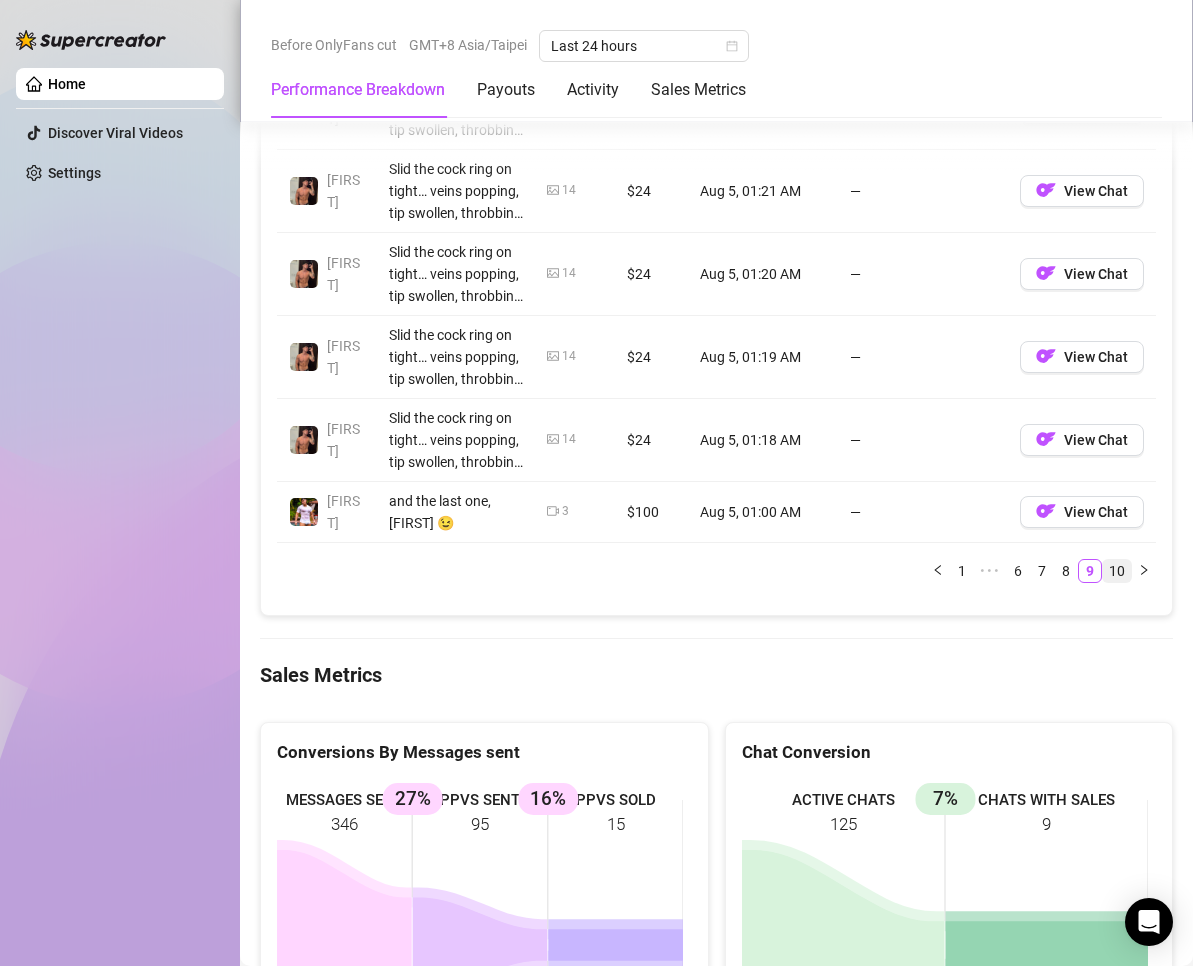 click on "10" at bounding box center (1117, 571) 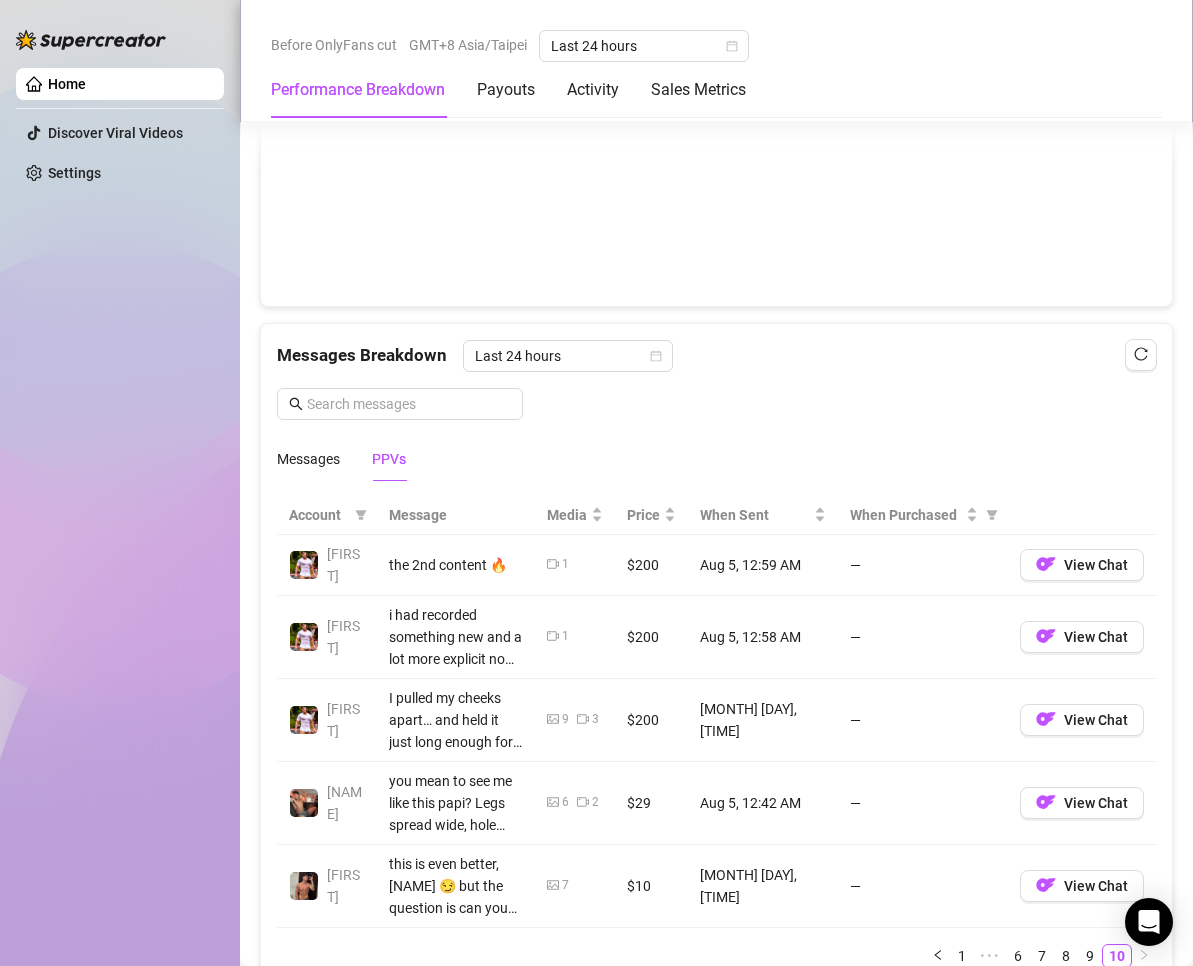scroll, scrollTop: 1900, scrollLeft: 0, axis: vertical 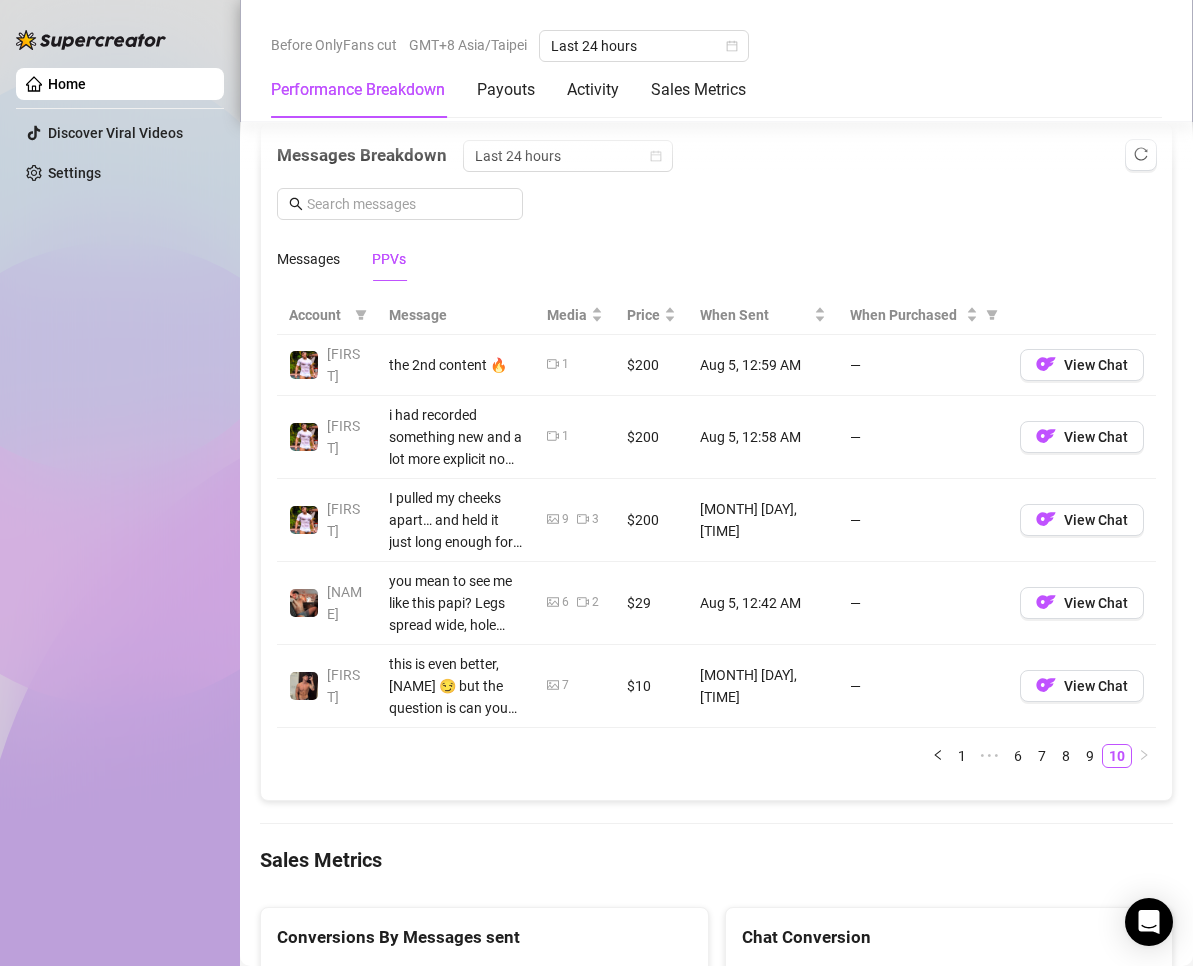 click on "Account Message Media Price When Sent When Purchased Hector the 2nd content 🔥 1 $200 Aug 5, 12:59 AM — View Chat Hector i had recorded something new and a lot more explicit now just for you, [FIRST]. And i will be honest, this is so much hot and tempting 🥵 i dont know if you want this but i tell you this is 100% naked, all out. I will send a total of $500 locked content, once u unlocked them and i'll send it to you rn 💦😈 1 $200 Aug 5, 12:58 AM — View Chat Hector I  pulled my cheeks apart… and held it just long enough for you to see everything🍑👀 wide open, no shame, just waiting. Up close, raw, dripping, aching for you. But this view? It’s only for the ones who earn it, papi 😈 You ready to unlock what I saved just for you, papi? This is one of my exclusive and explicit contents, all yours if you want it 🍑💦😈 9 3 $200 Aug 5, 12:56 AM — View Chat Osvaldo 6 2 $29 Aug 5, 12:42 AM — View Chat Zach 7 $10 Aug 5, 12:32 AM — View Chat 1 ••• 6 7 8 9 10" at bounding box center [716, 540] 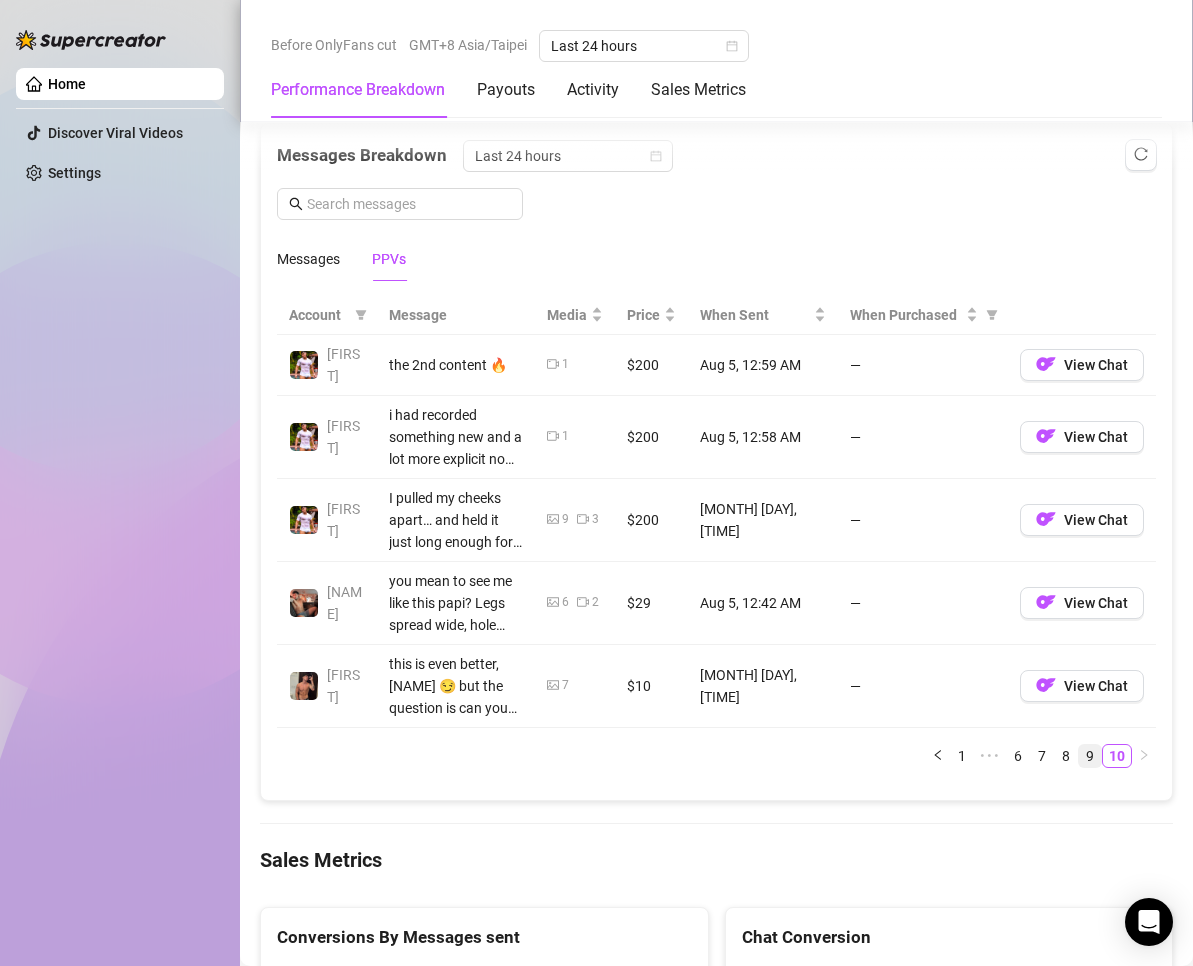 click on "9" at bounding box center (1090, 756) 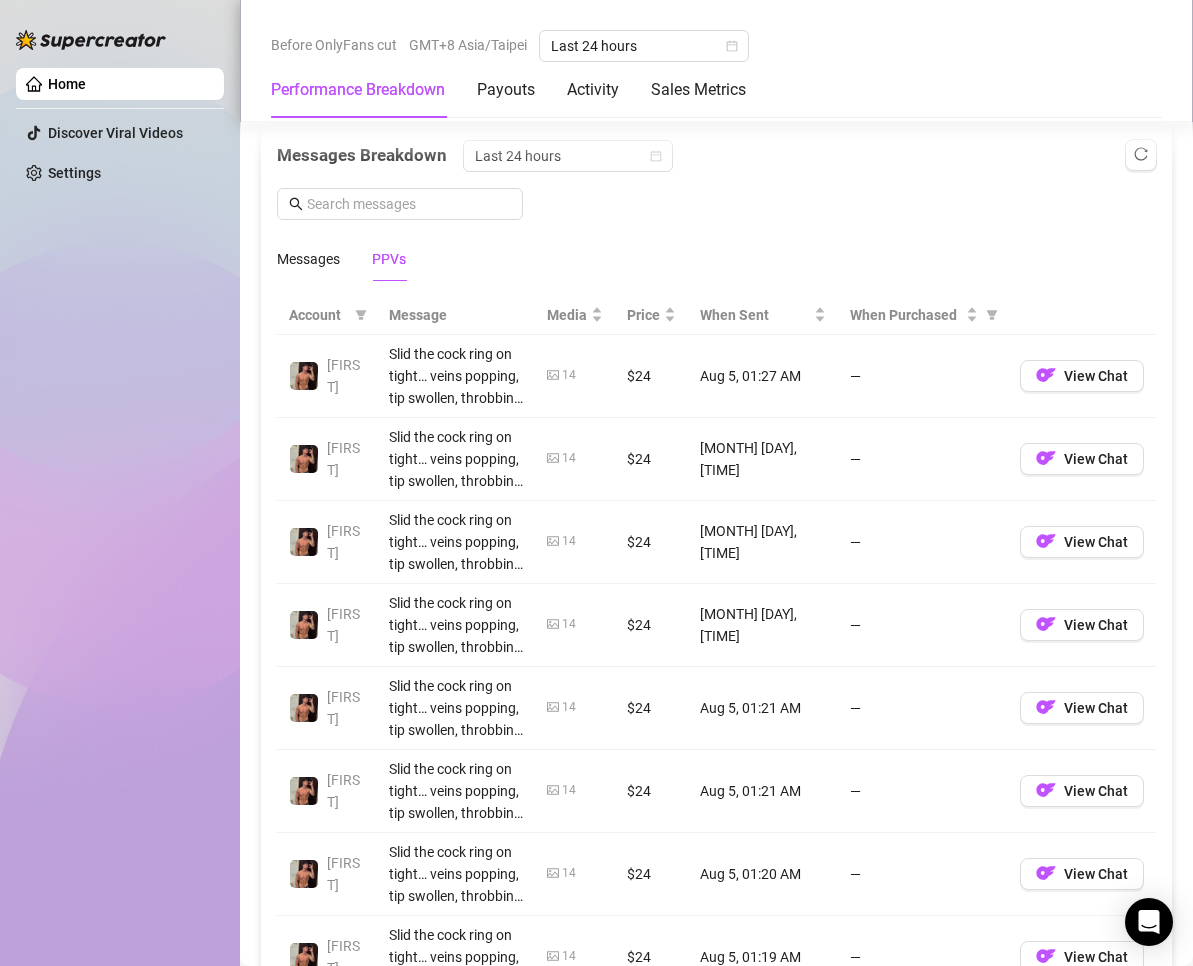 scroll, scrollTop: 2100, scrollLeft: 0, axis: vertical 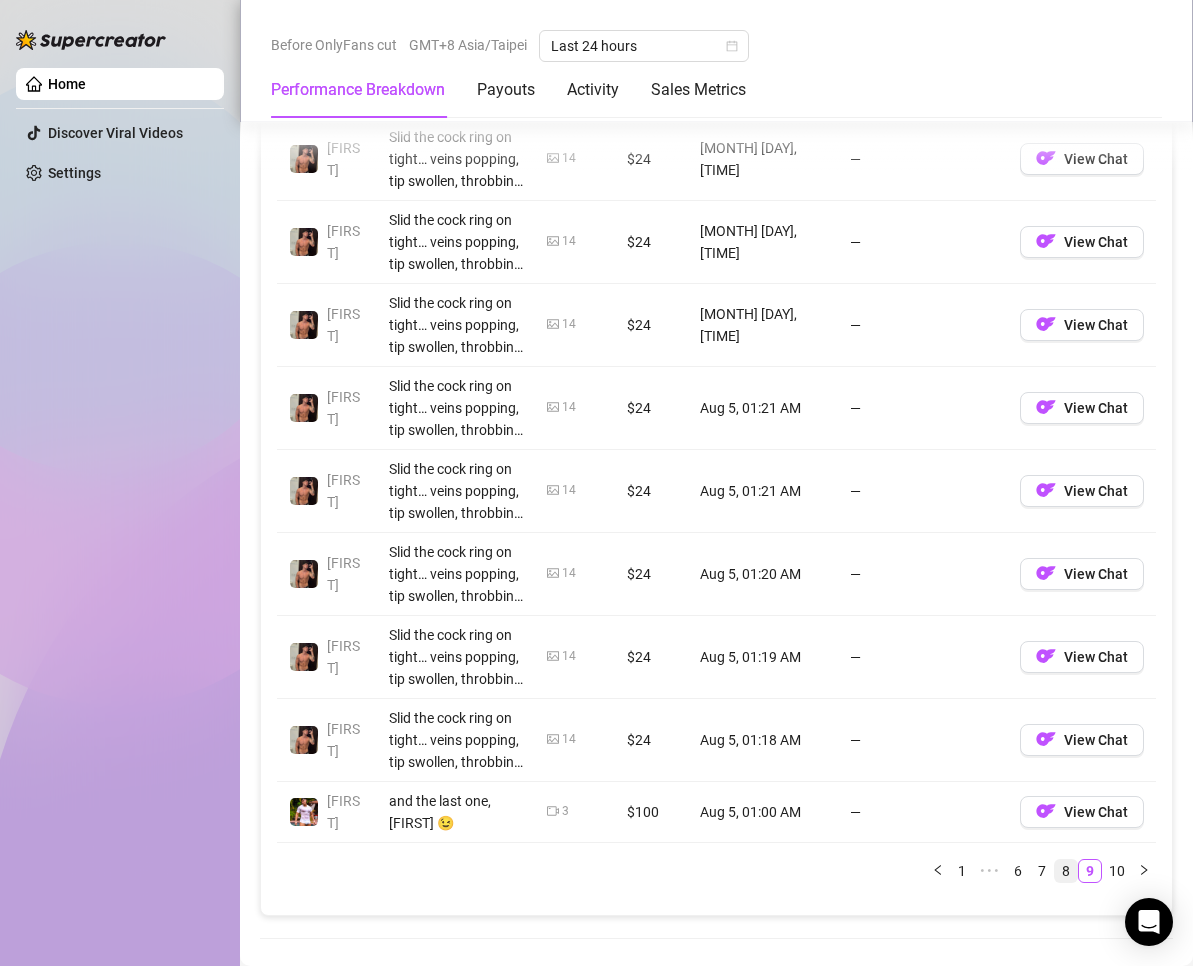 click on "8" at bounding box center (1066, 871) 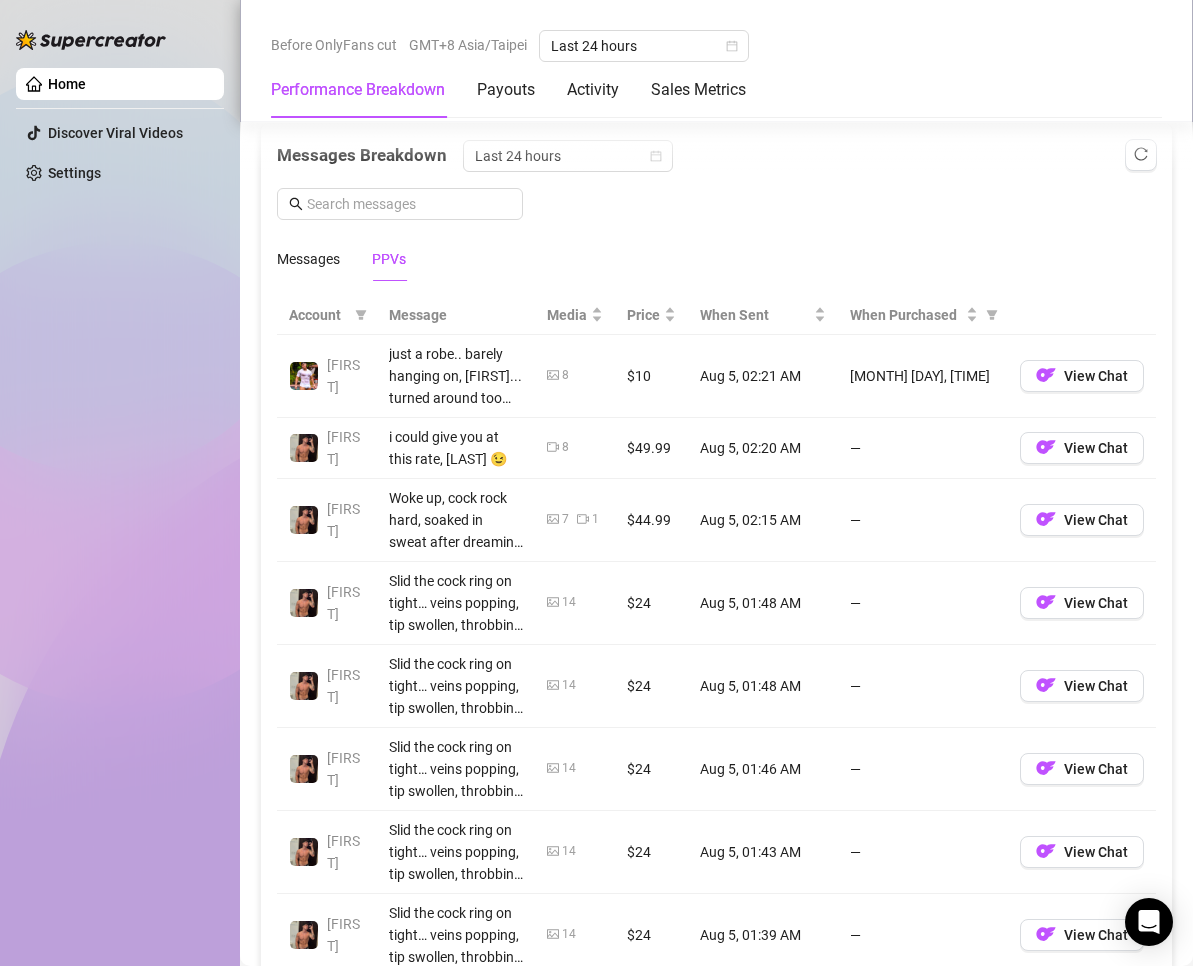 scroll, scrollTop: 2100, scrollLeft: 0, axis: vertical 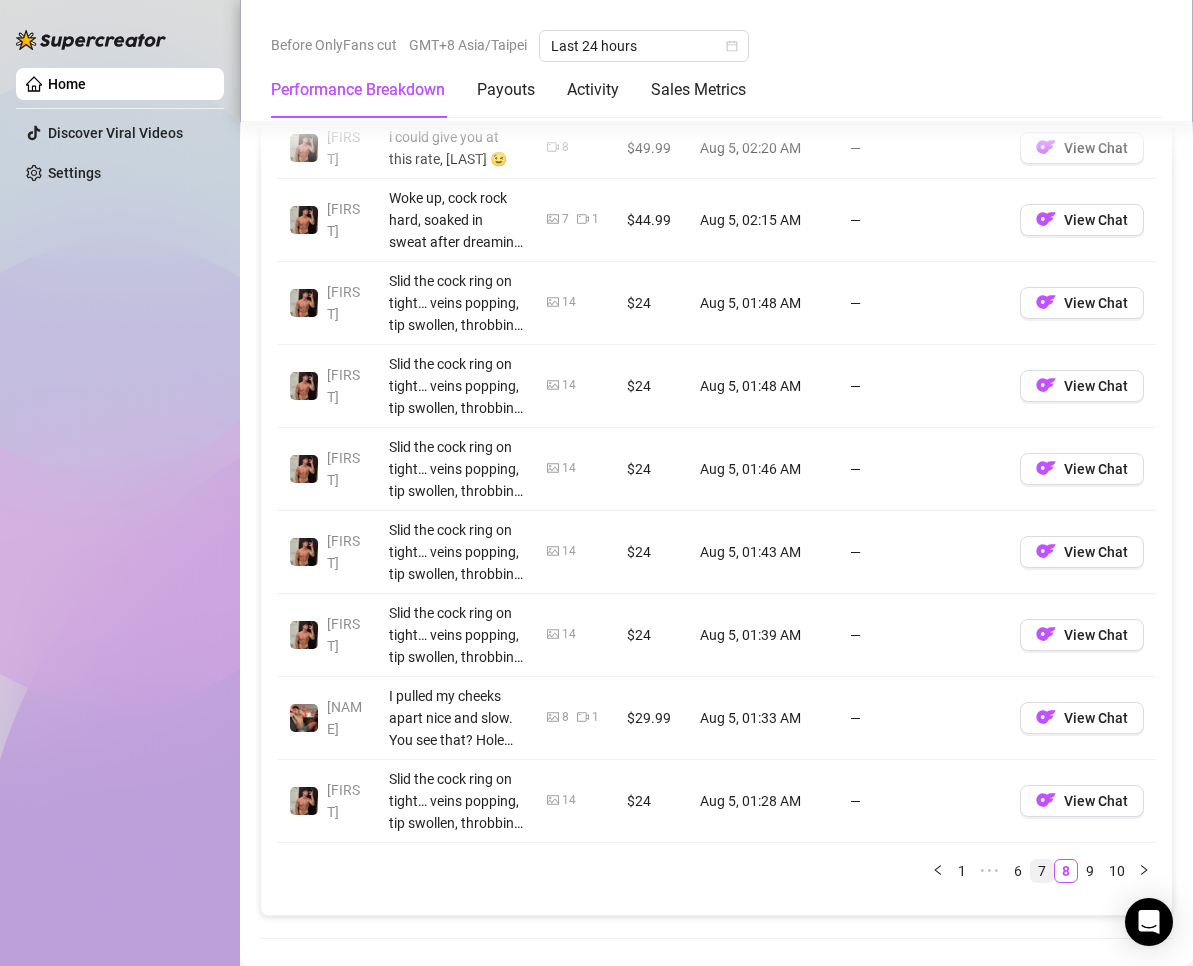 click on "7" at bounding box center [1042, 871] 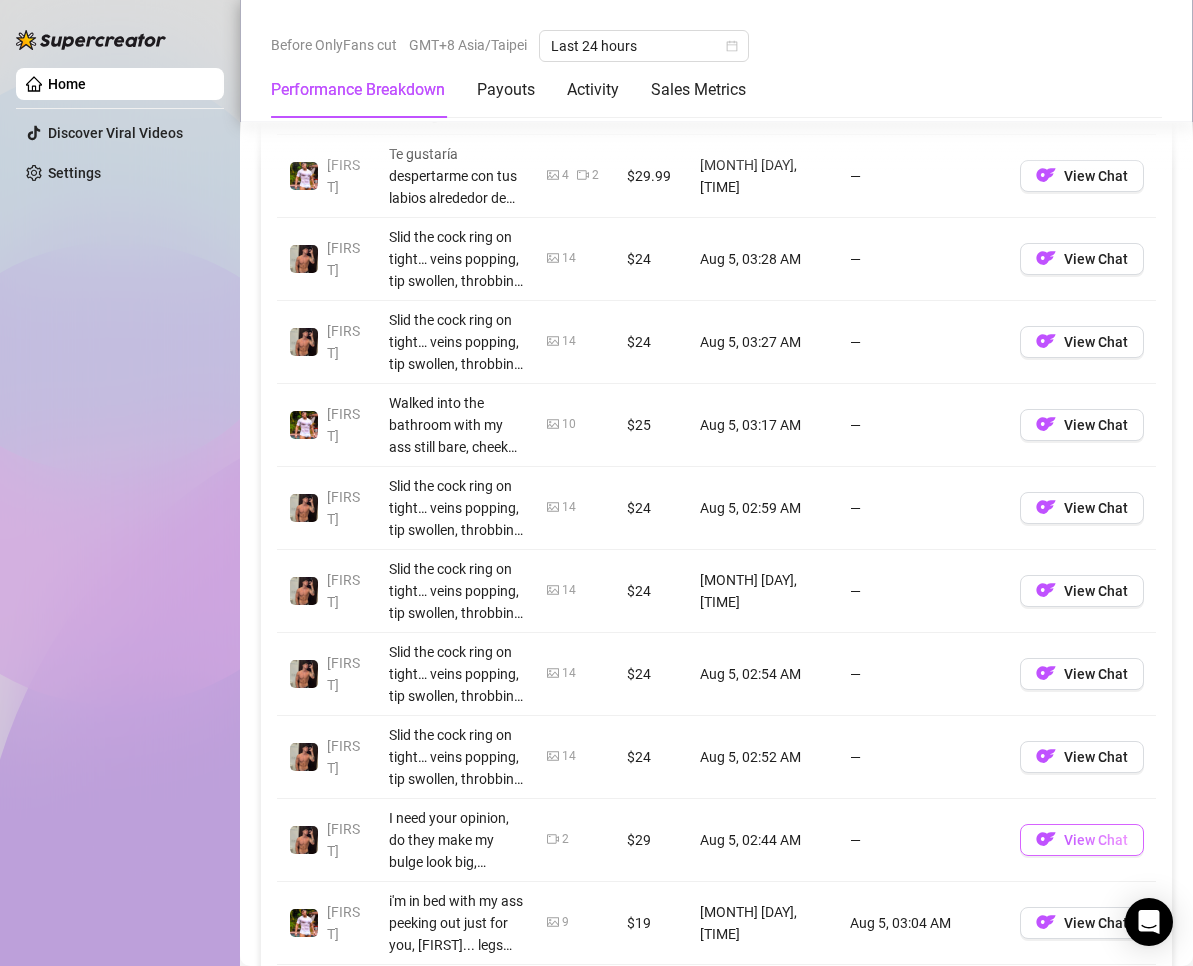scroll, scrollTop: 2100, scrollLeft: 0, axis: vertical 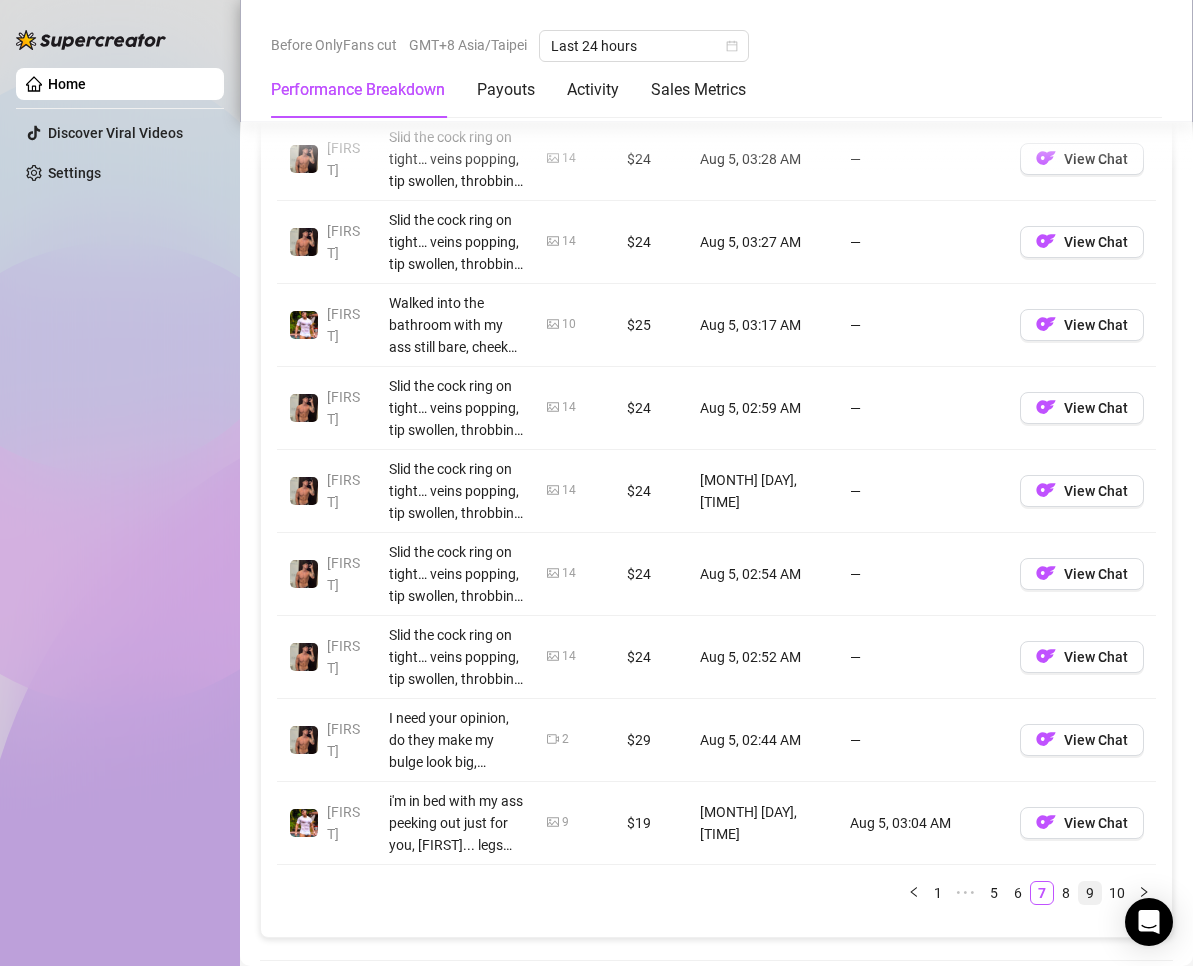 click on "9" at bounding box center (1090, 893) 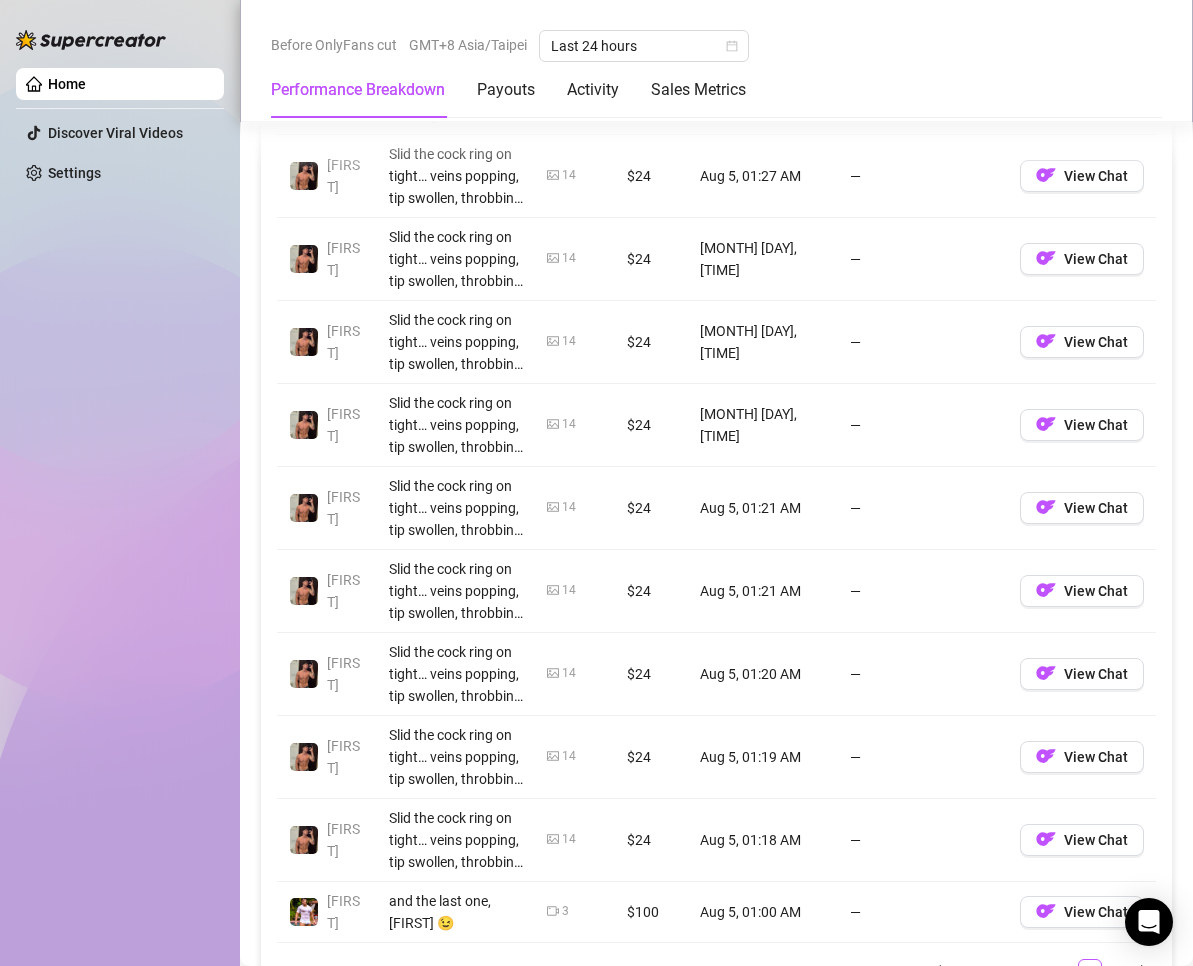 scroll, scrollTop: 2100, scrollLeft: 0, axis: vertical 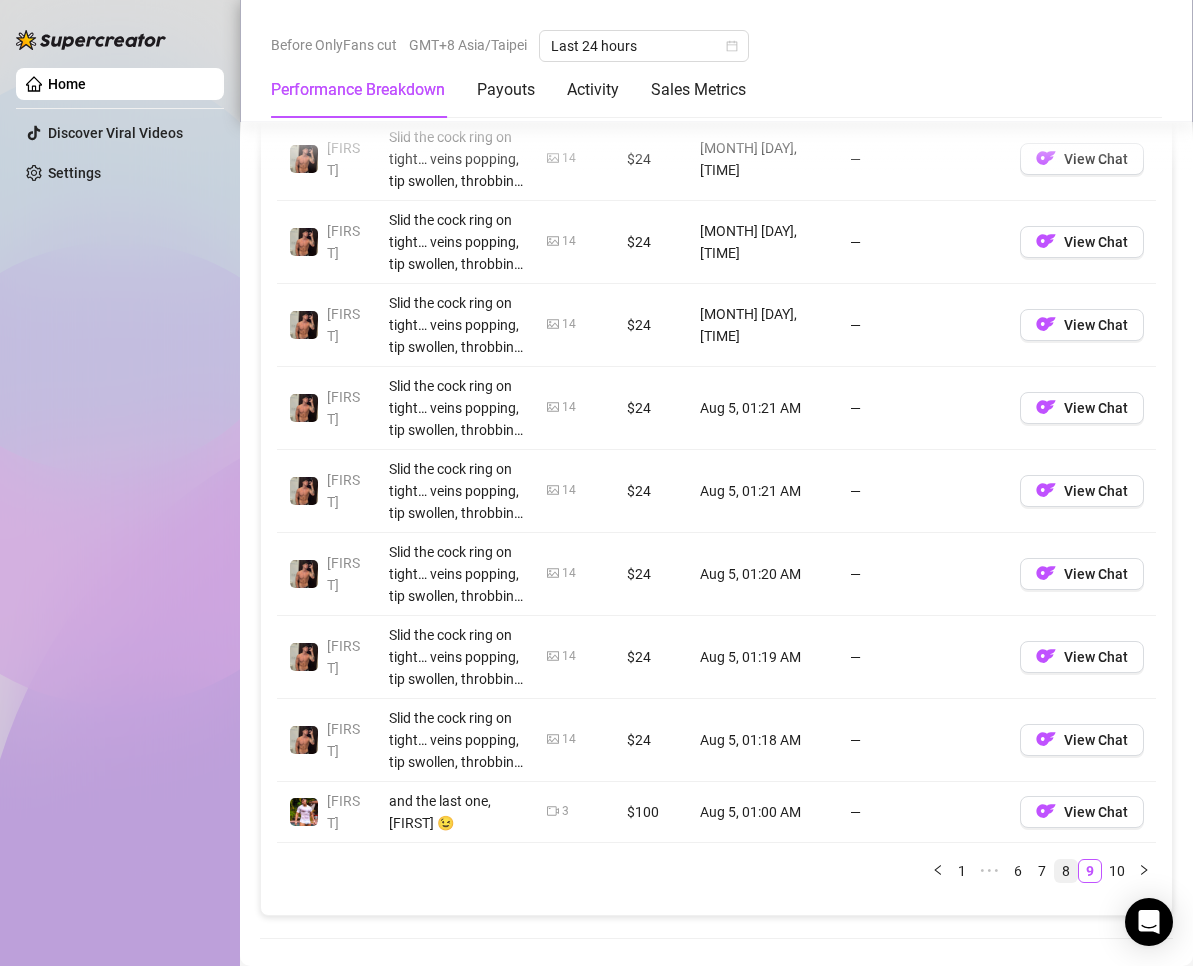 click on "8" at bounding box center [1066, 871] 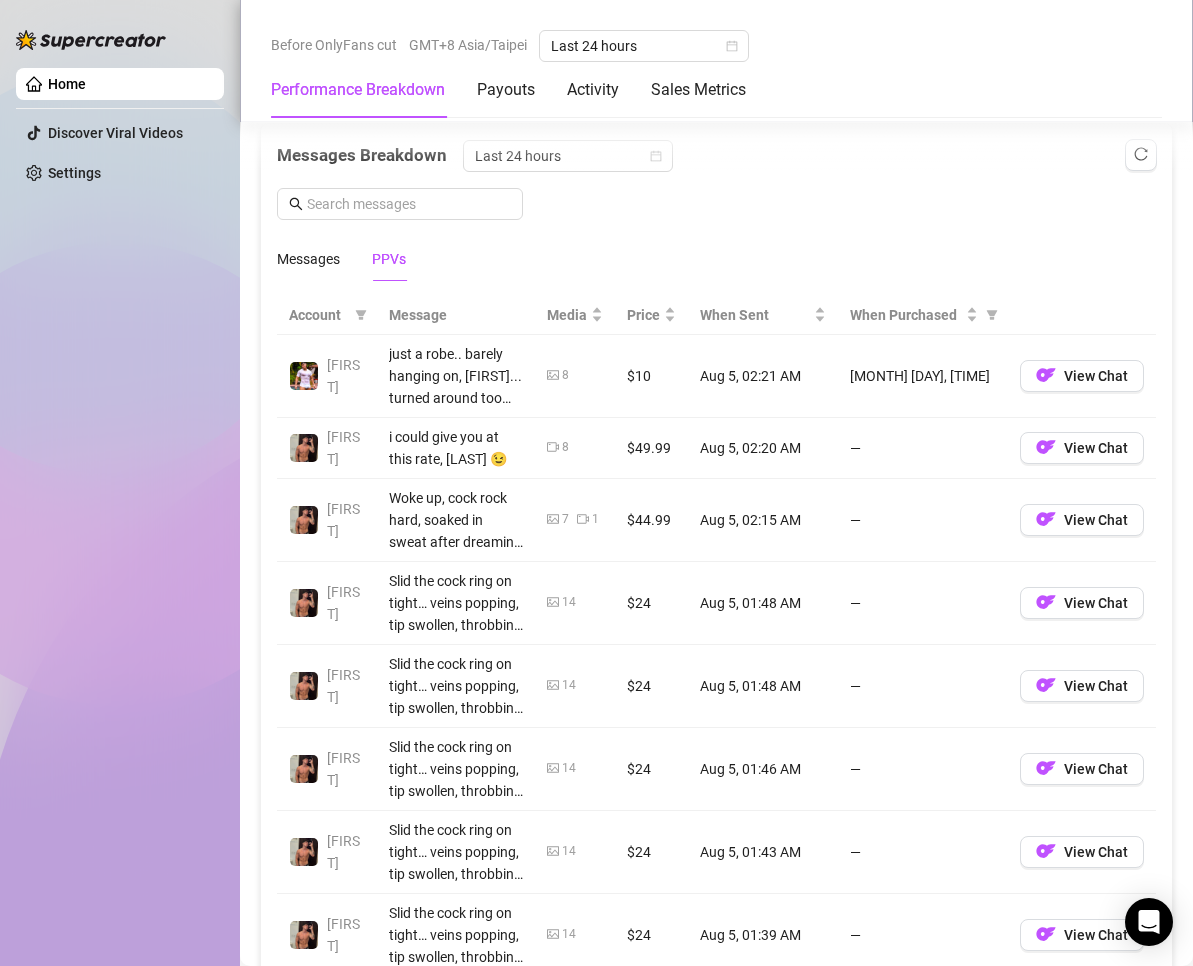 scroll, scrollTop: 2100, scrollLeft: 0, axis: vertical 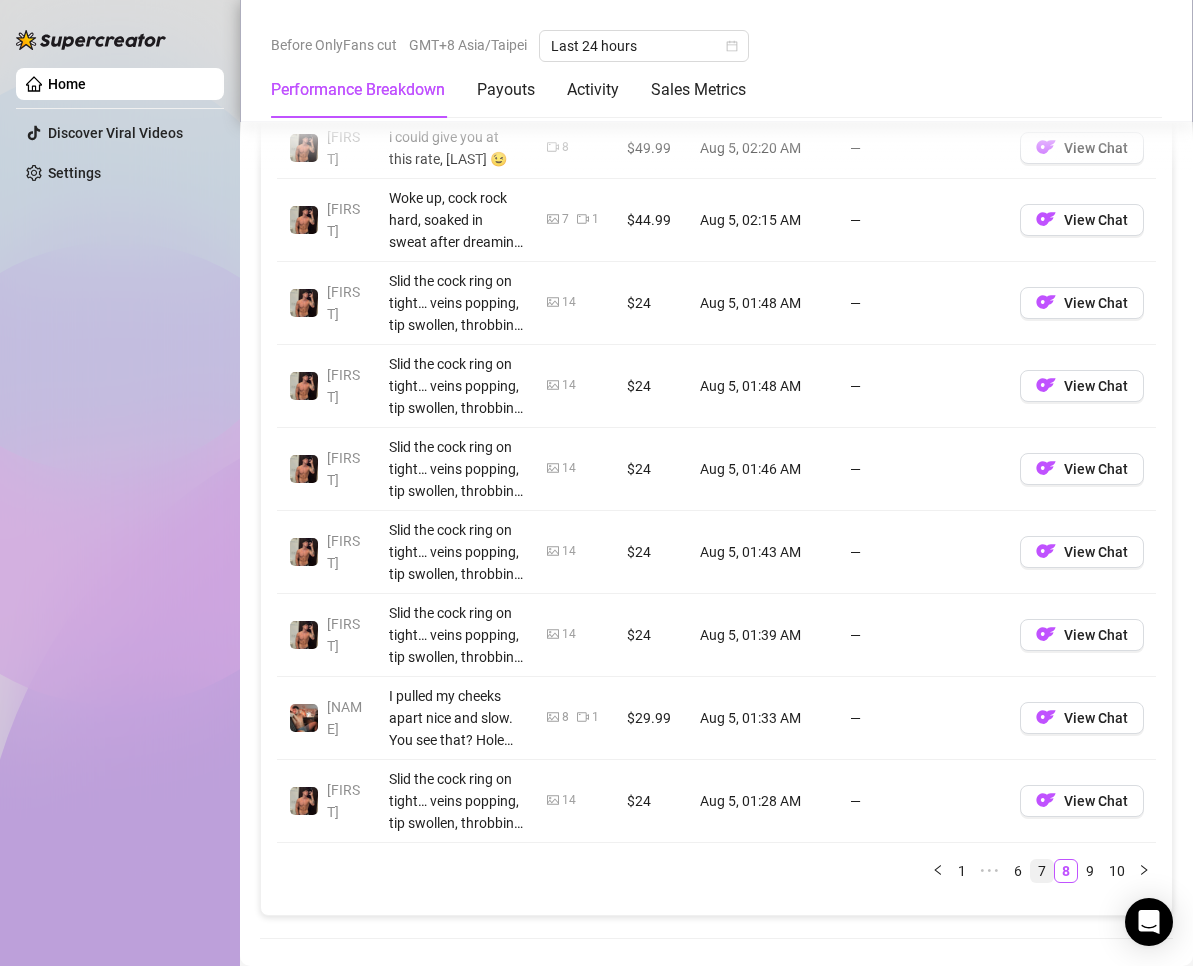 click on "7" at bounding box center (1042, 871) 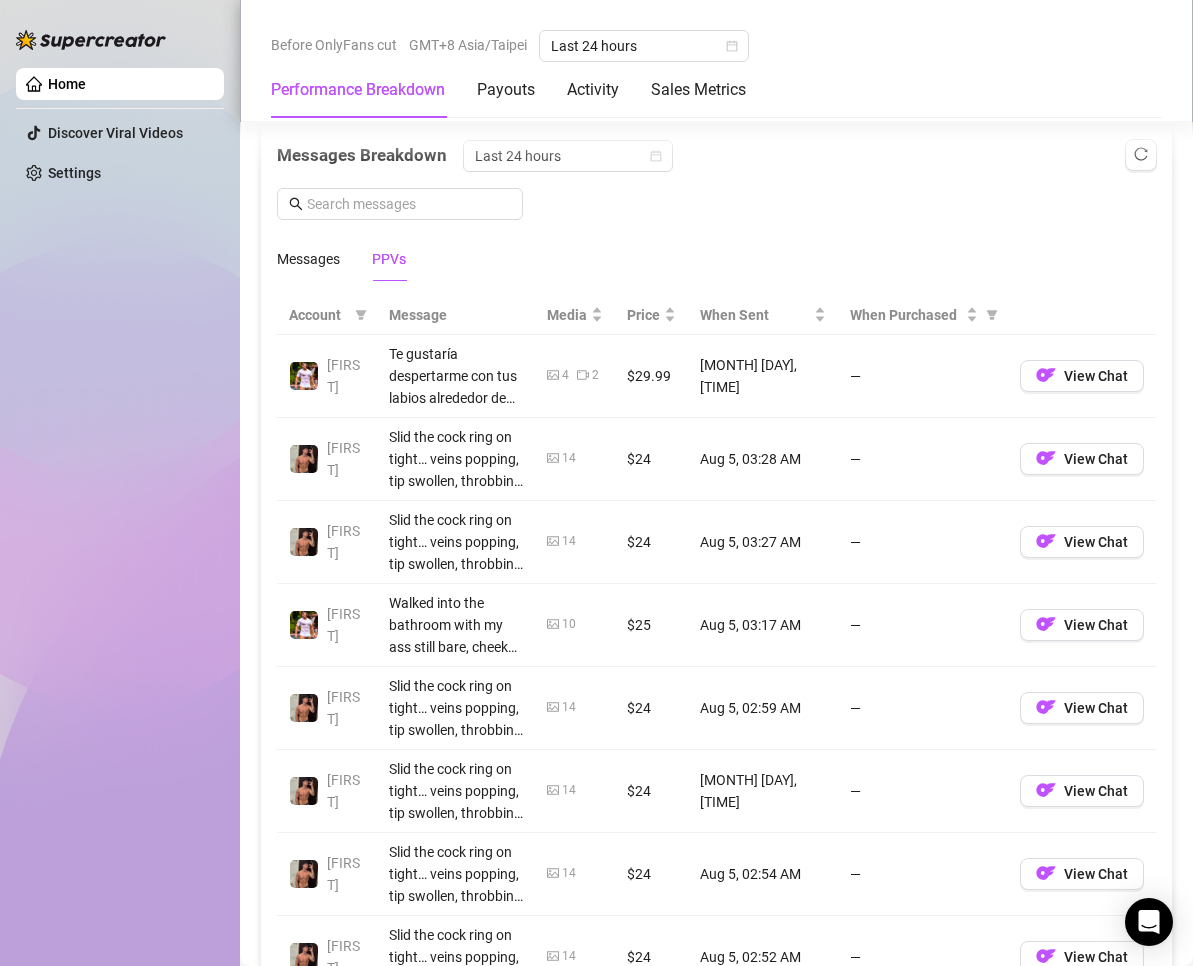 scroll, scrollTop: 2100, scrollLeft: 0, axis: vertical 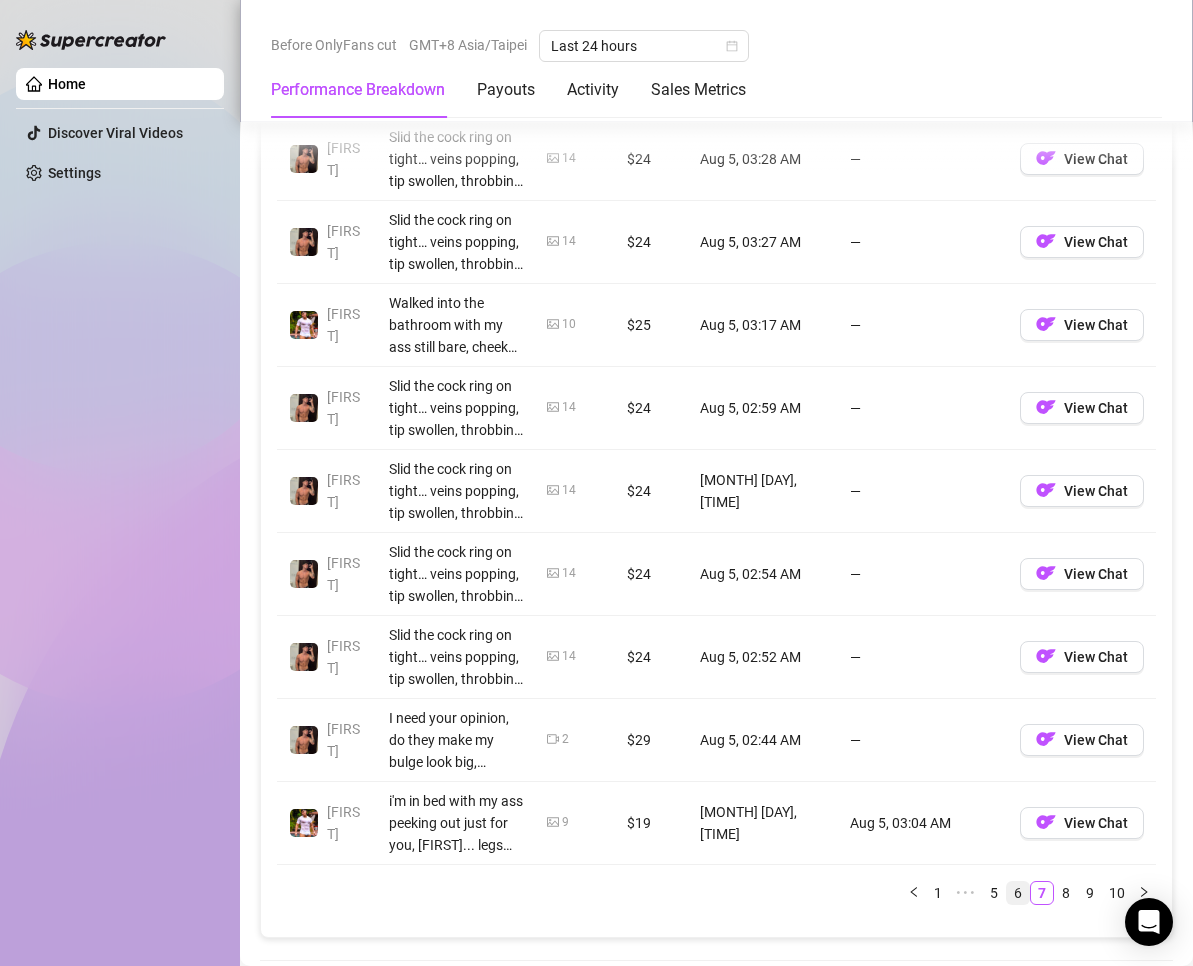click on "6" at bounding box center [1018, 893] 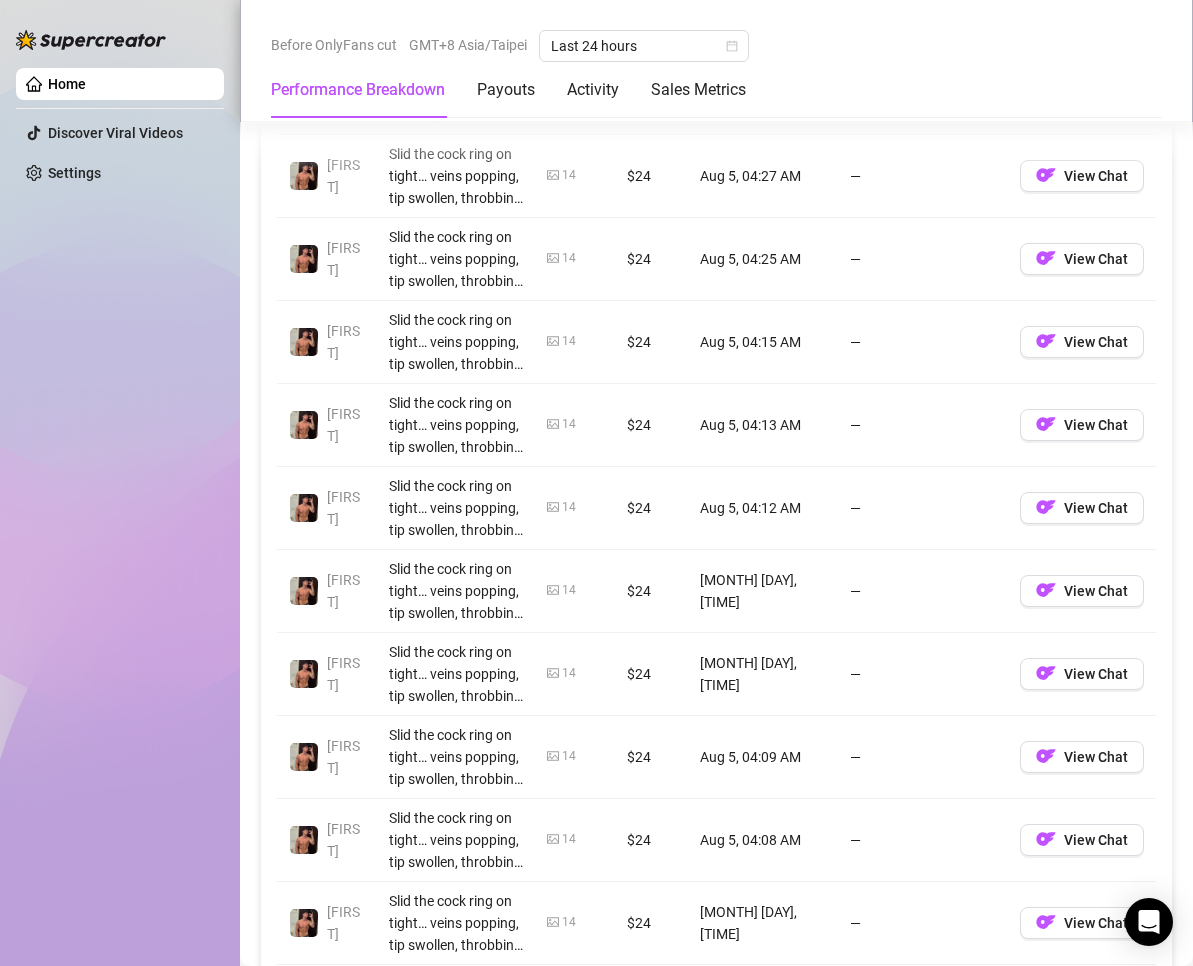 scroll, scrollTop: 2100, scrollLeft: 0, axis: vertical 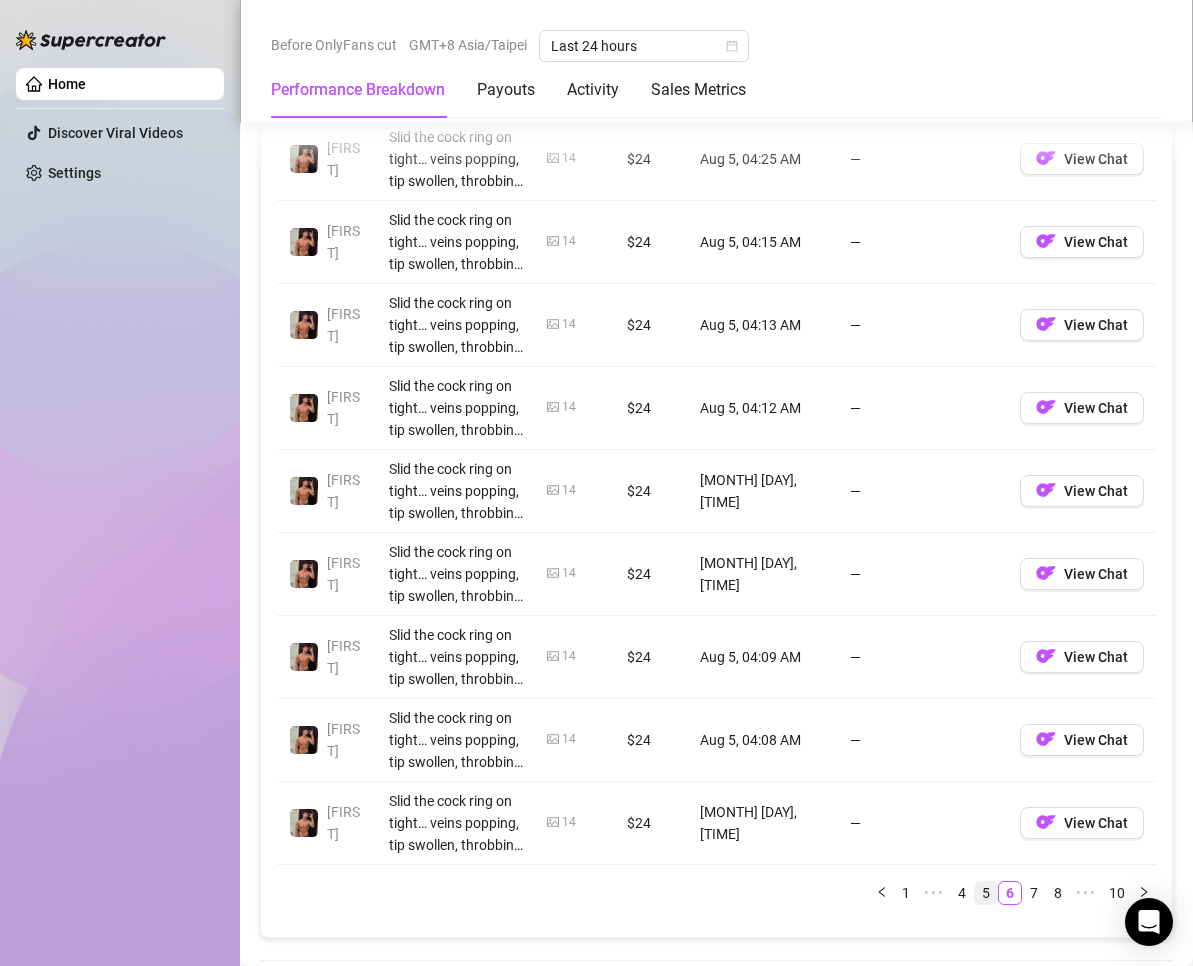 click on "5" at bounding box center (986, 893) 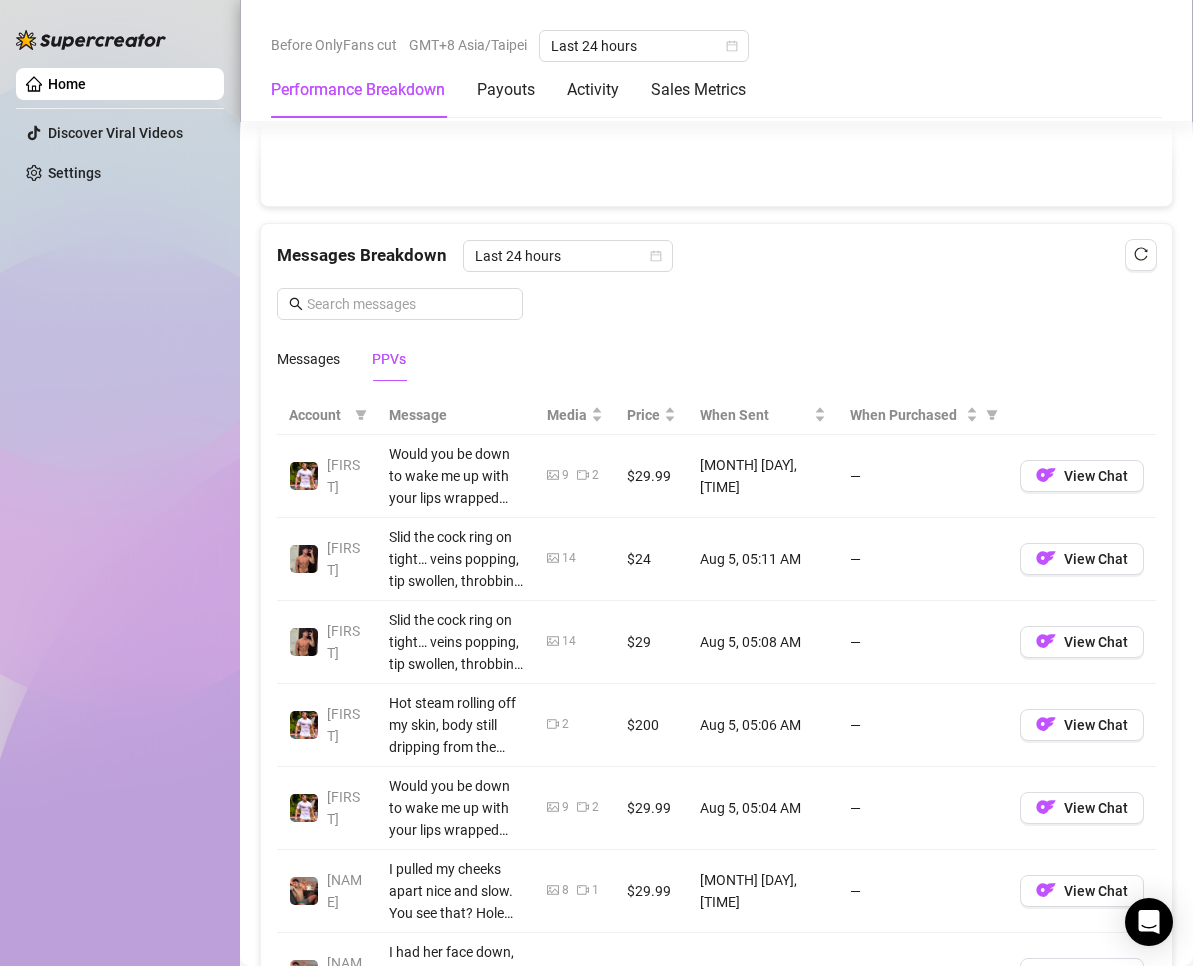 scroll, scrollTop: 2200, scrollLeft: 0, axis: vertical 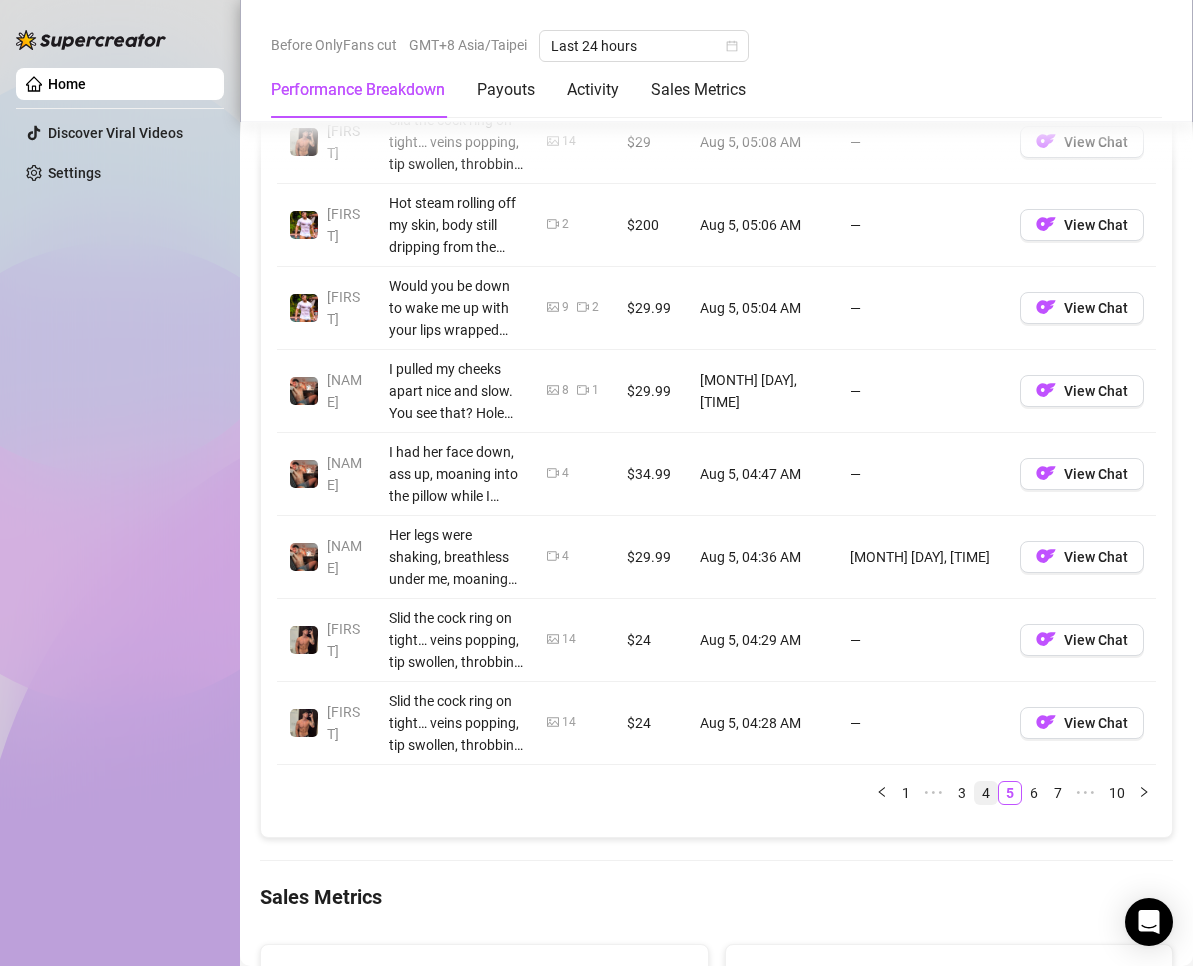 click on "4" at bounding box center [986, 793] 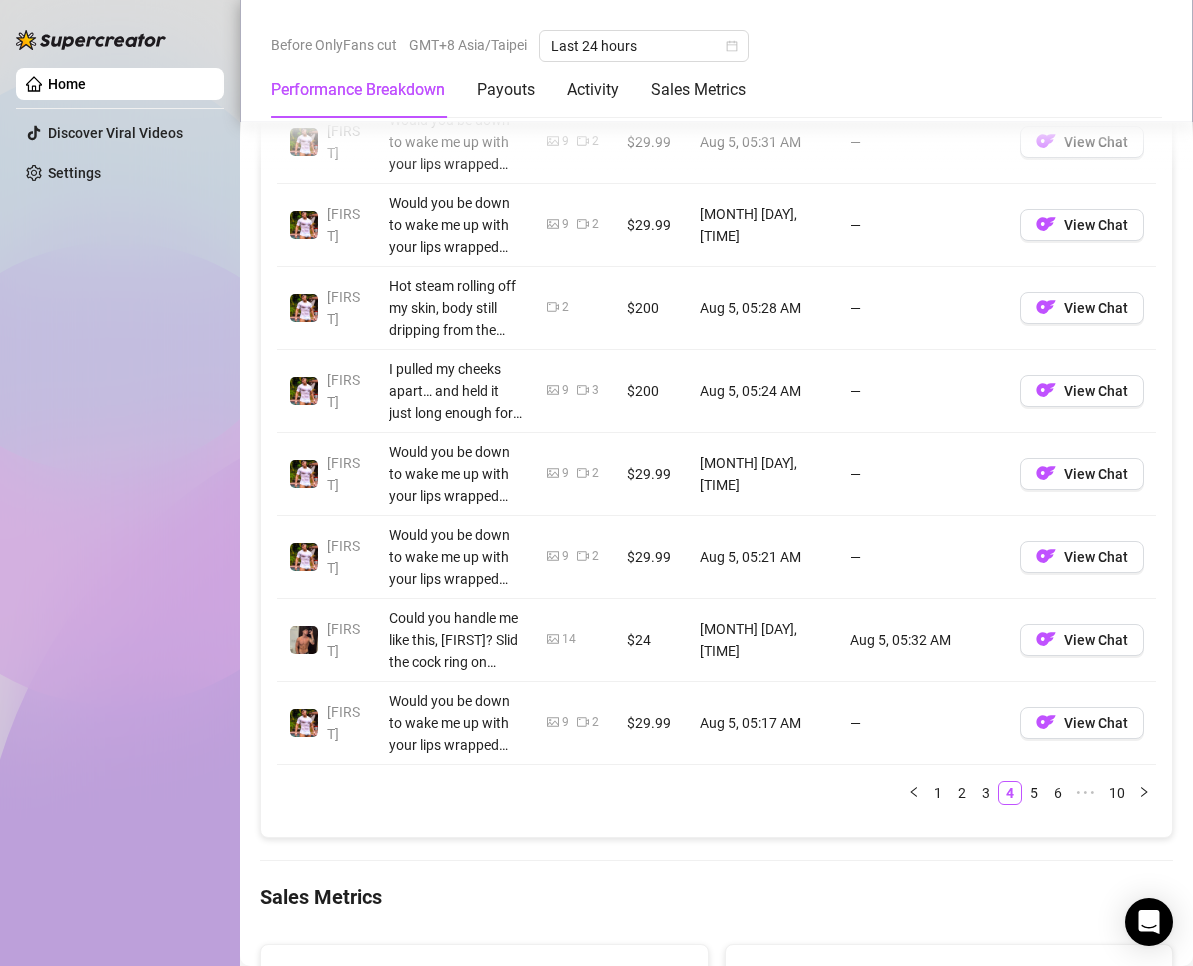scroll, scrollTop: 2300, scrollLeft: 0, axis: vertical 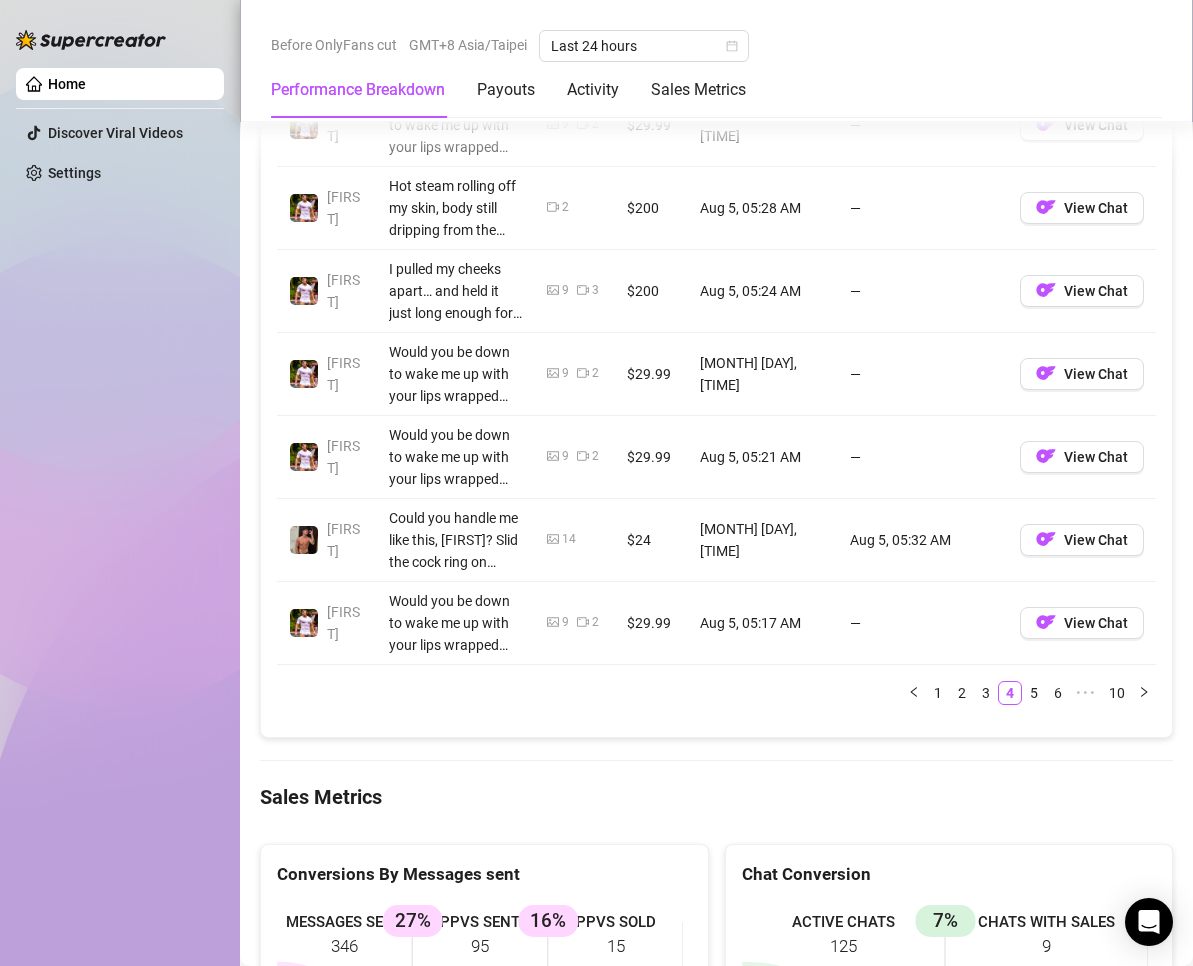 click on "3" at bounding box center [986, 693] 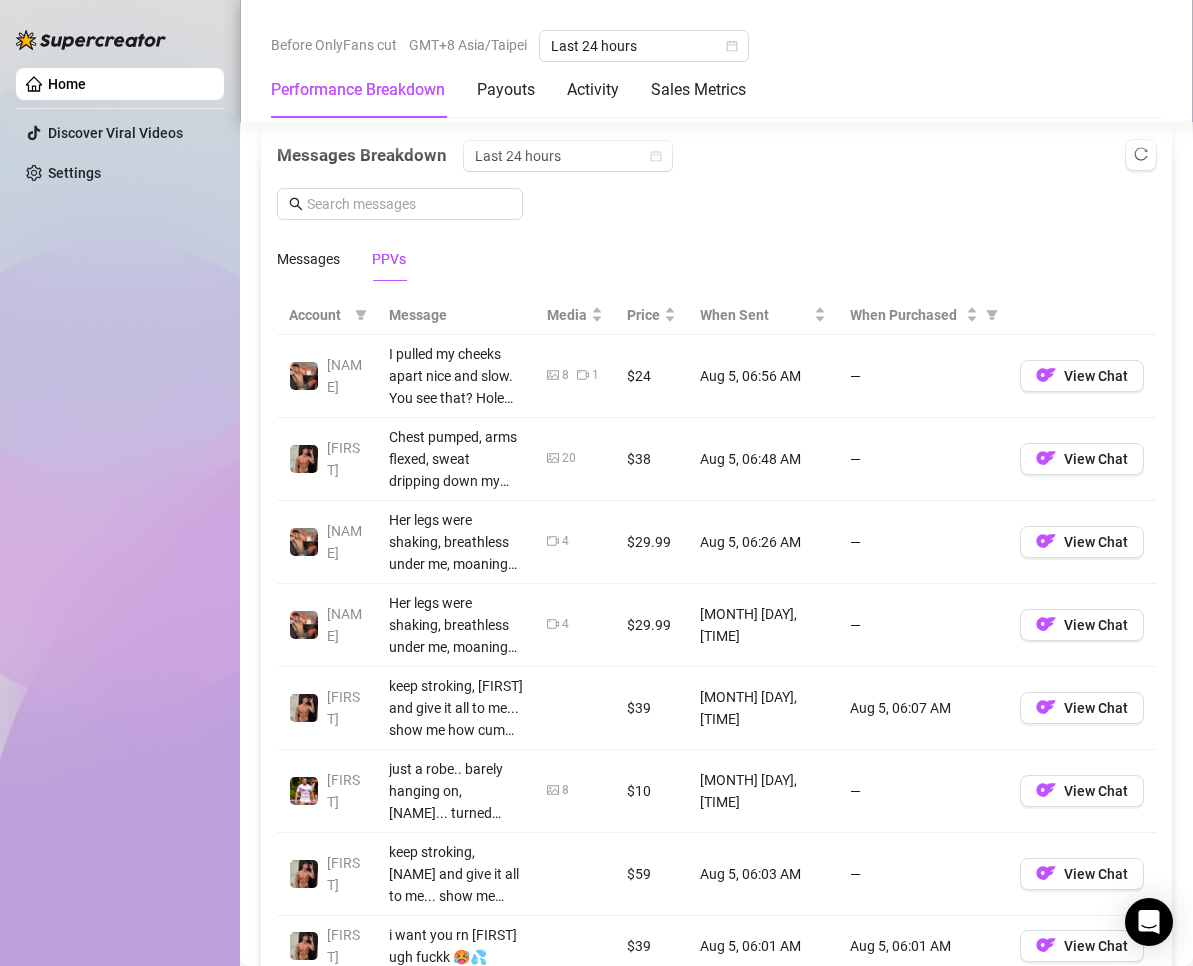 scroll, scrollTop: 2200, scrollLeft: 0, axis: vertical 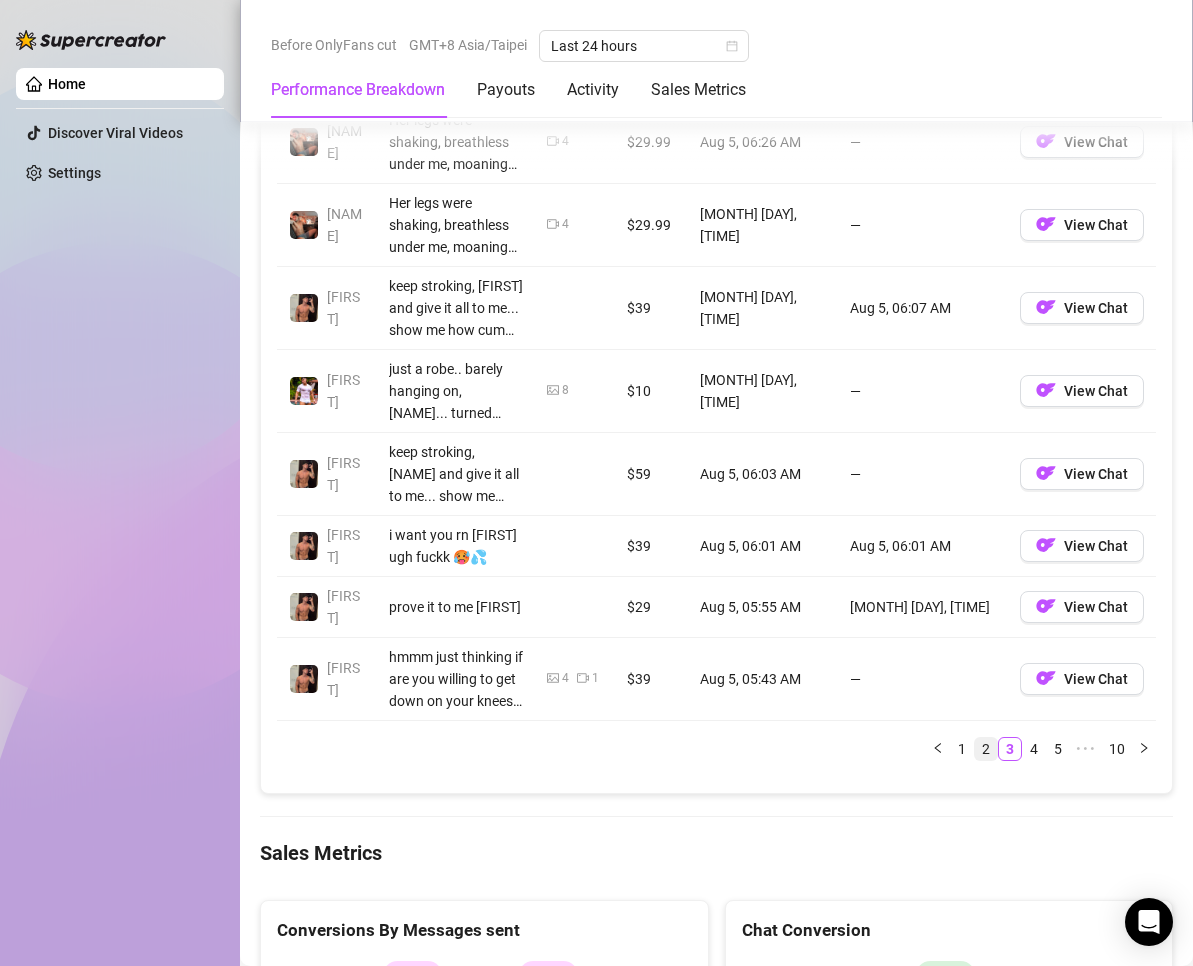 click on "2" at bounding box center [986, 749] 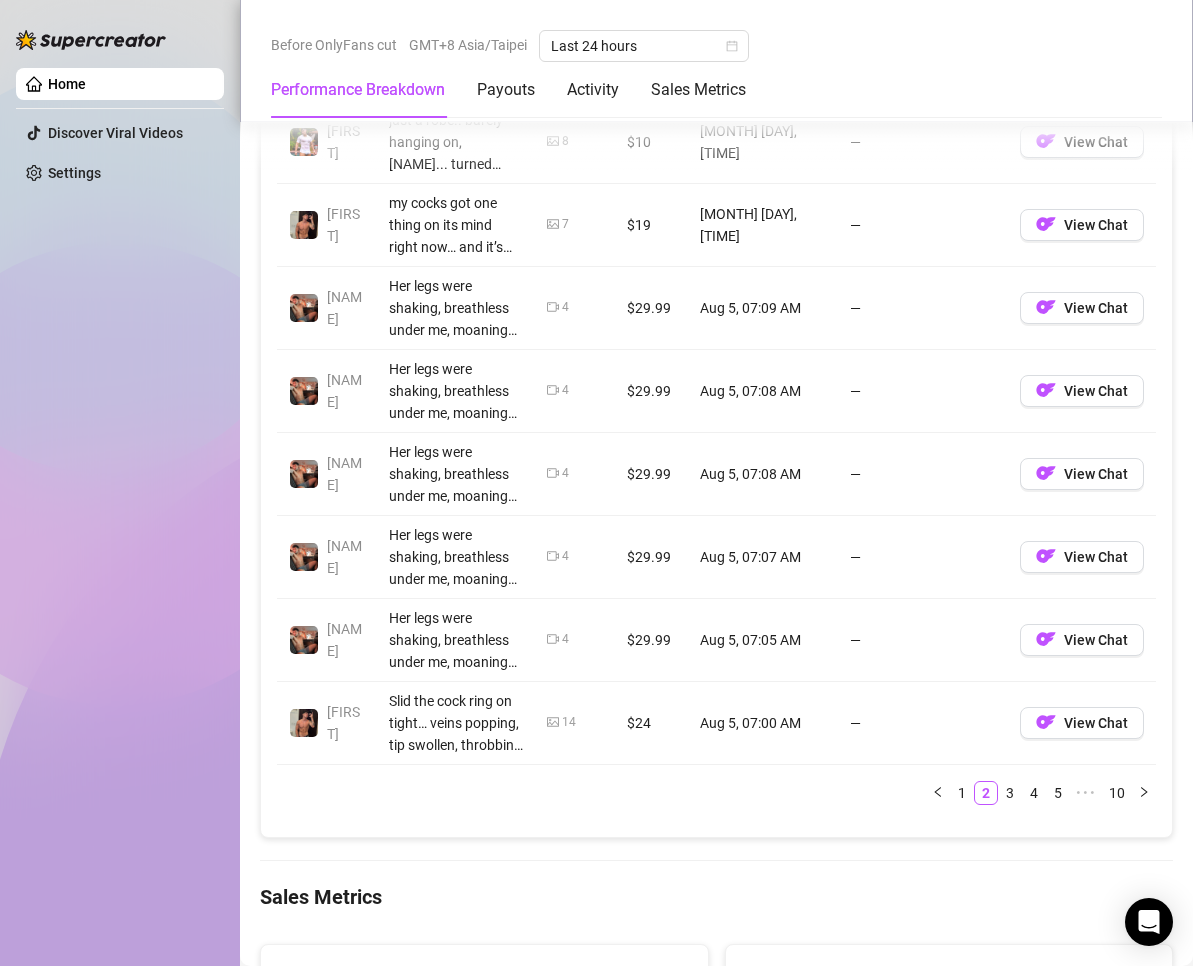 scroll, scrollTop: 2400, scrollLeft: 0, axis: vertical 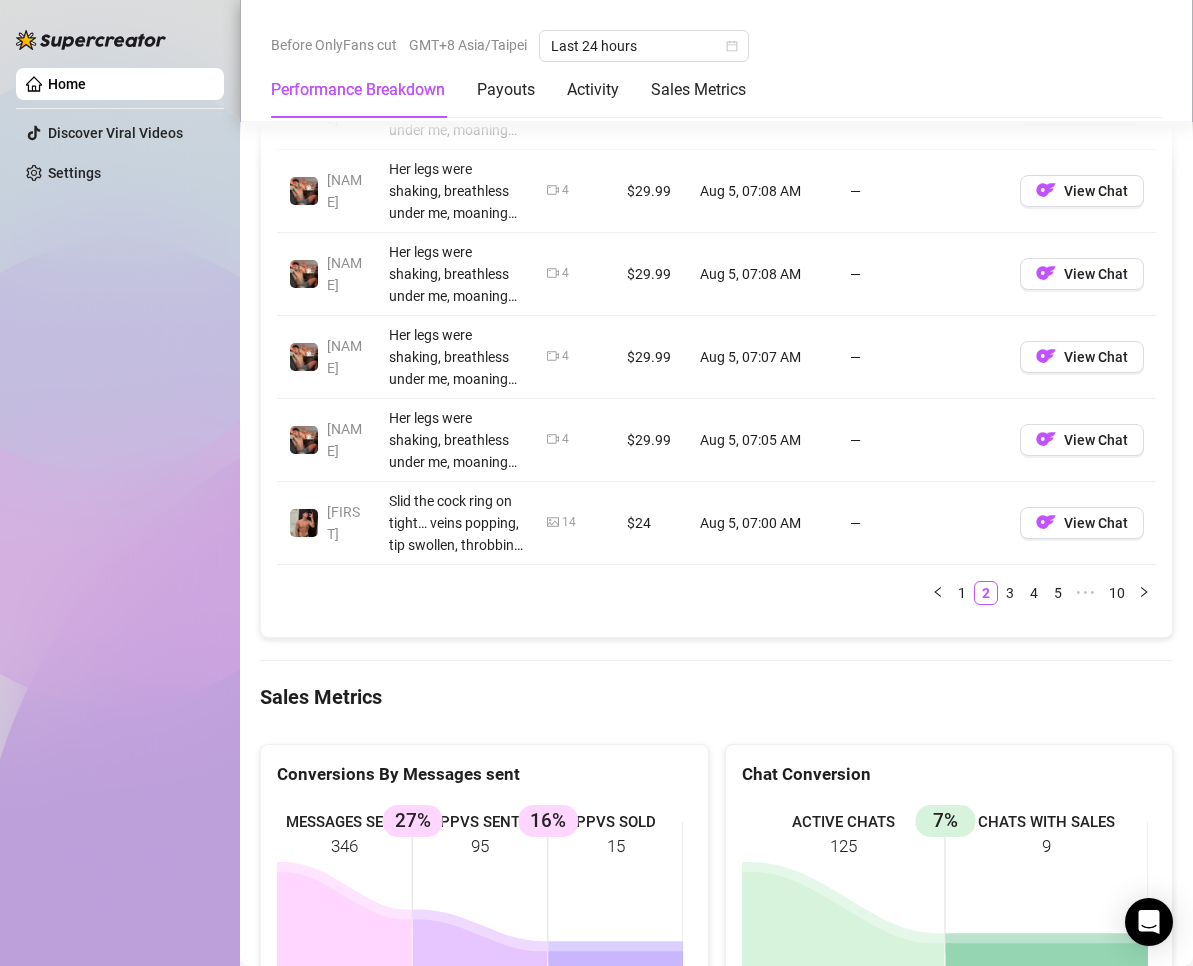 drag, startPoint x: 948, startPoint y: 591, endPoint x: 935, endPoint y: 606, distance: 19.849434 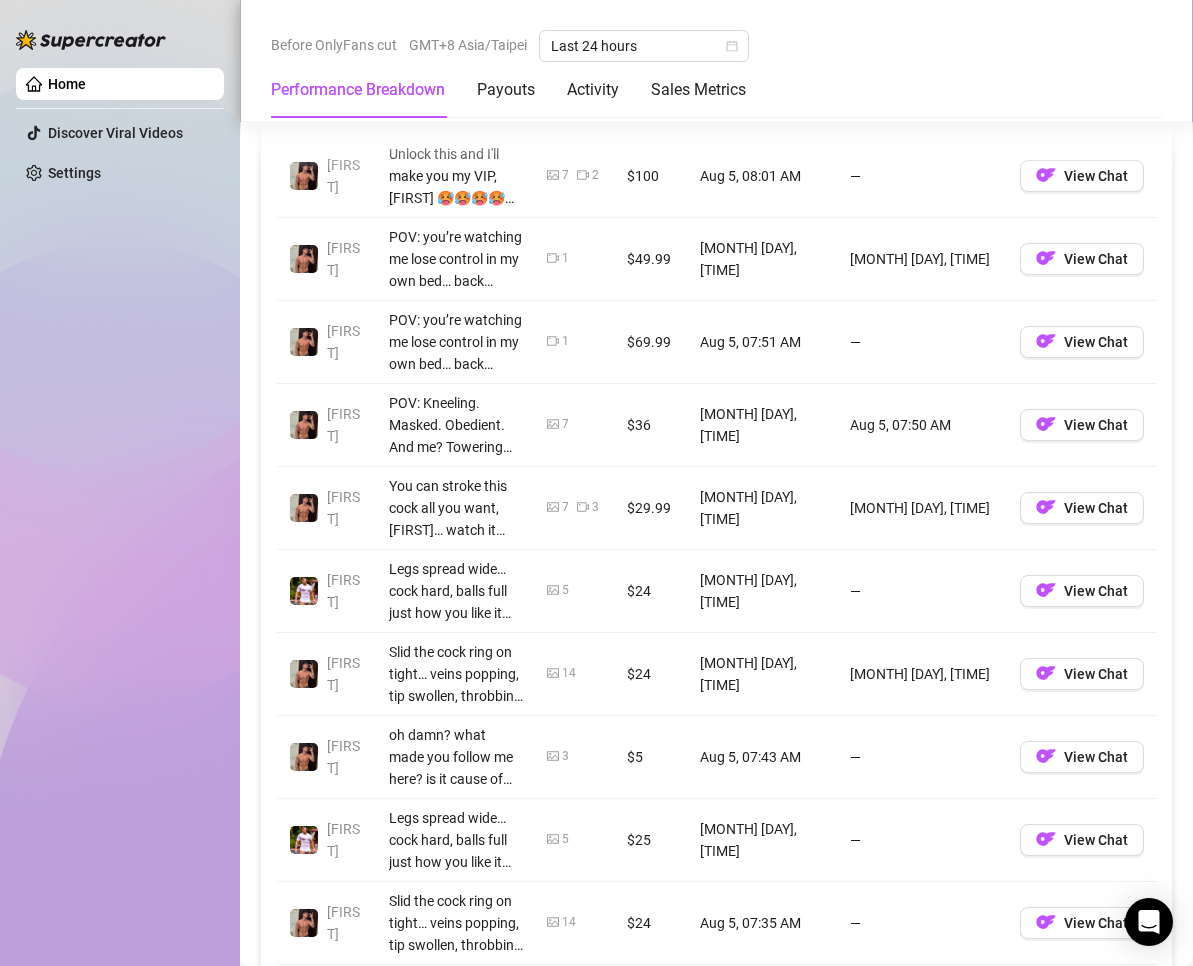 scroll, scrollTop: 2100, scrollLeft: 0, axis: vertical 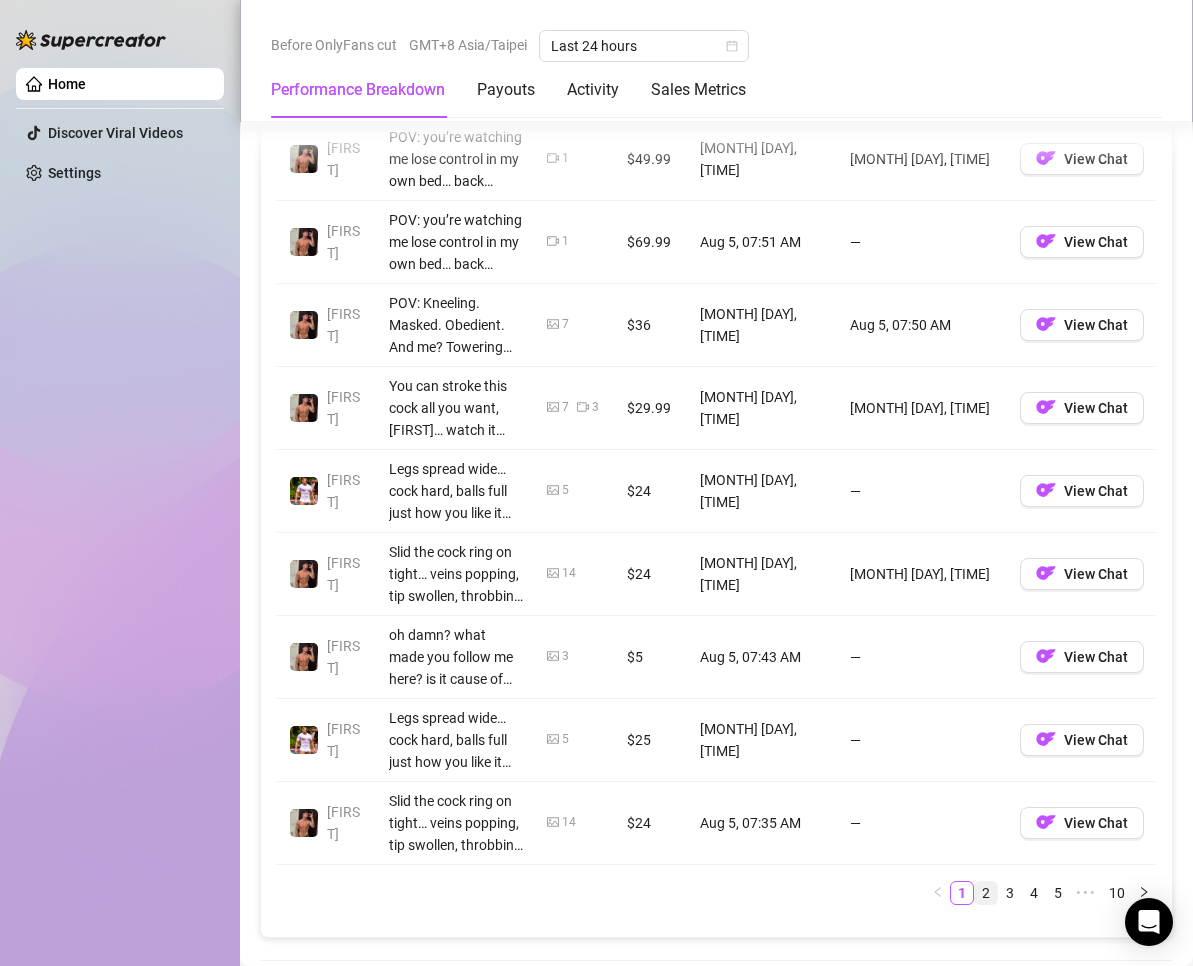 click on "2" at bounding box center (986, 893) 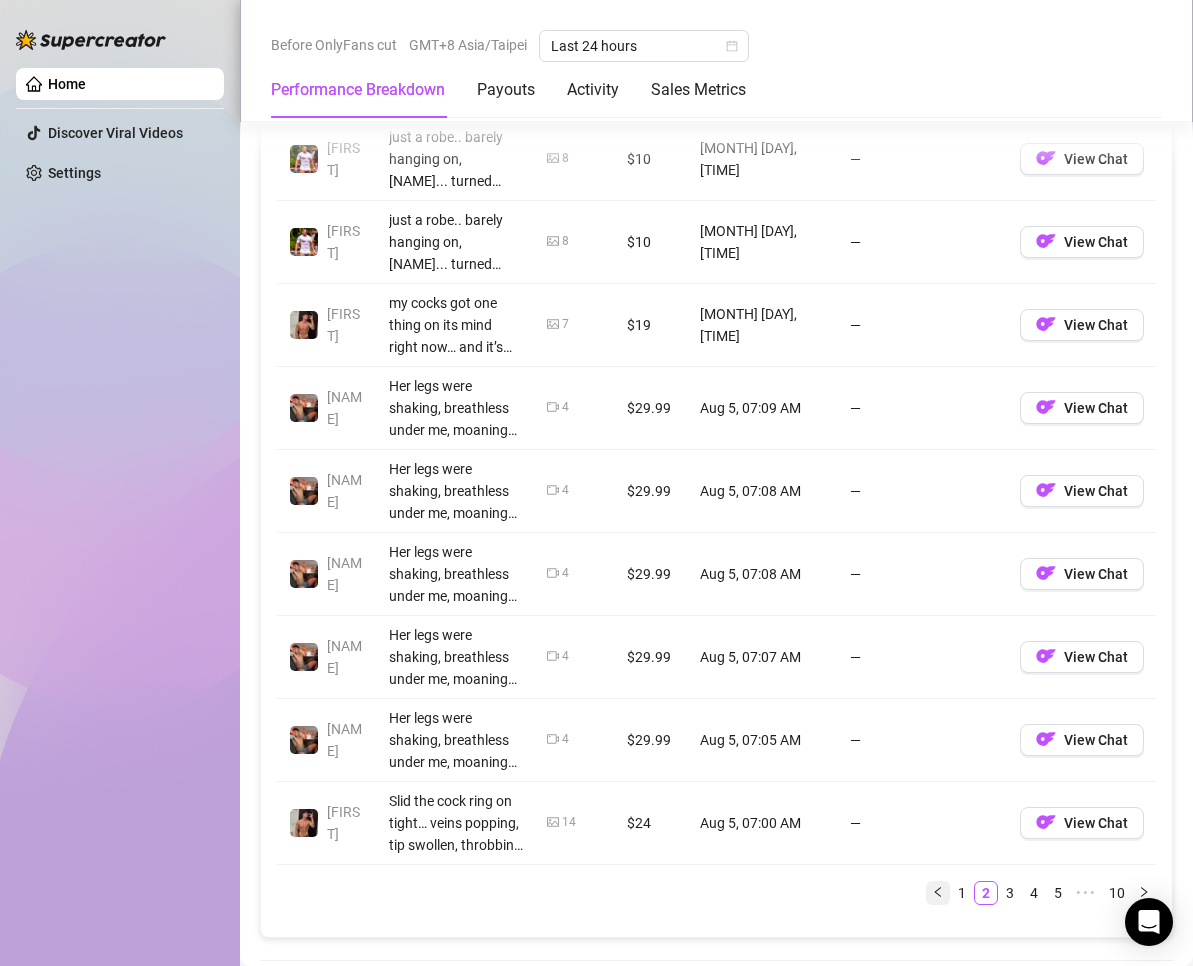 scroll, scrollTop: 2200, scrollLeft: 0, axis: vertical 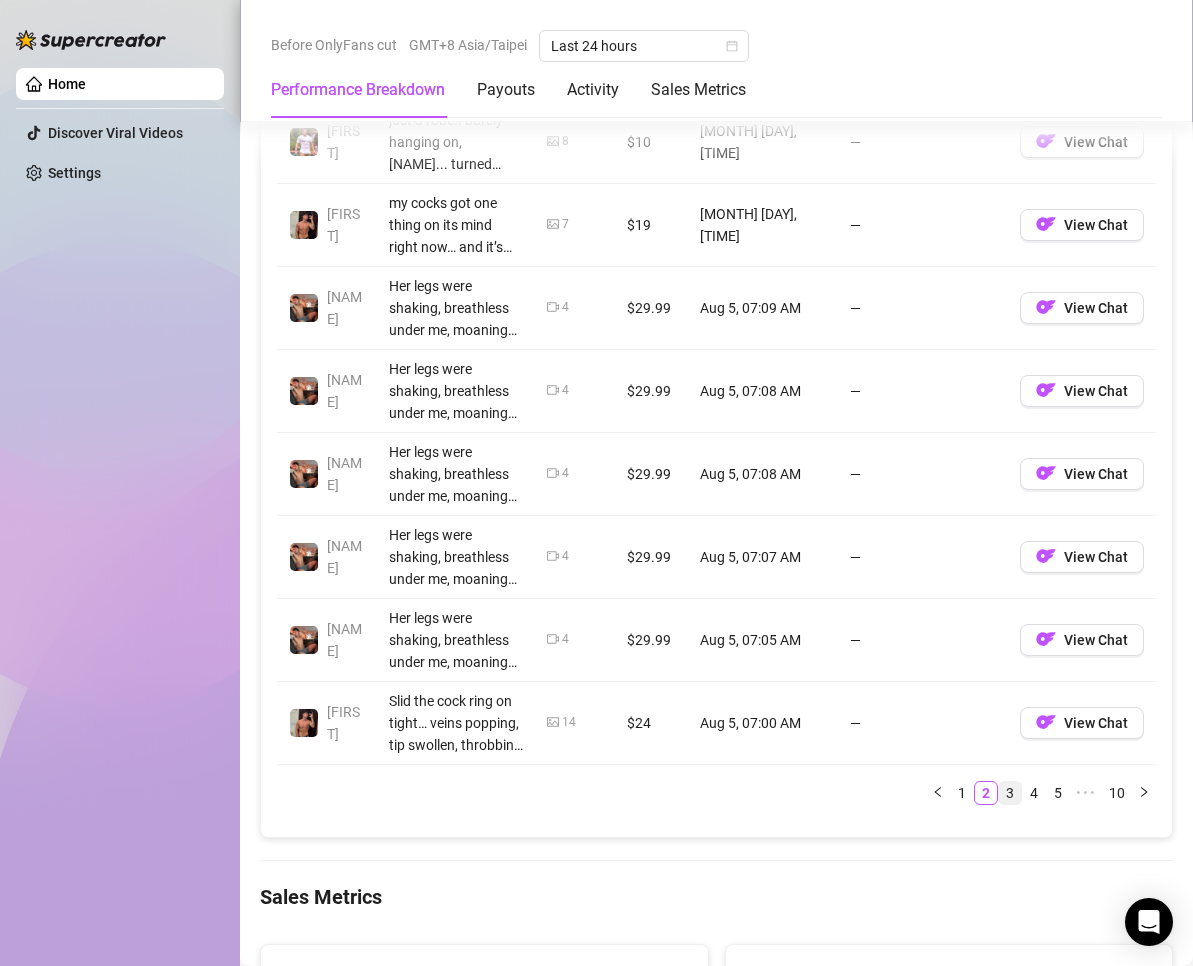 click on "3" at bounding box center (1010, 793) 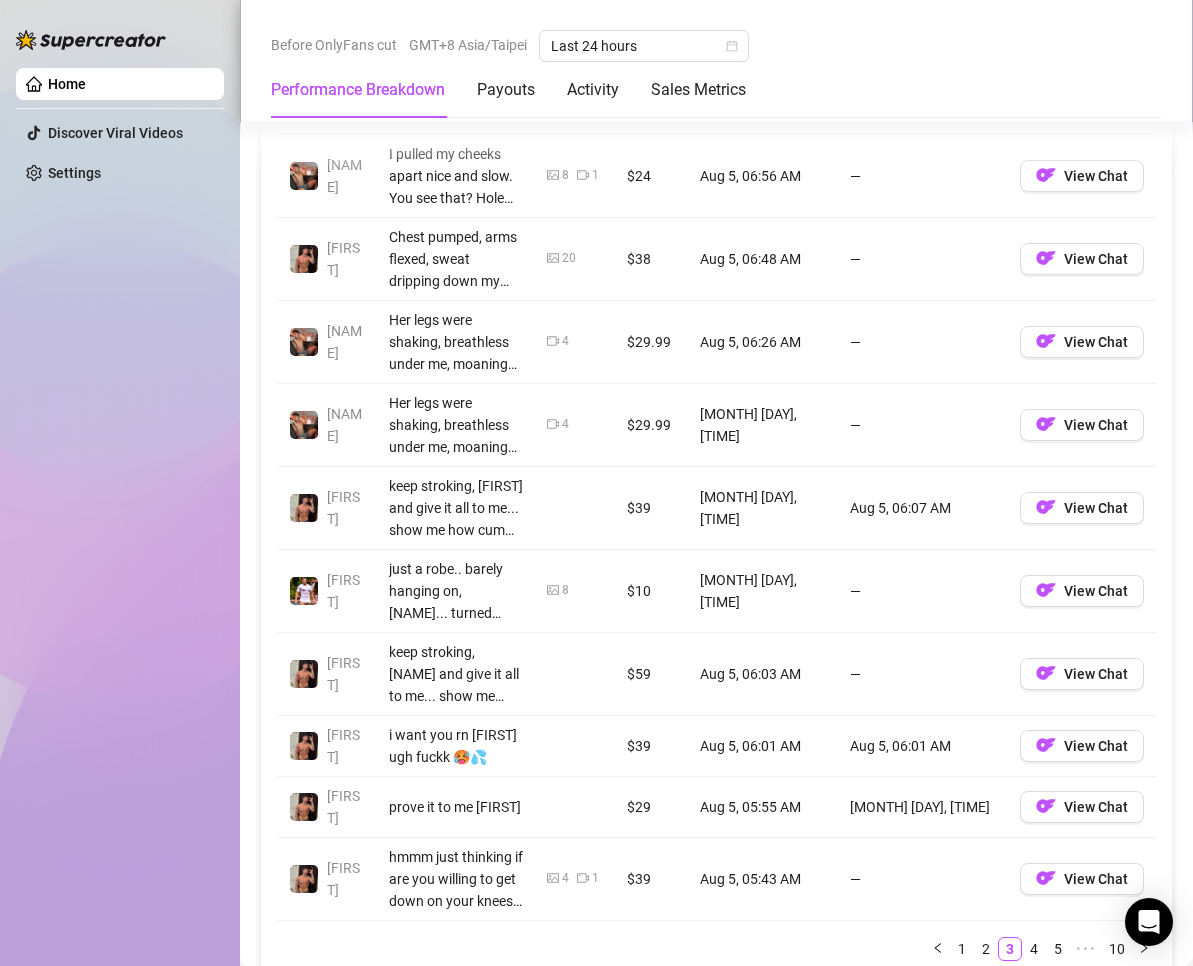 scroll, scrollTop: 2200, scrollLeft: 0, axis: vertical 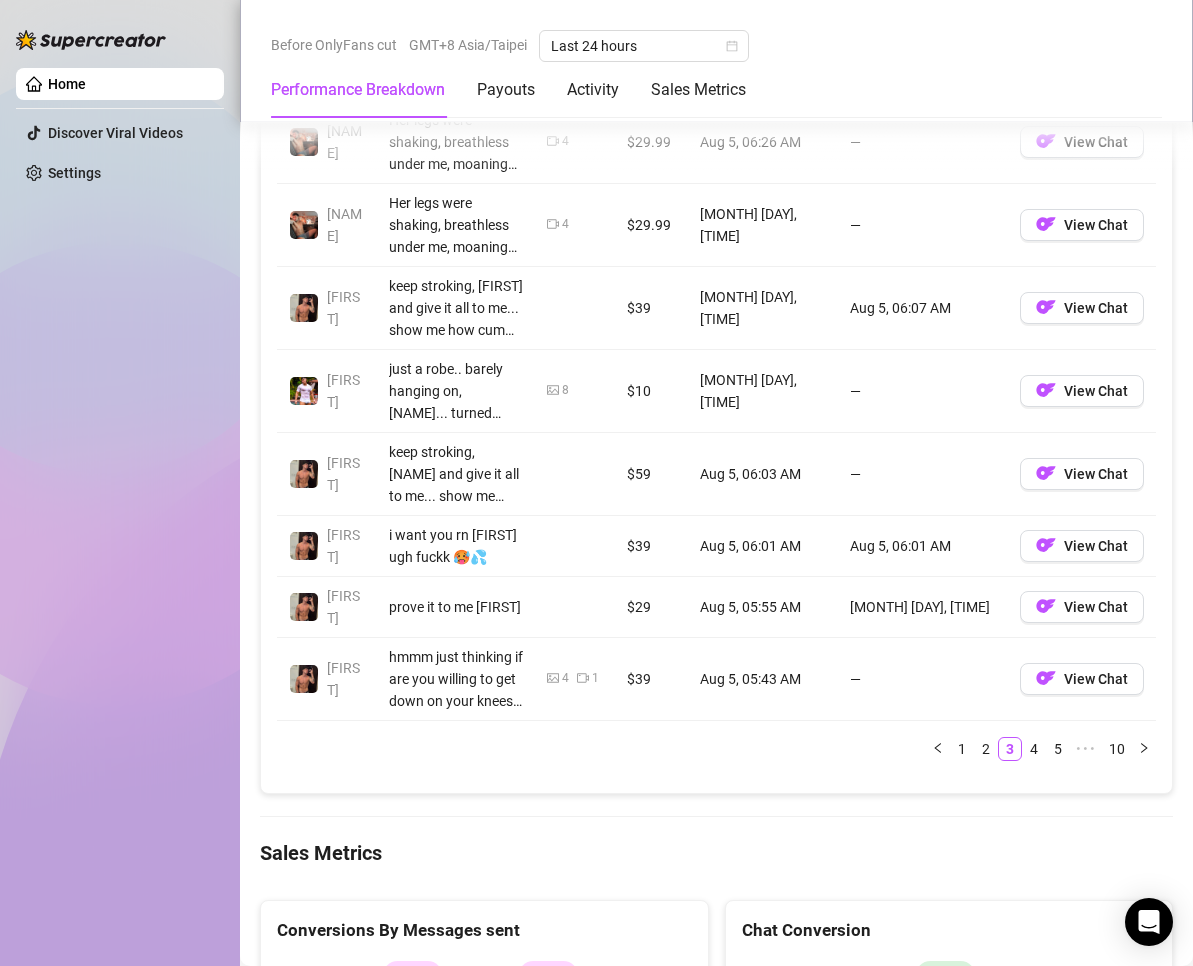 click on "4" at bounding box center (1034, 749) 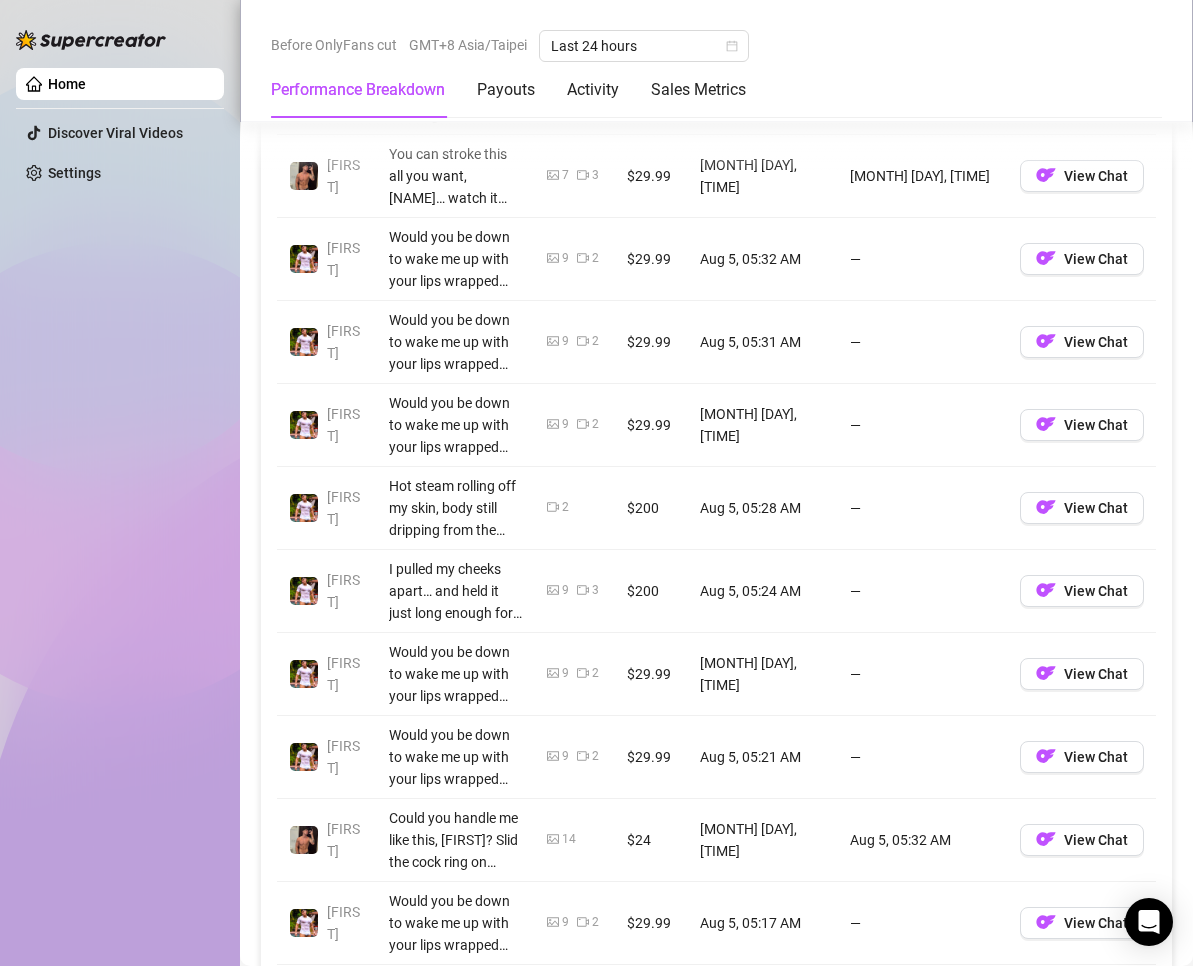 scroll, scrollTop: 2100, scrollLeft: 0, axis: vertical 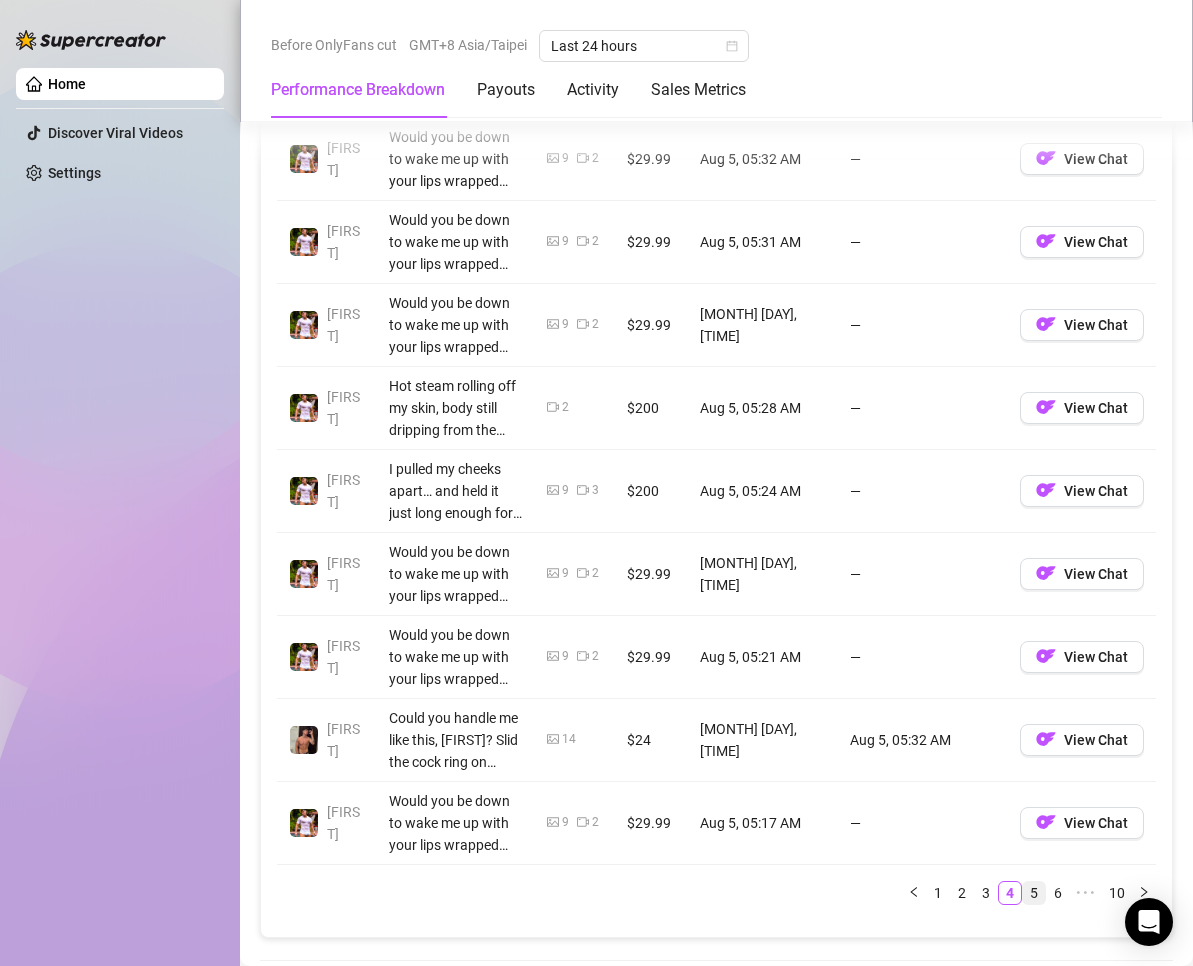 click on "5" at bounding box center (1034, 893) 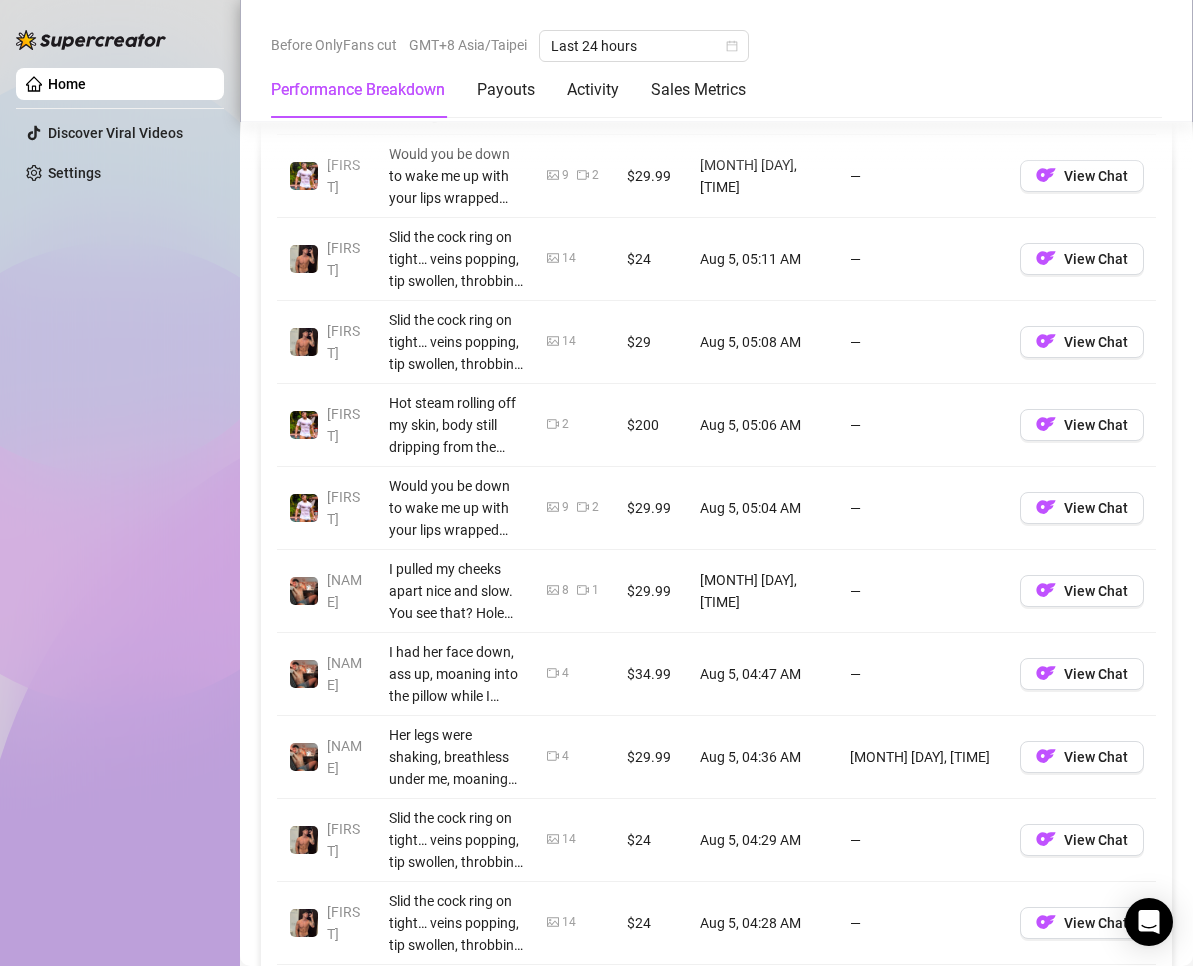 scroll, scrollTop: 2100, scrollLeft: 0, axis: vertical 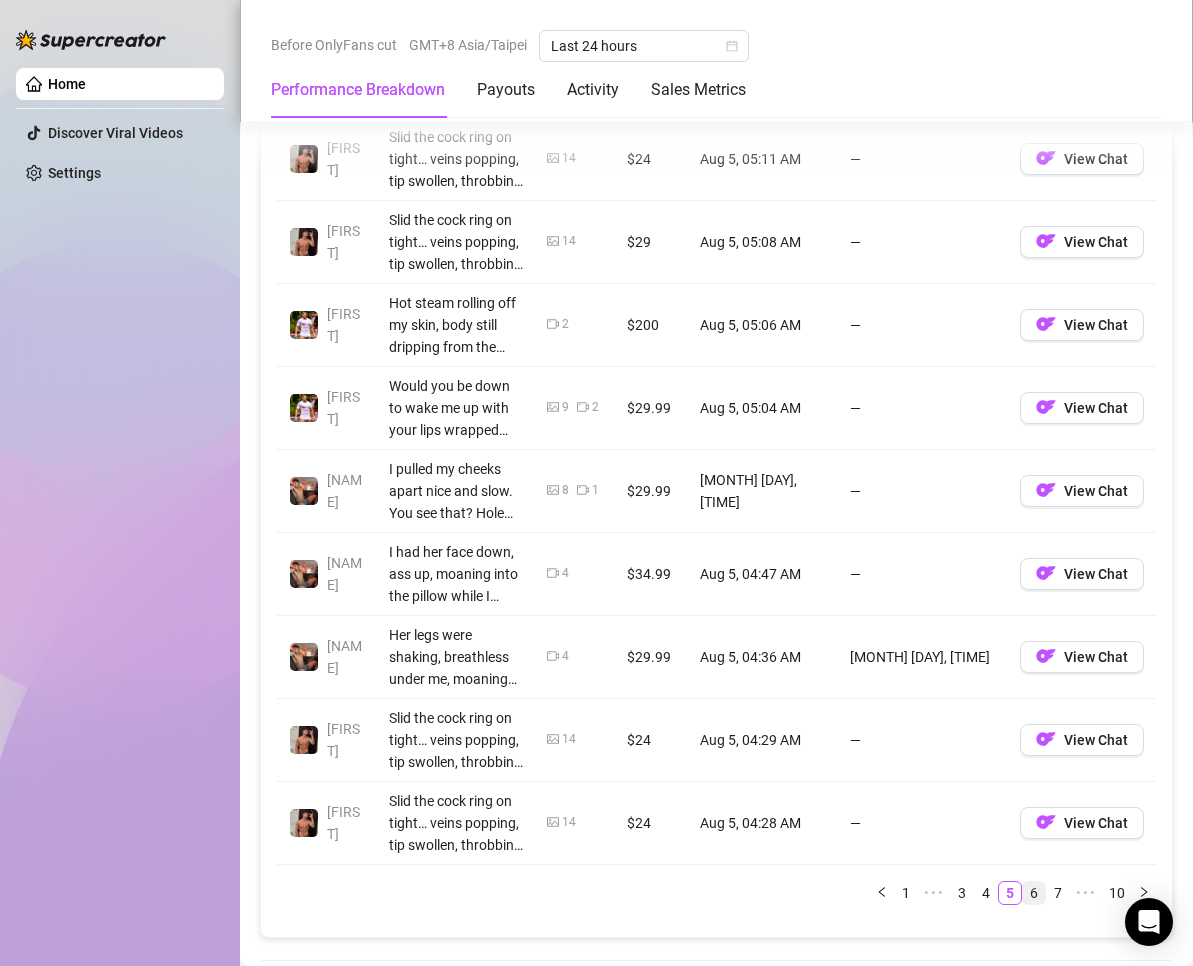 click on "6" at bounding box center (1034, 893) 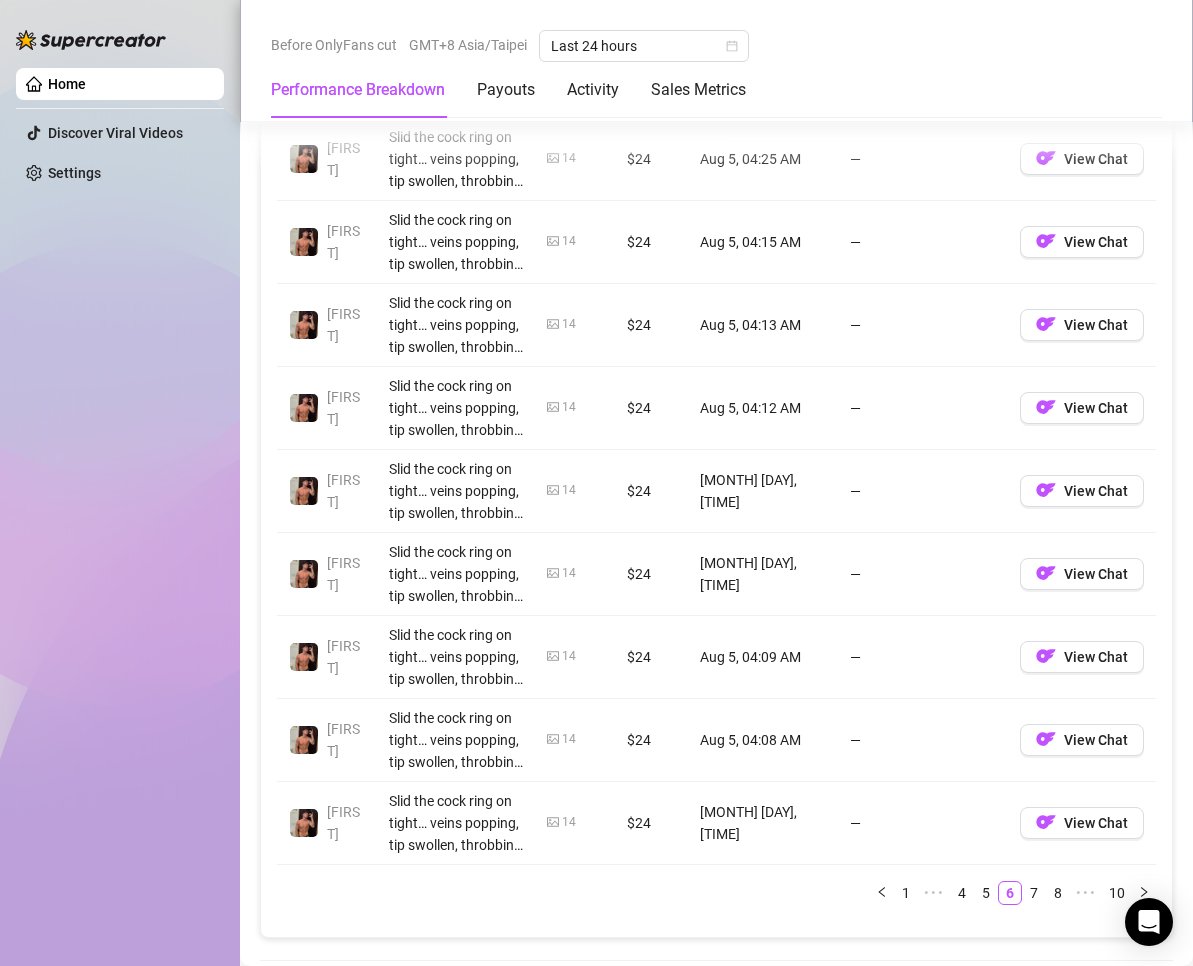 scroll, scrollTop: 2200, scrollLeft: 0, axis: vertical 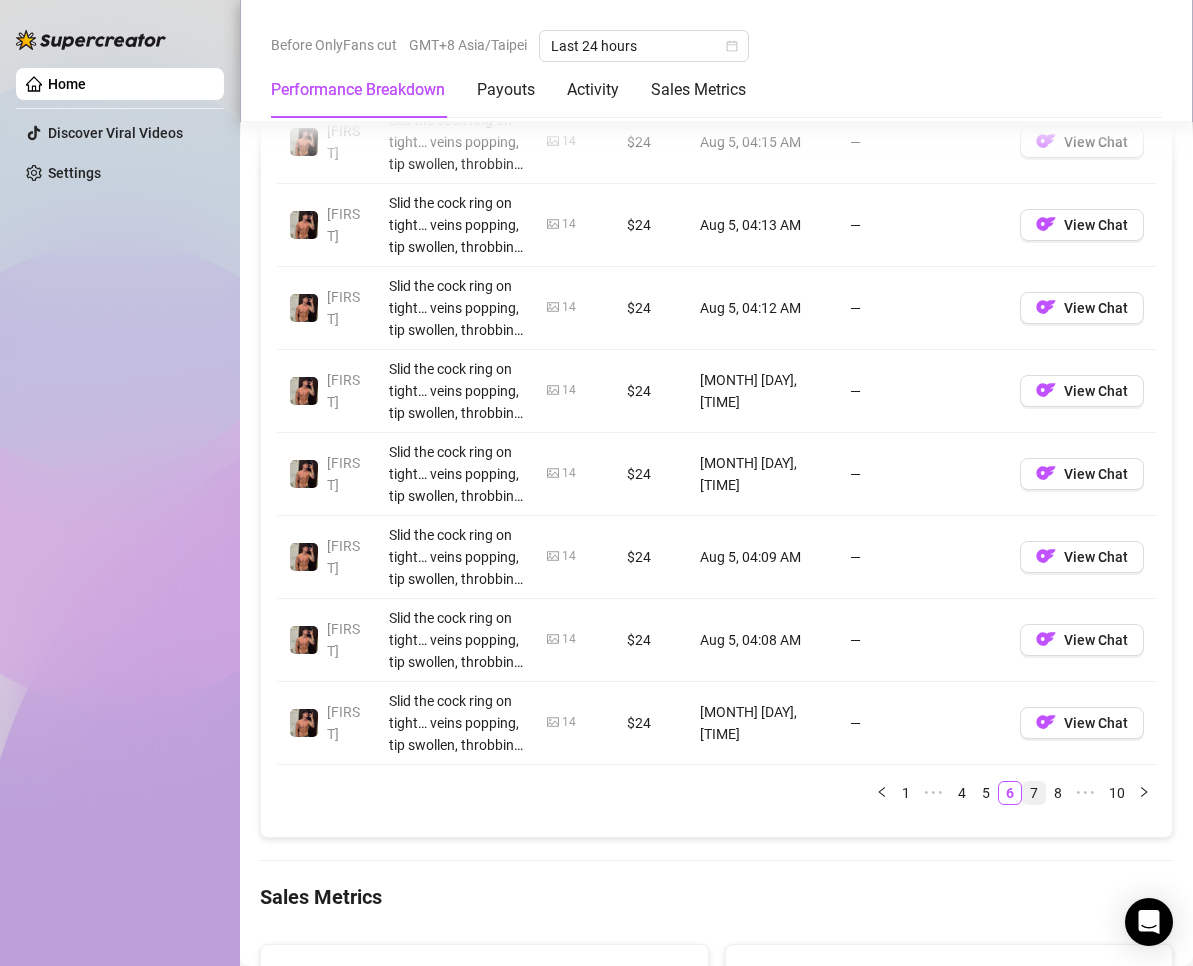 click on "7" at bounding box center (1034, 793) 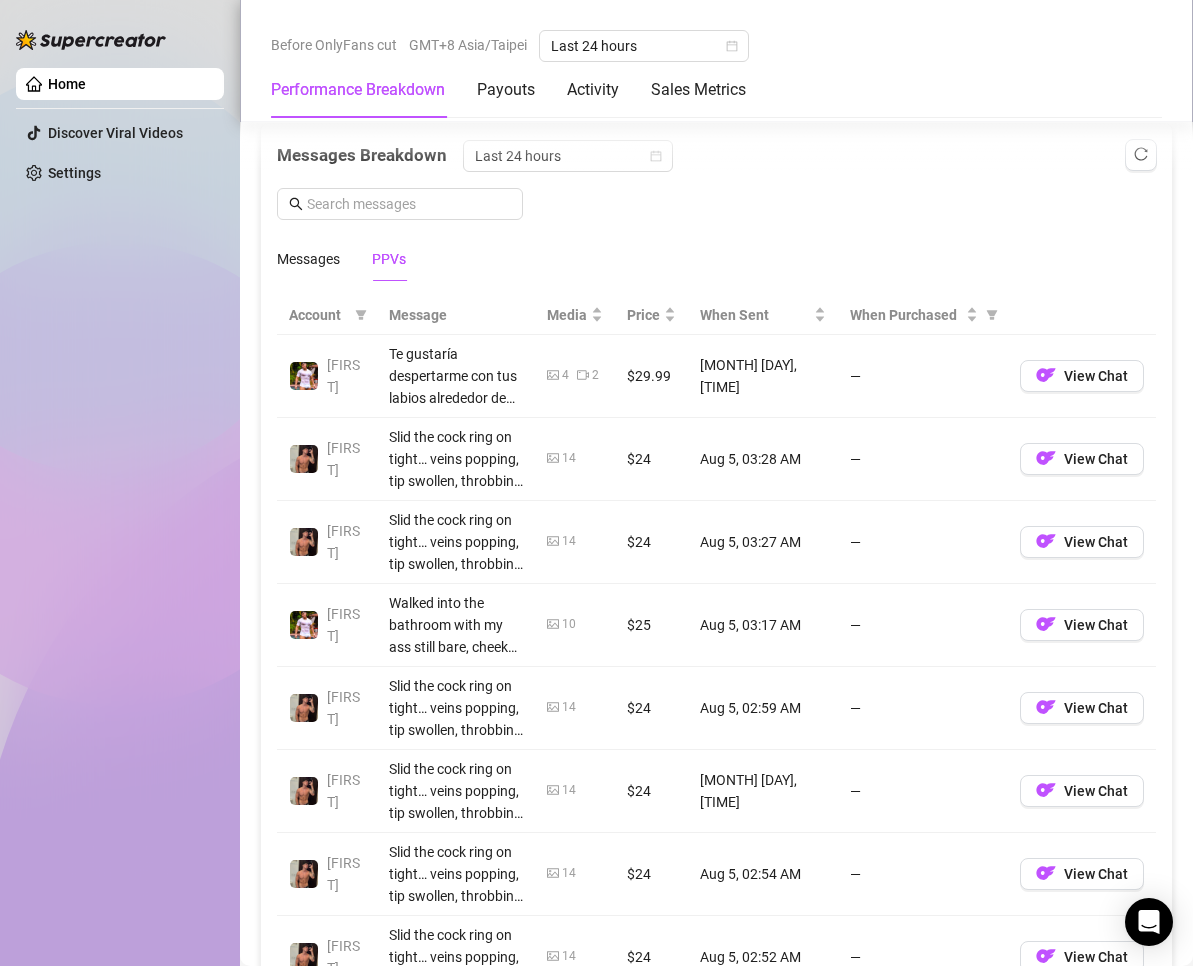 scroll, scrollTop: 2200, scrollLeft: 0, axis: vertical 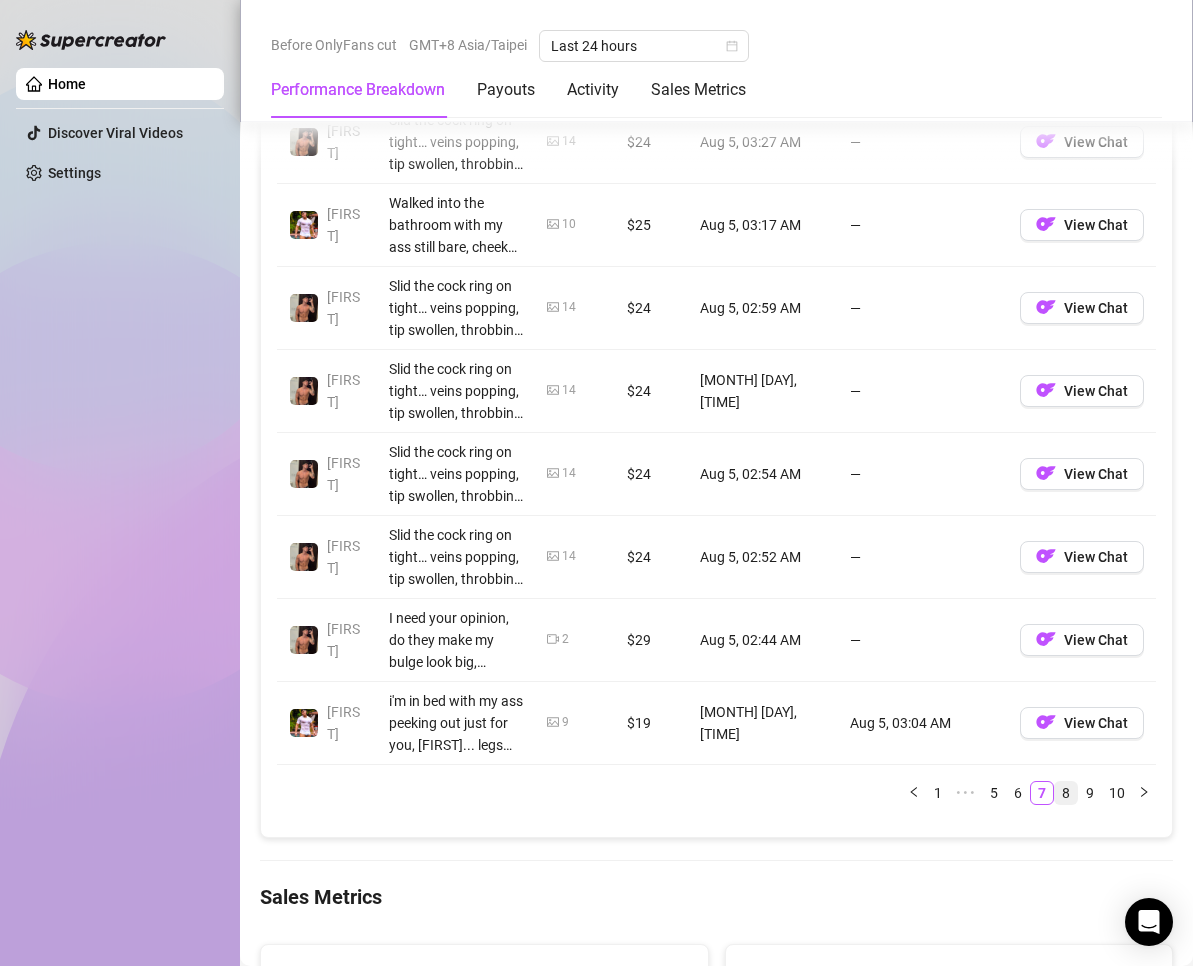 click on "1 ••• 5 6 7 8 9 10" at bounding box center [716, 793] 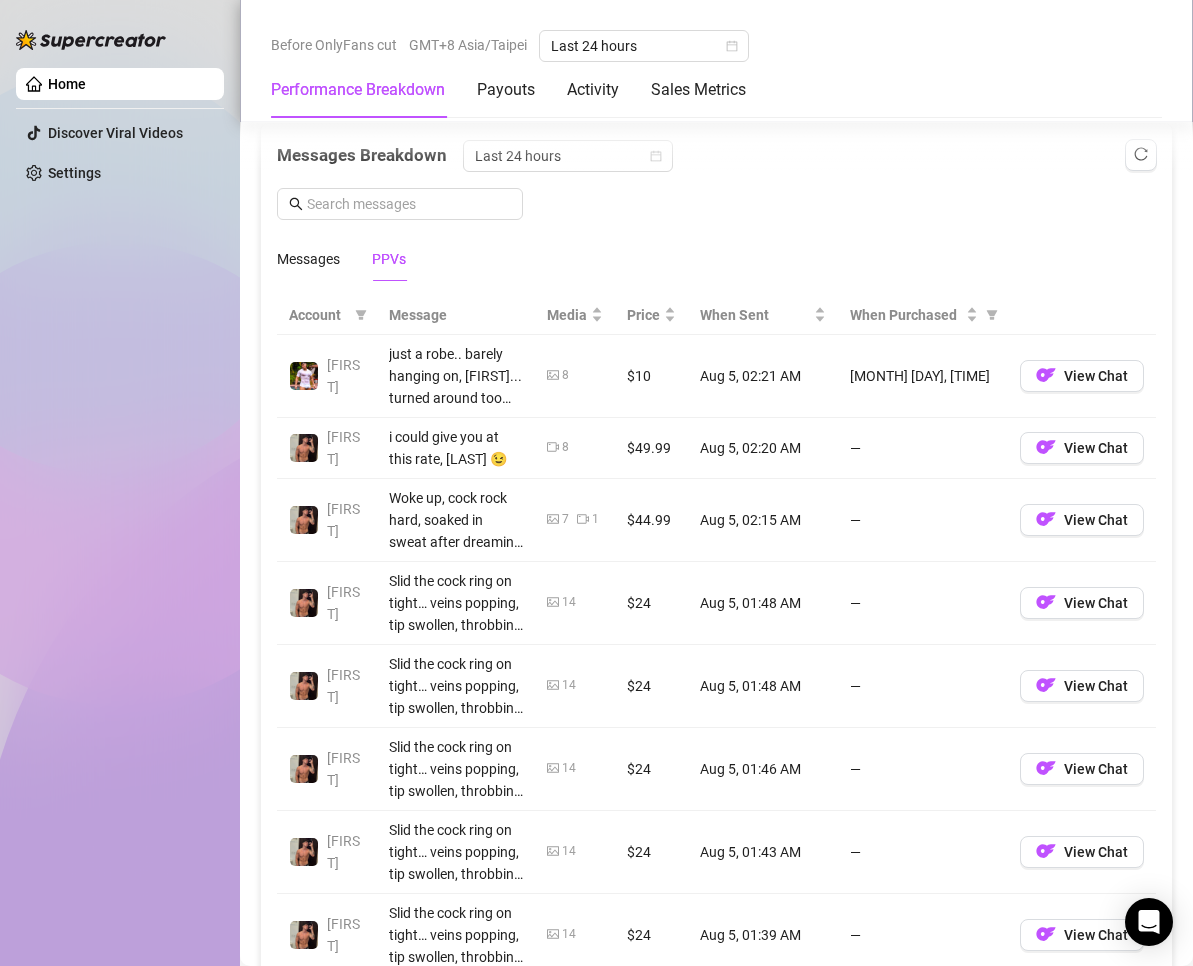 scroll, scrollTop: 2200, scrollLeft: 0, axis: vertical 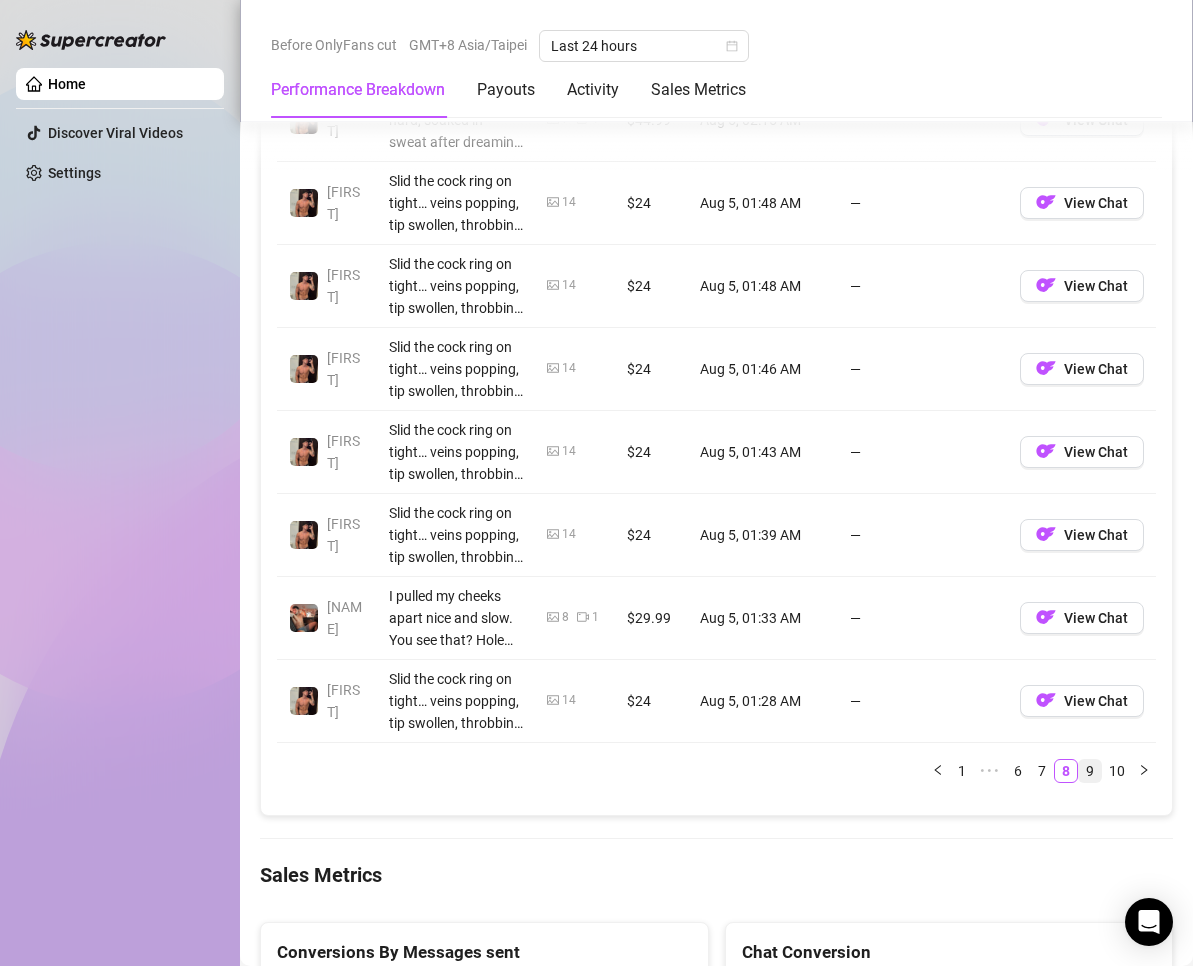 click on "9" at bounding box center [1090, 771] 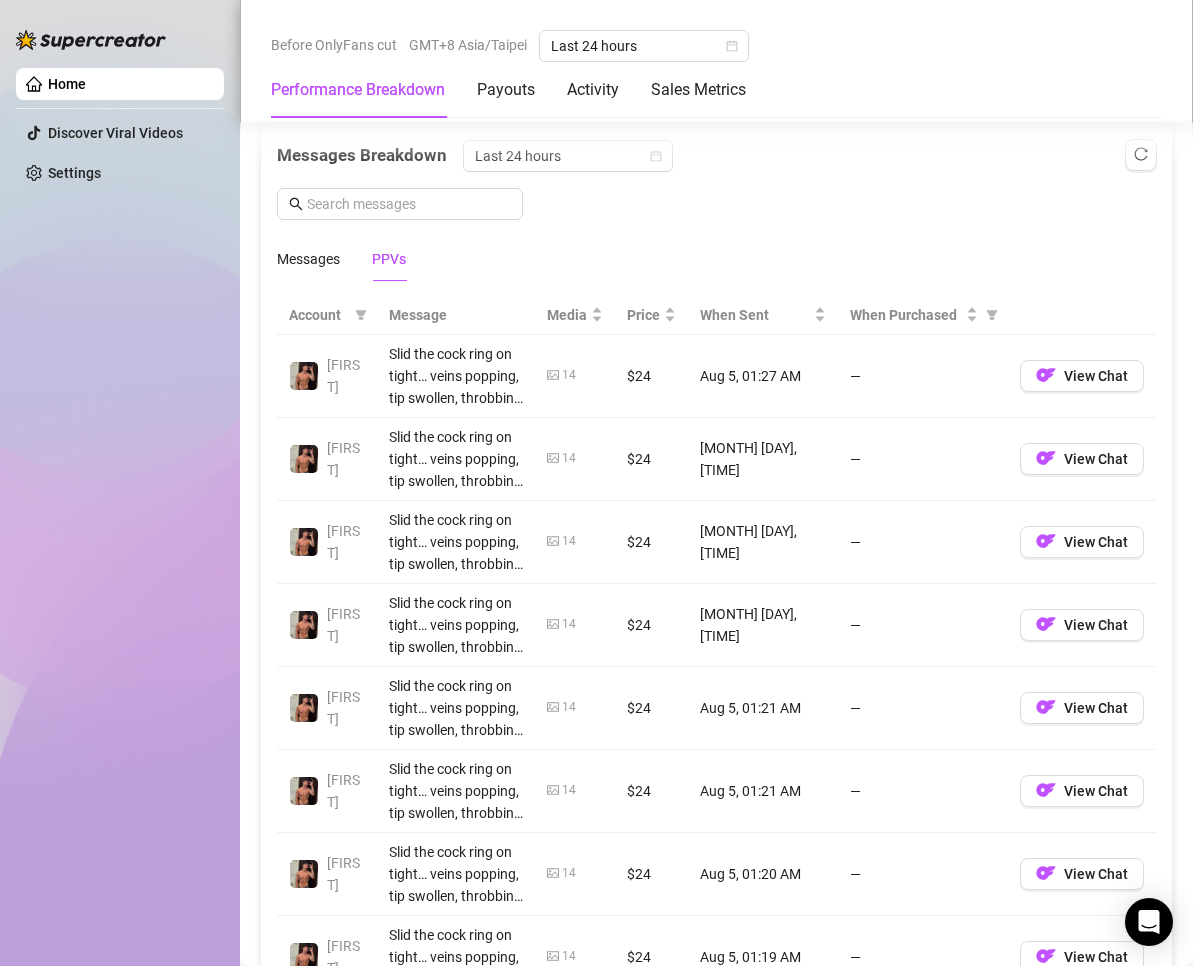 scroll, scrollTop: 2200, scrollLeft: 0, axis: vertical 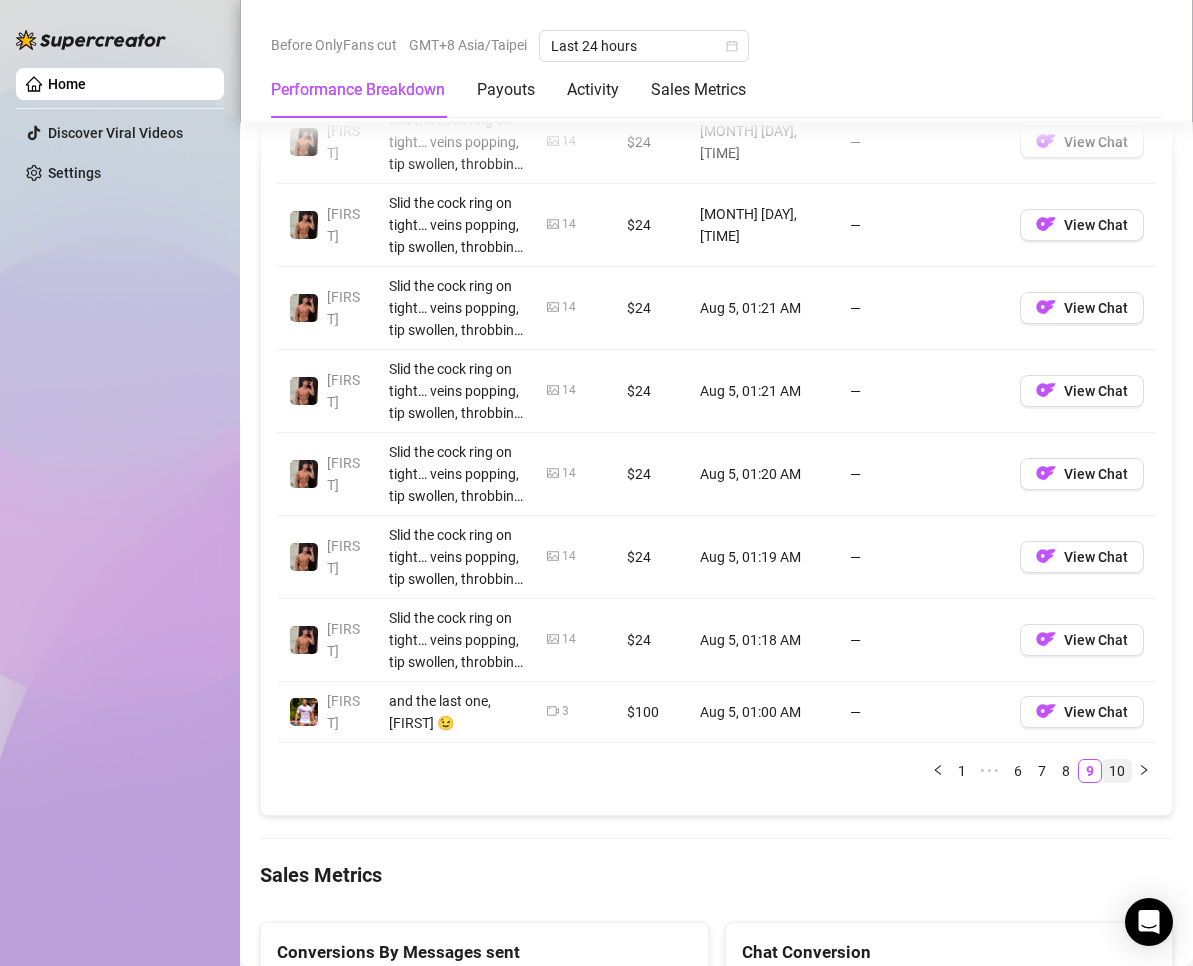 click on "10" at bounding box center (1117, 771) 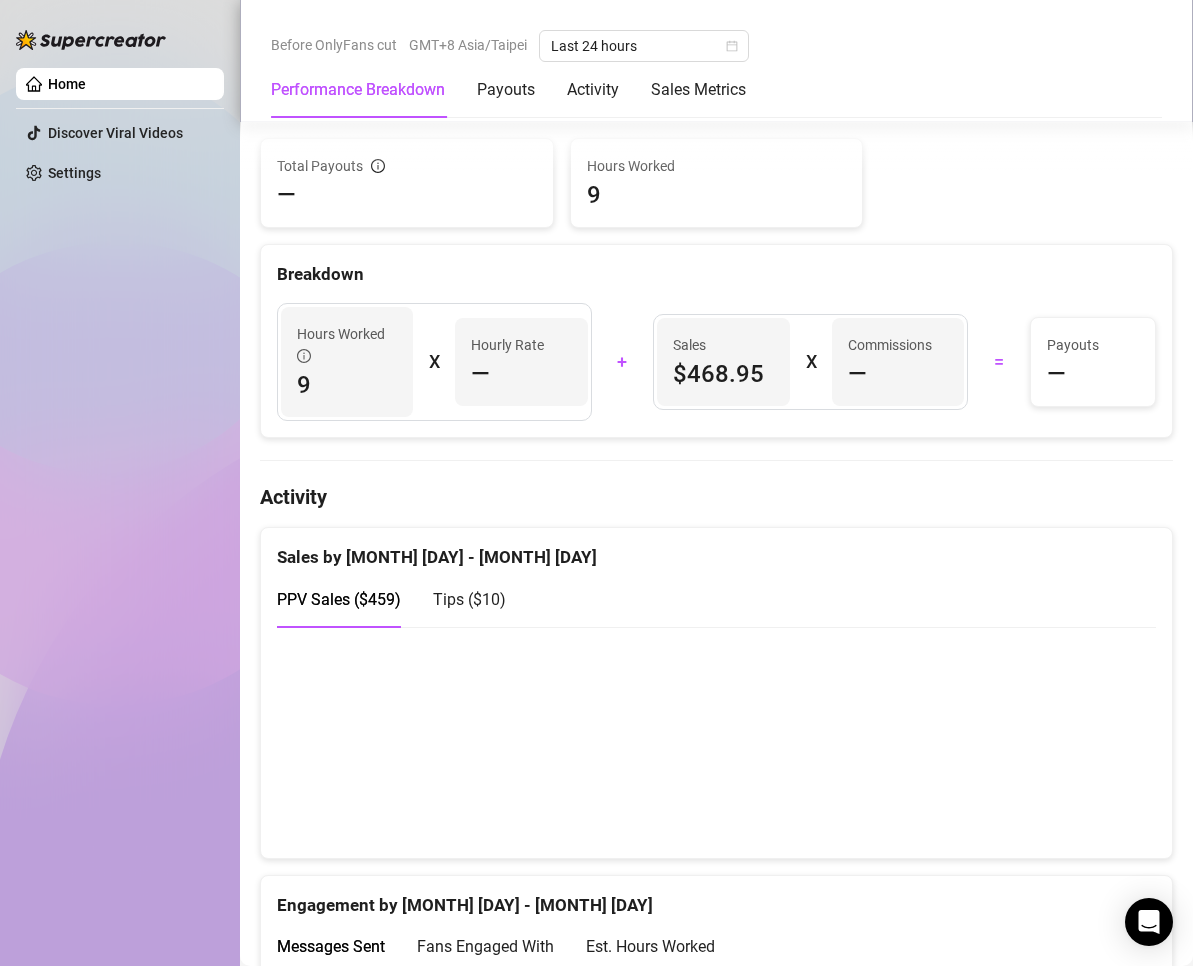 scroll, scrollTop: 0, scrollLeft: 0, axis: both 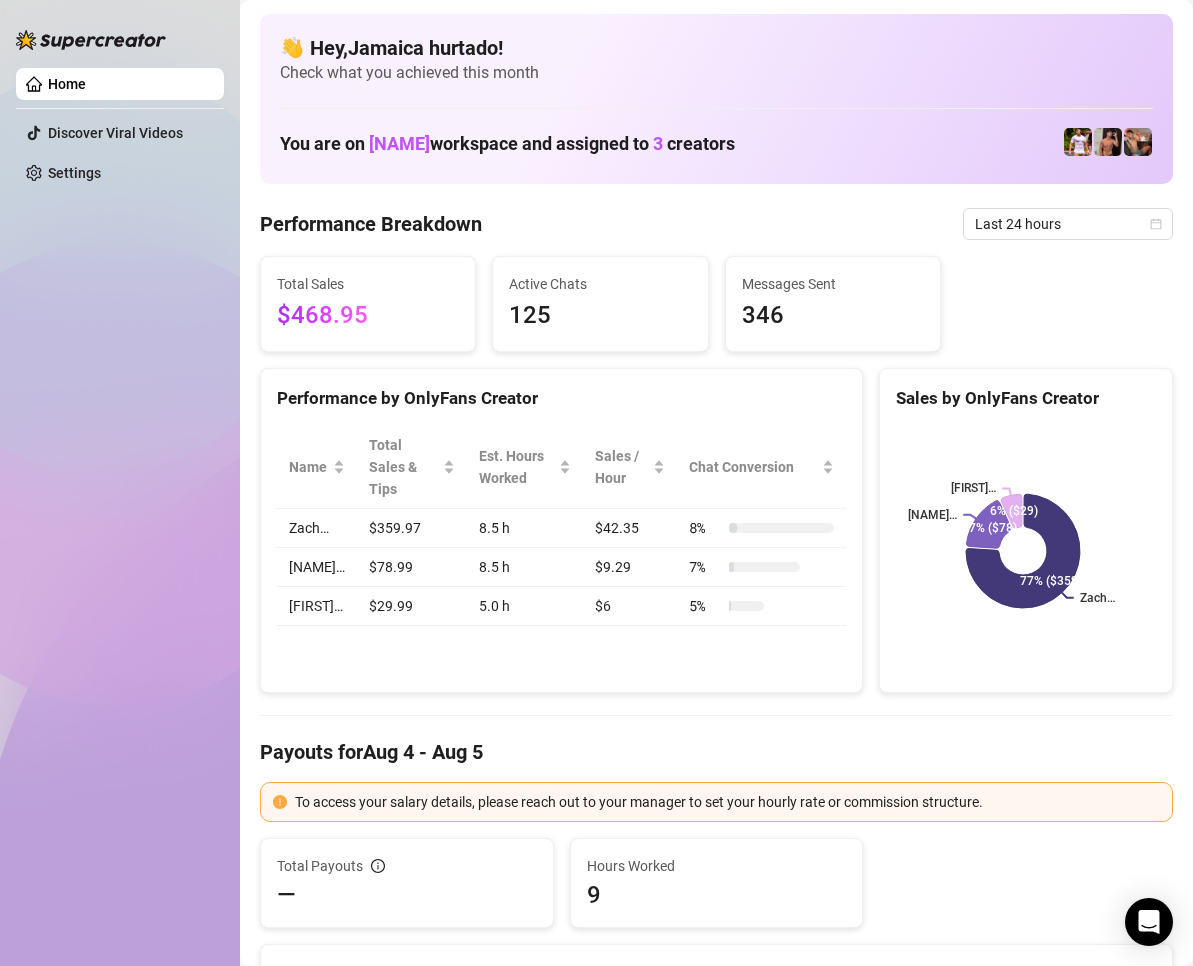 click on "Performance by OnlyFans Creator" at bounding box center [561, 390] 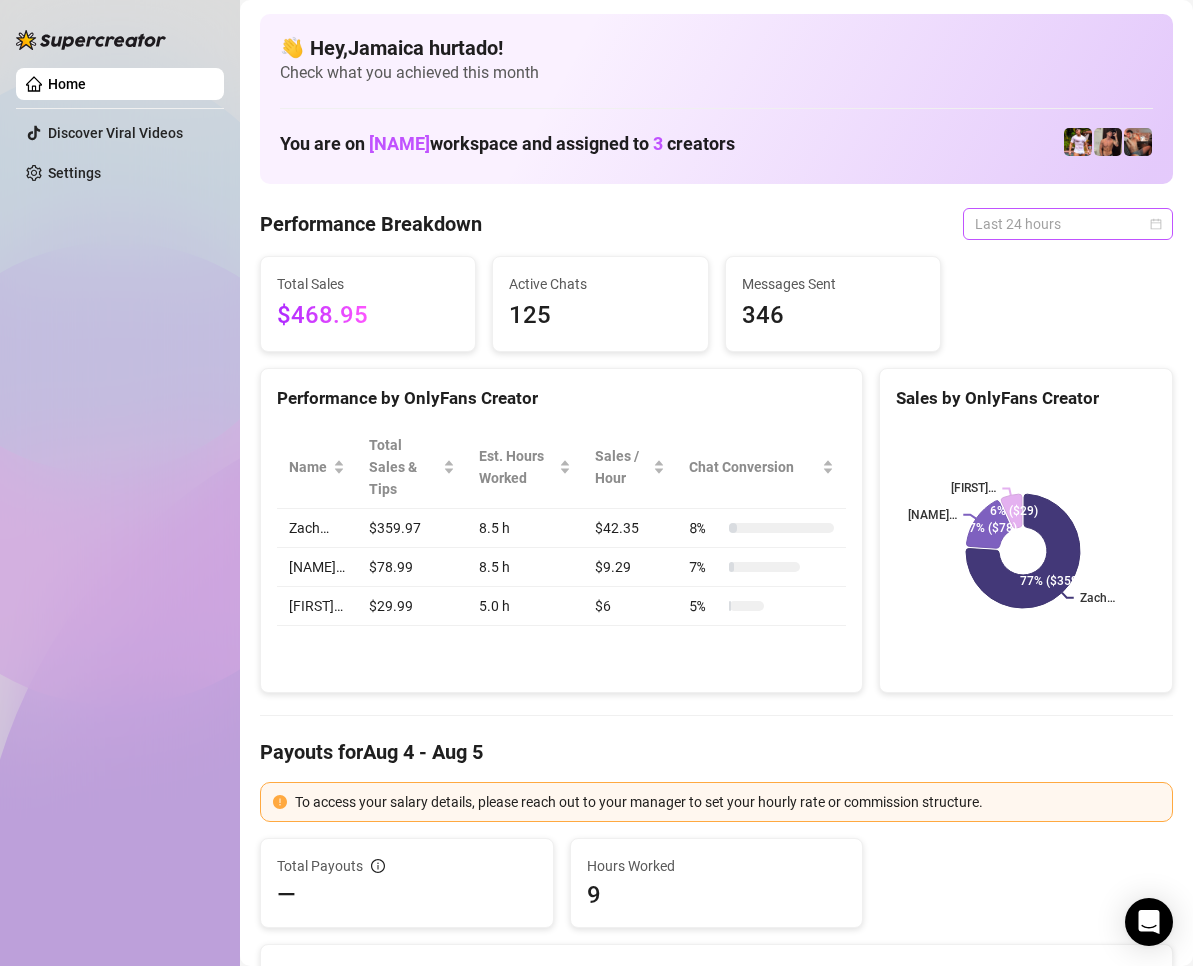 click on "Last 24 hours" at bounding box center [1068, 224] 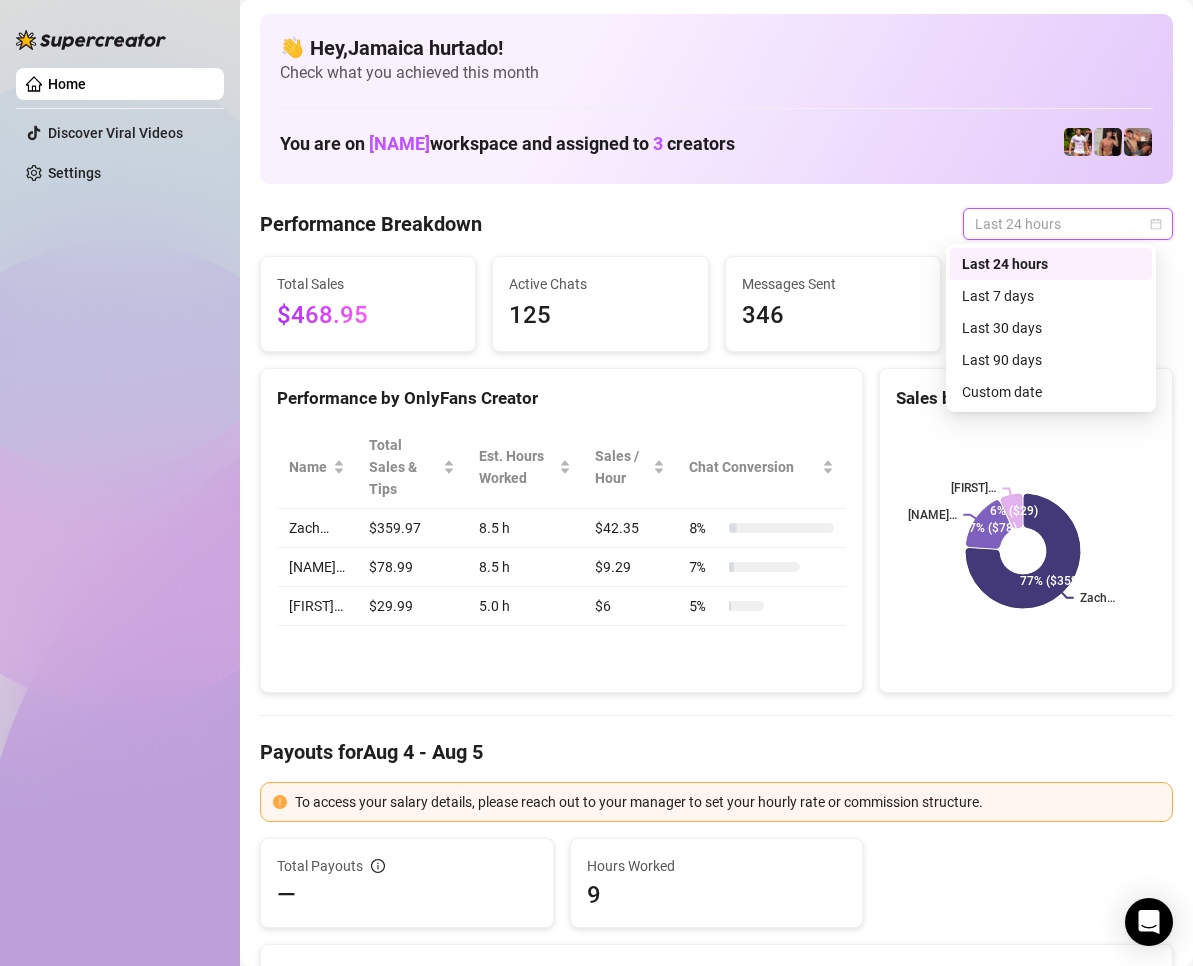 click on "Last 24 hours" at bounding box center (1051, 264) 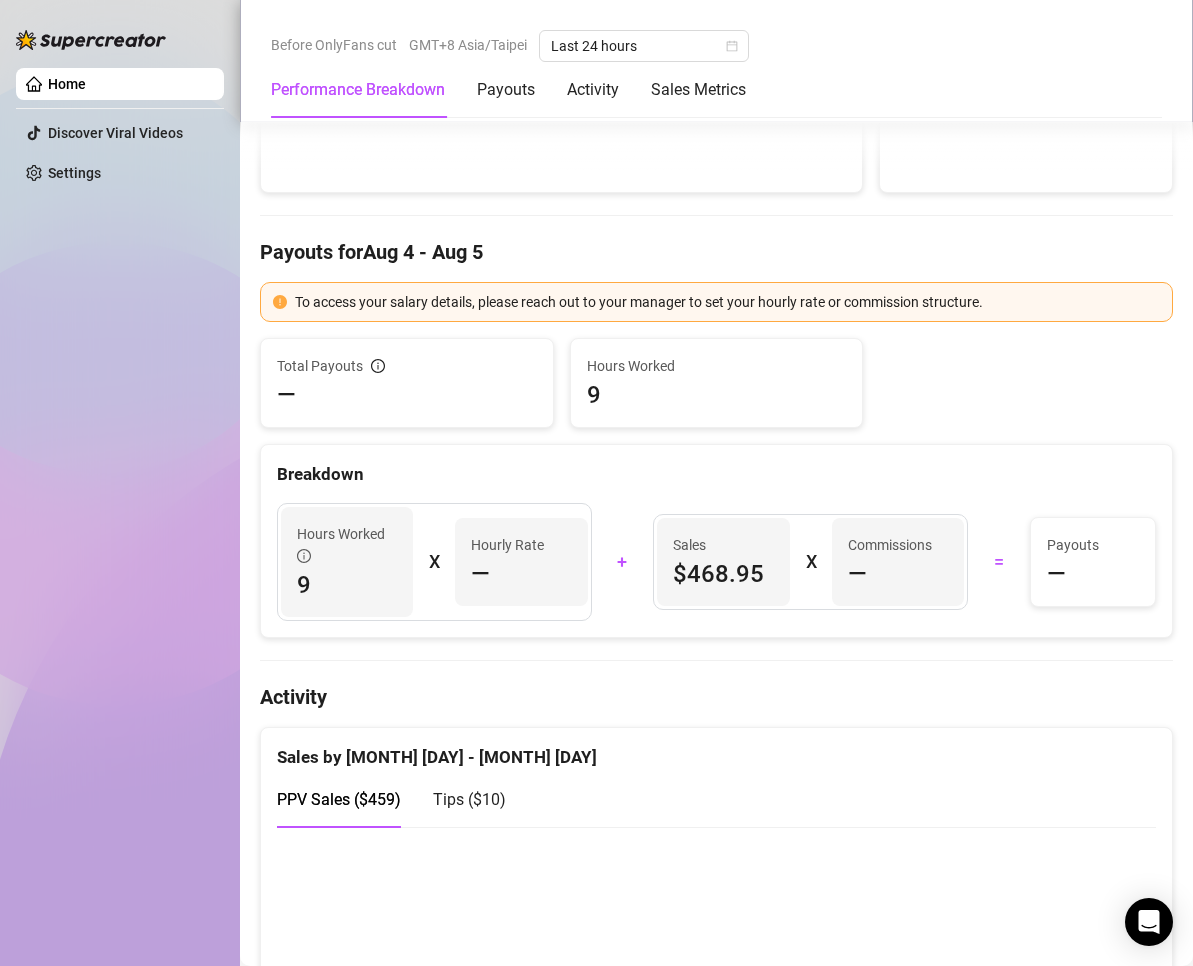 scroll, scrollTop: 0, scrollLeft: 0, axis: both 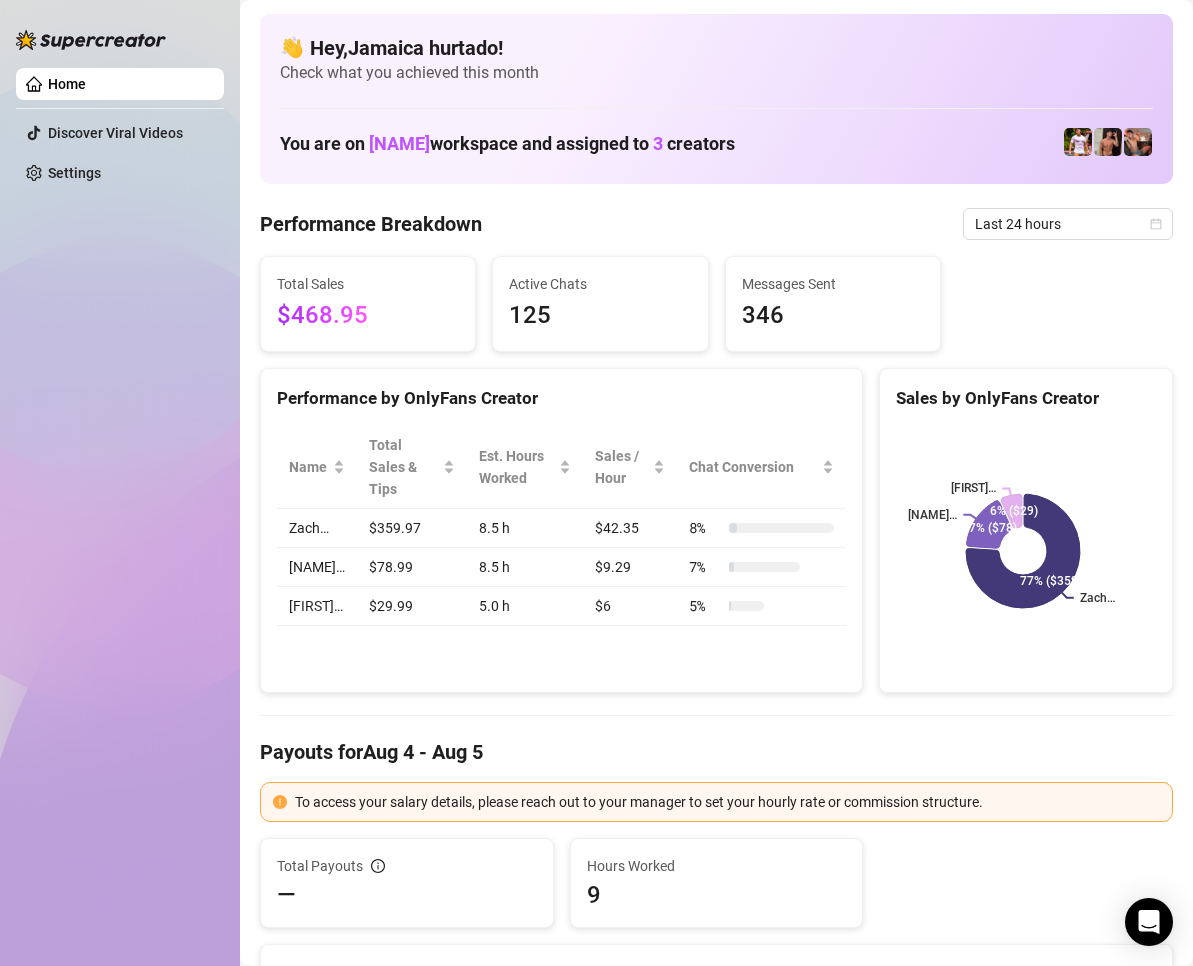 click on "Performance Breakdown Last 24 hours" at bounding box center (716, 224) 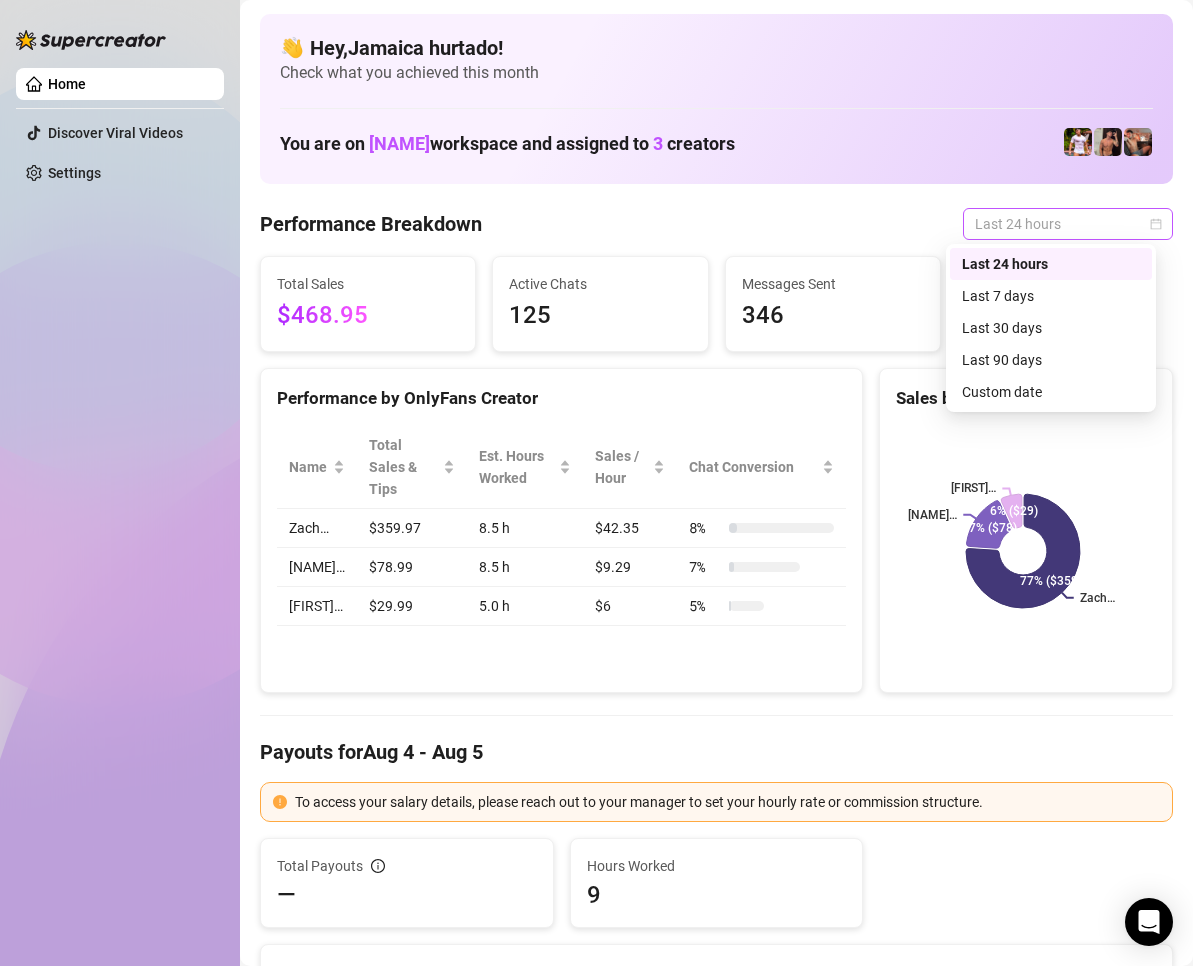click on "Last 24 hours" at bounding box center (1068, 224) 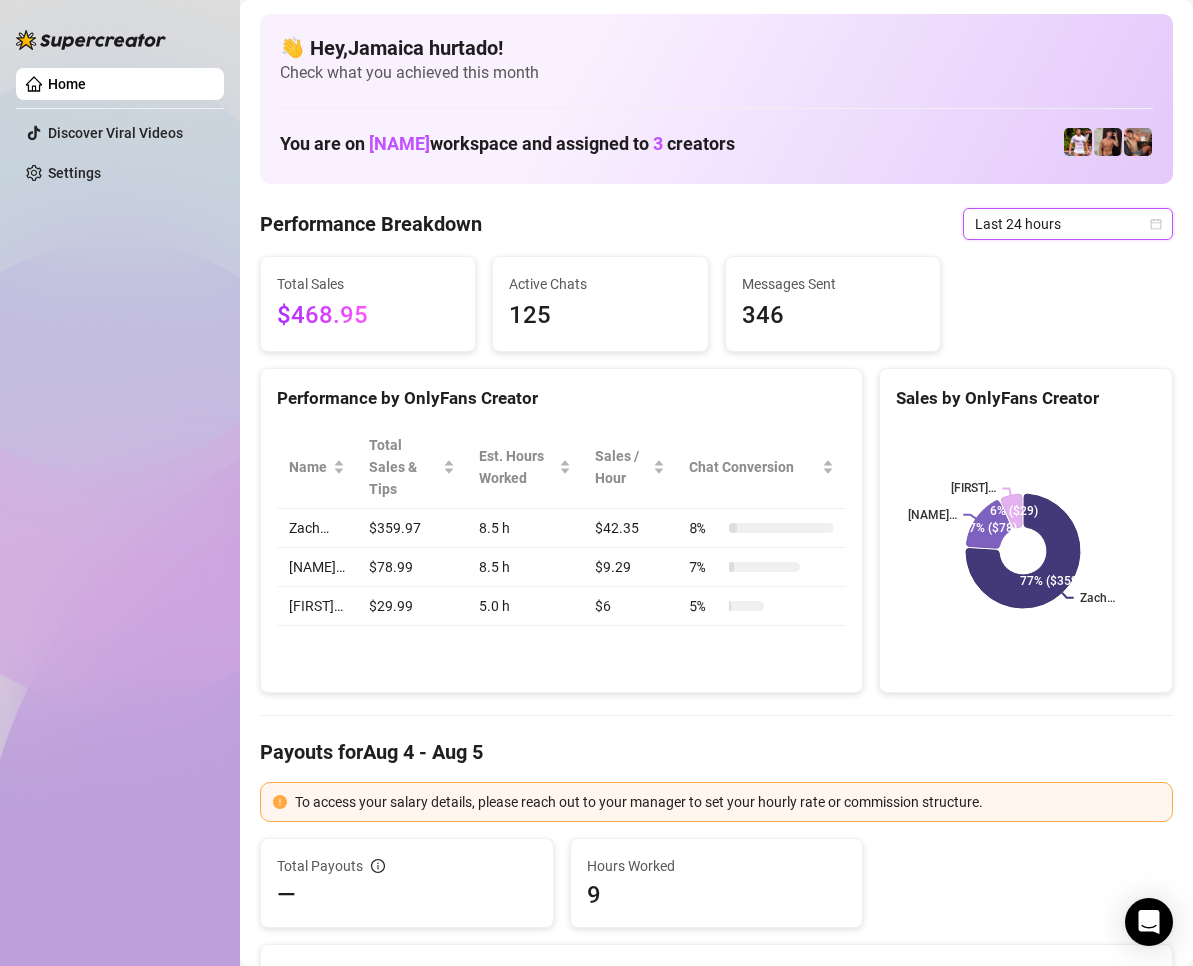 click on "Last 24 hours" at bounding box center [1068, 224] 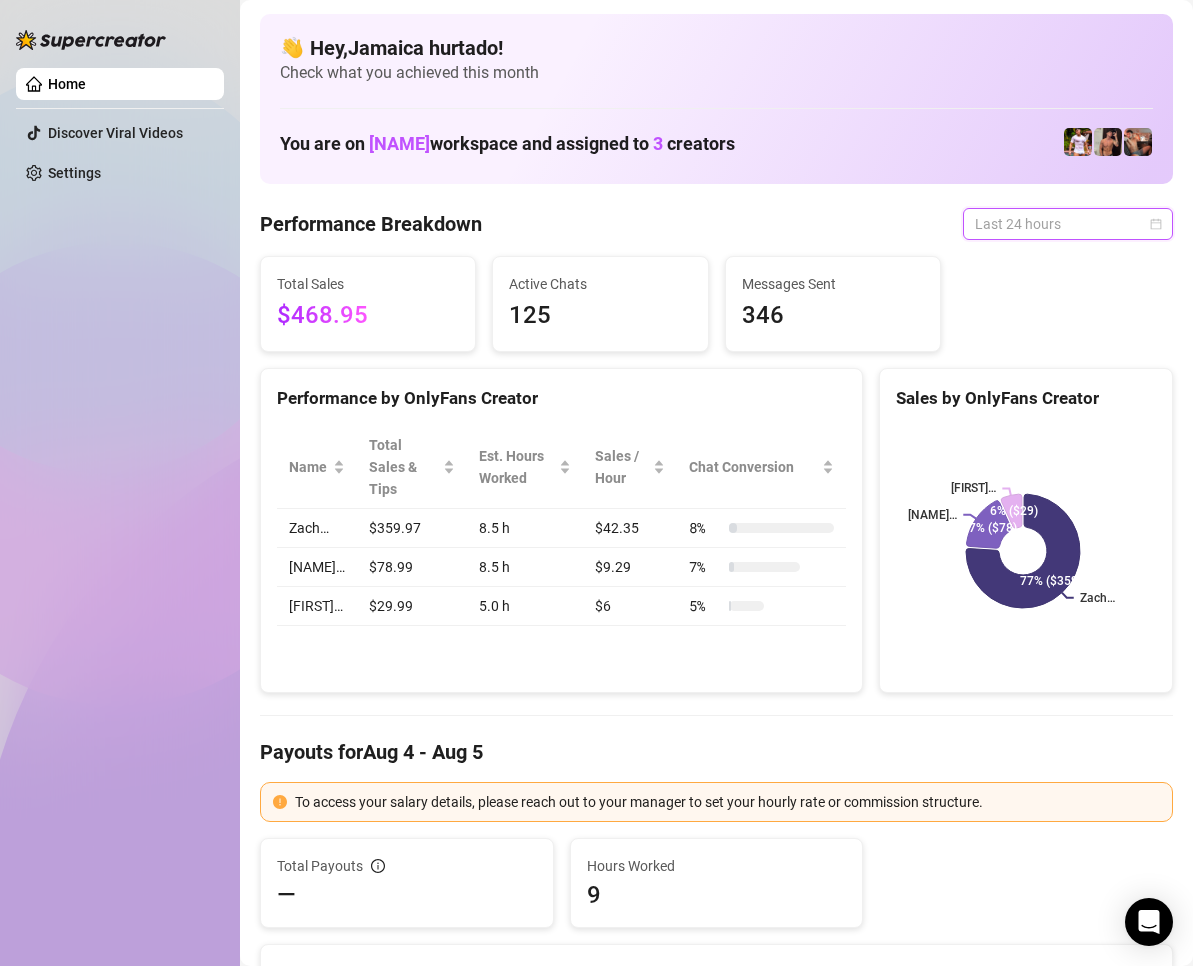 click on "Last 24 hours" at bounding box center [1068, 224] 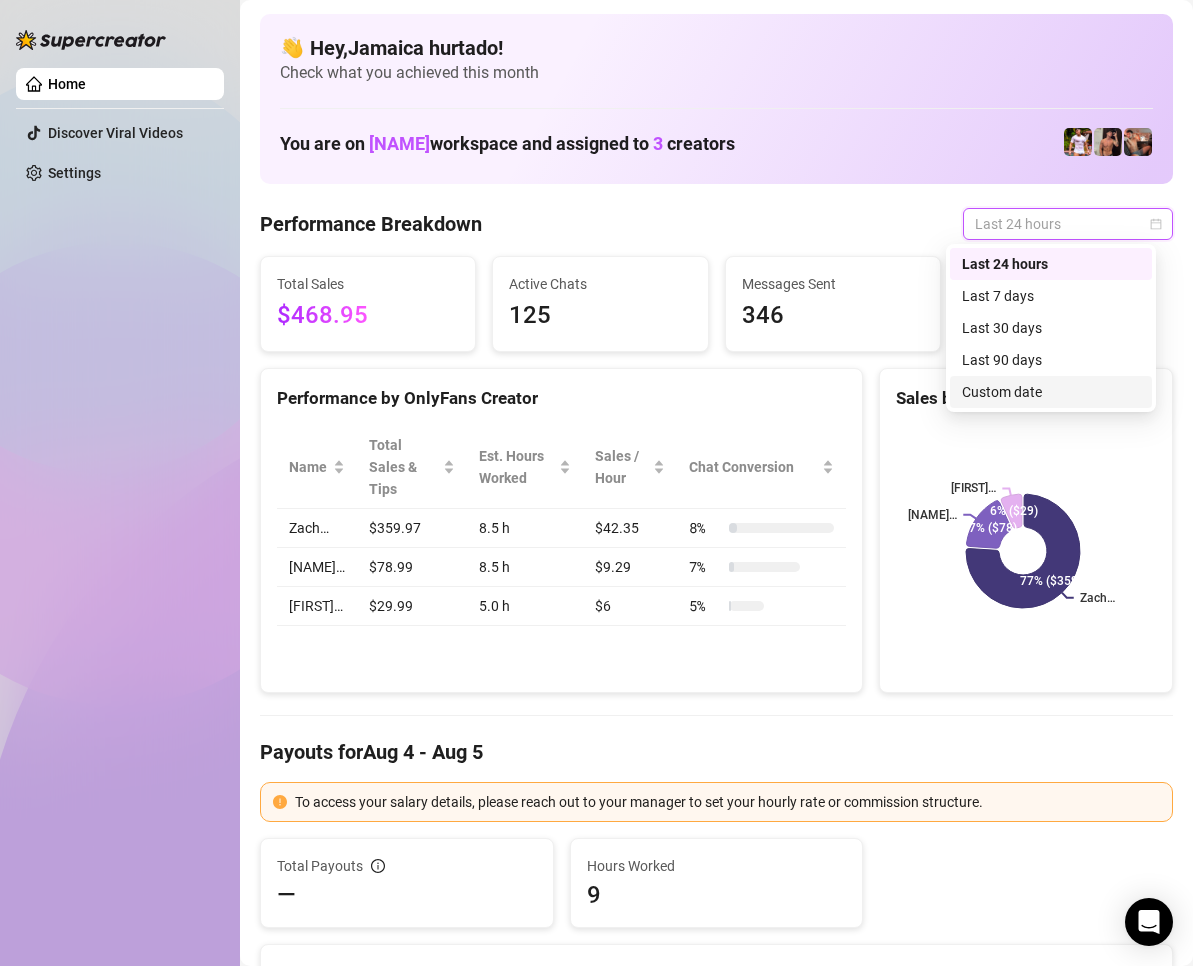 click on "Custom date" at bounding box center (1051, 392) 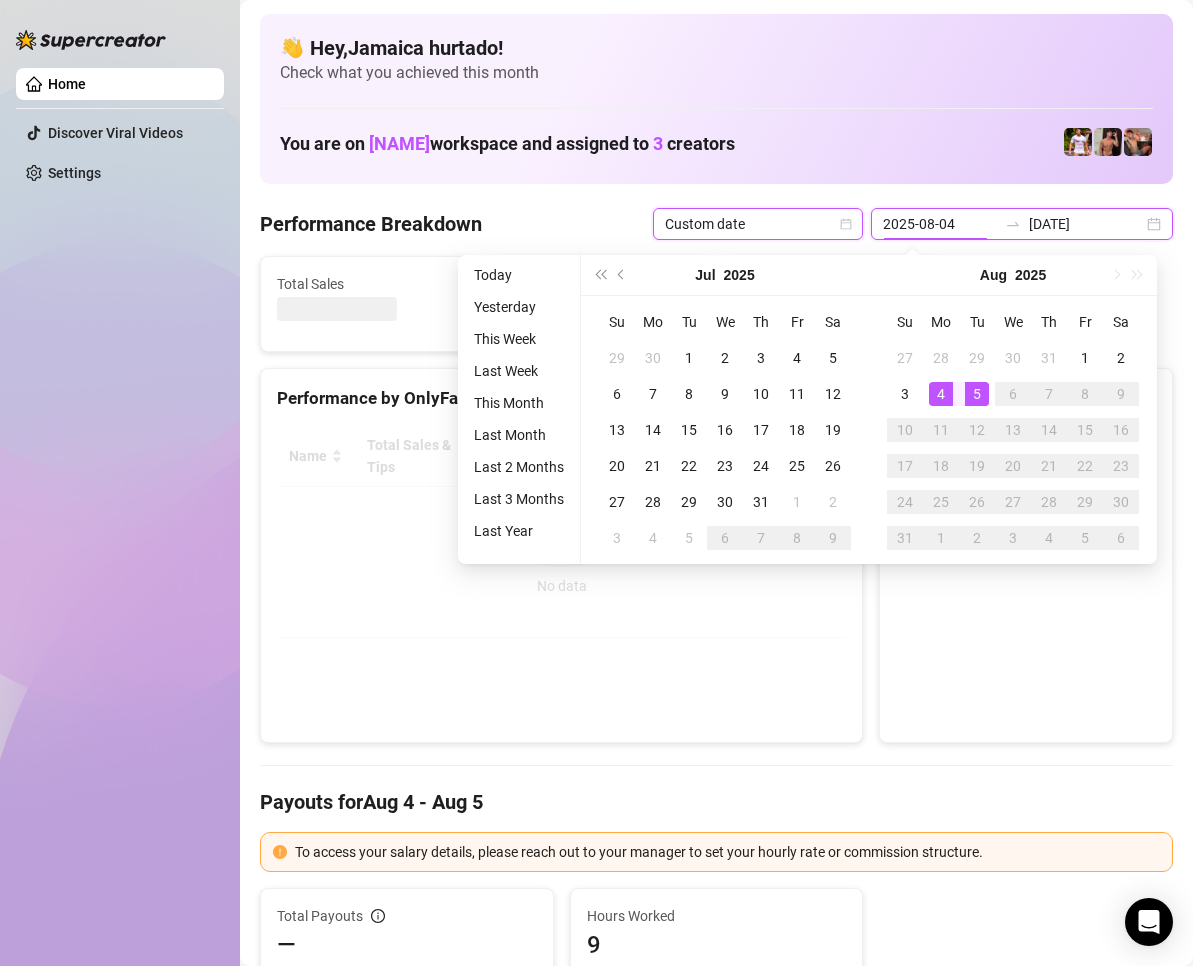 click on "2025-08-04" at bounding box center [940, 224] 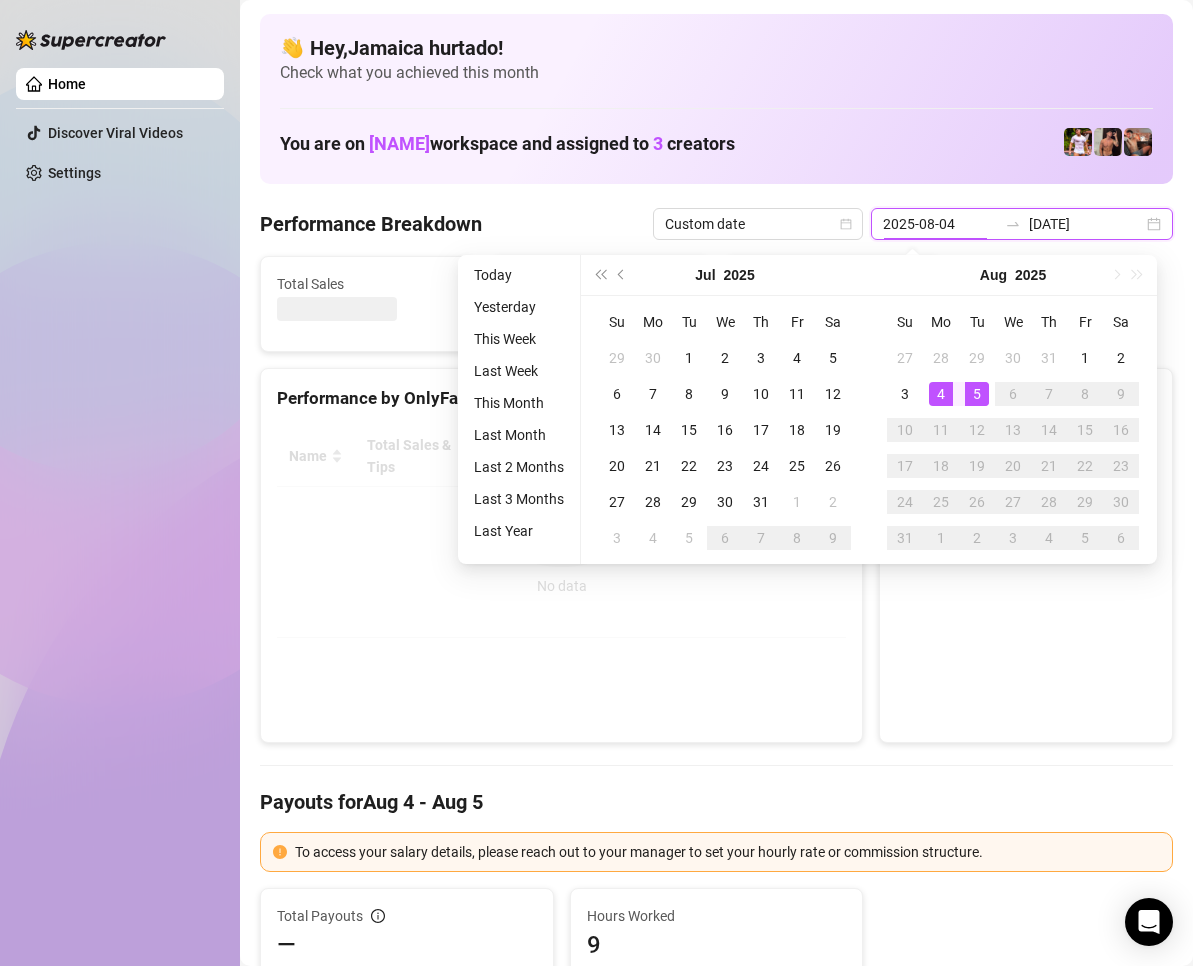 click on "2025-08-04" at bounding box center (940, 224) 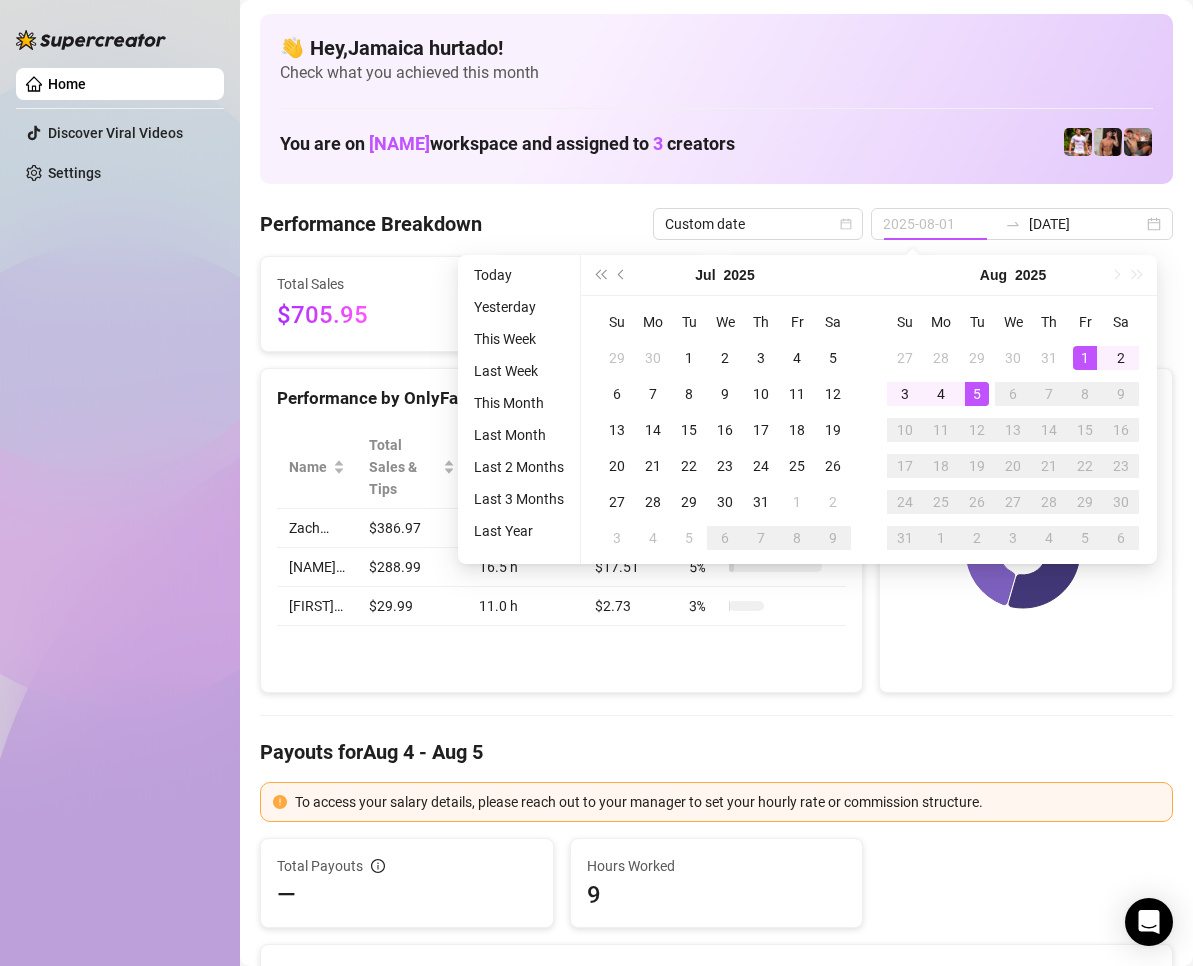 click on "1" at bounding box center (1085, 358) 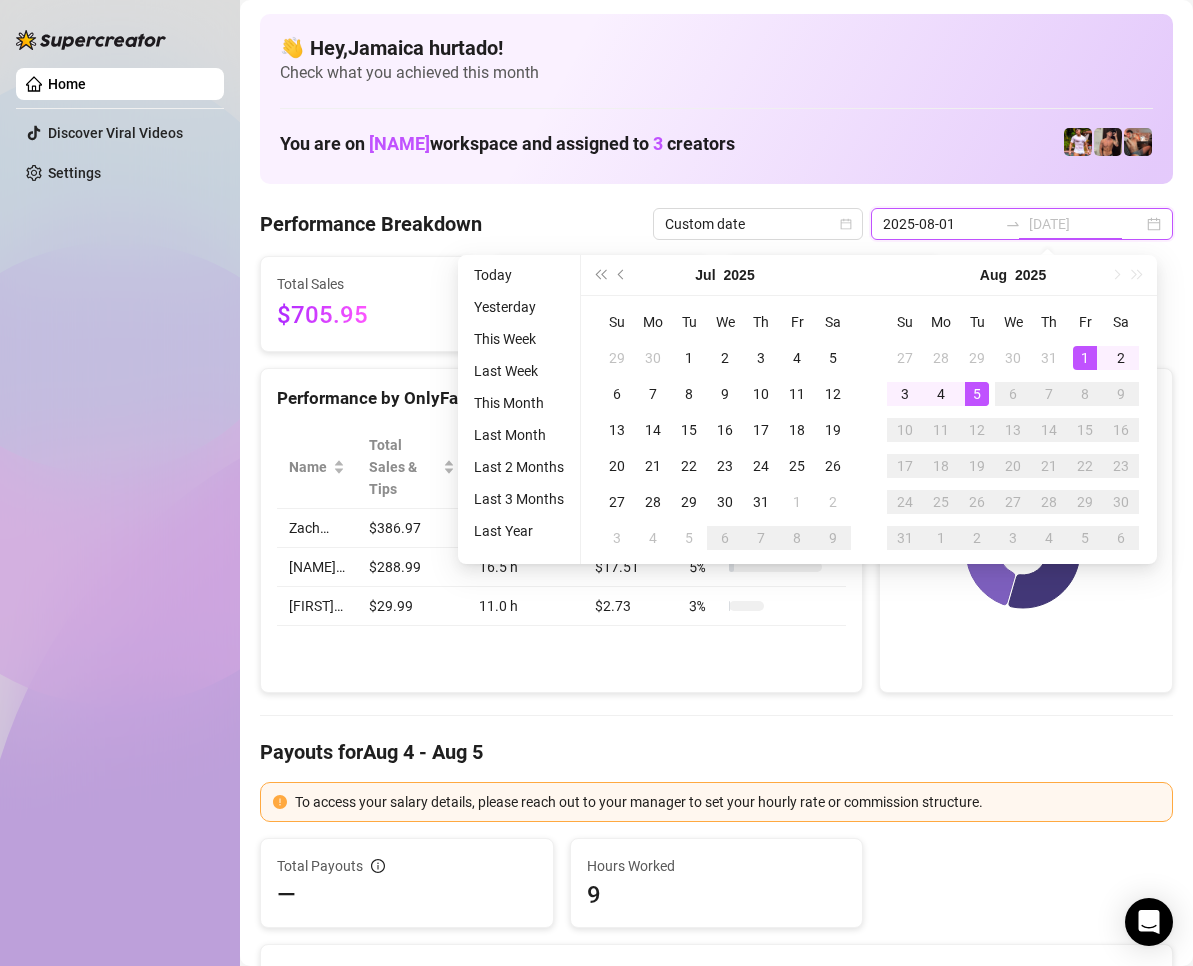 type on "2025-08-04" 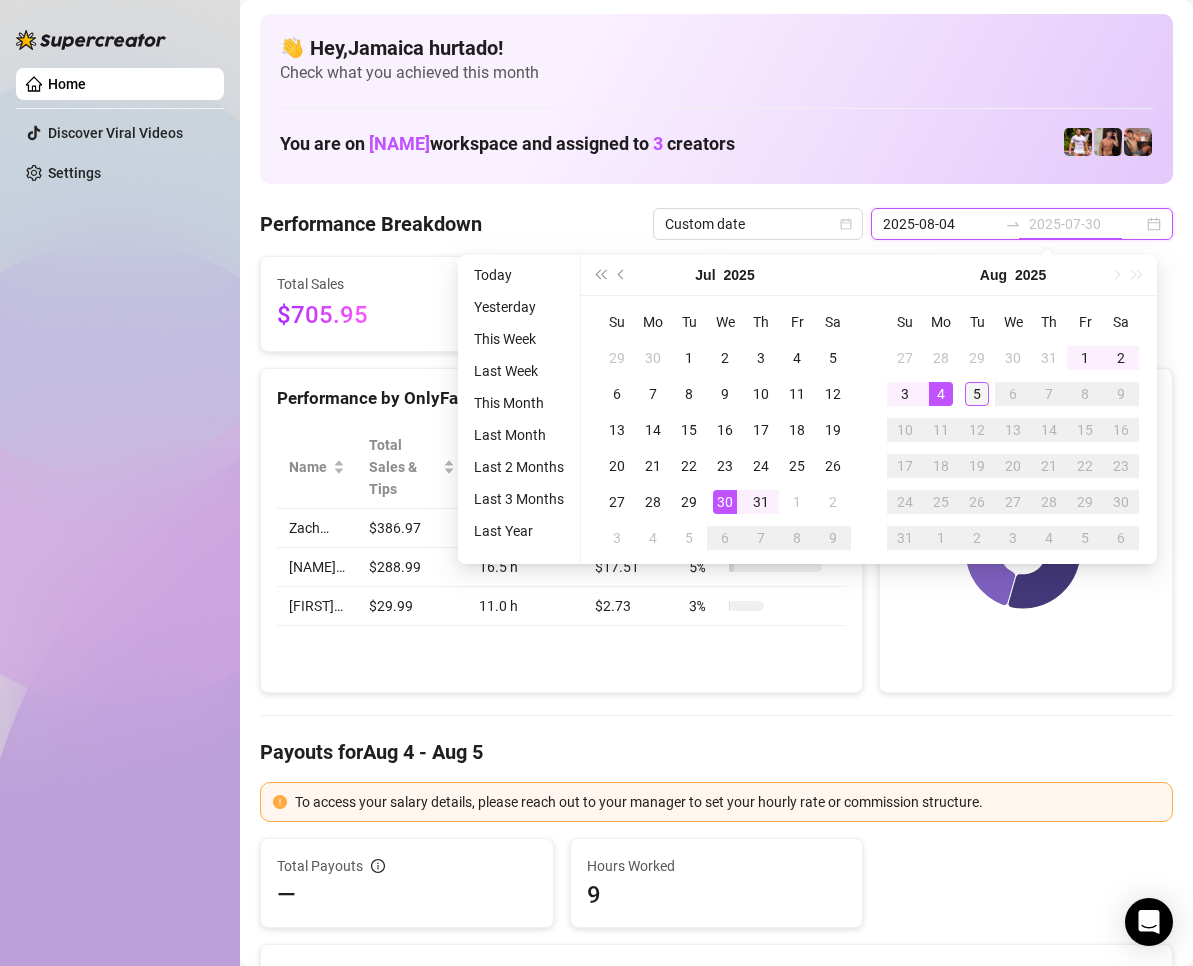 type on "[DATE]" 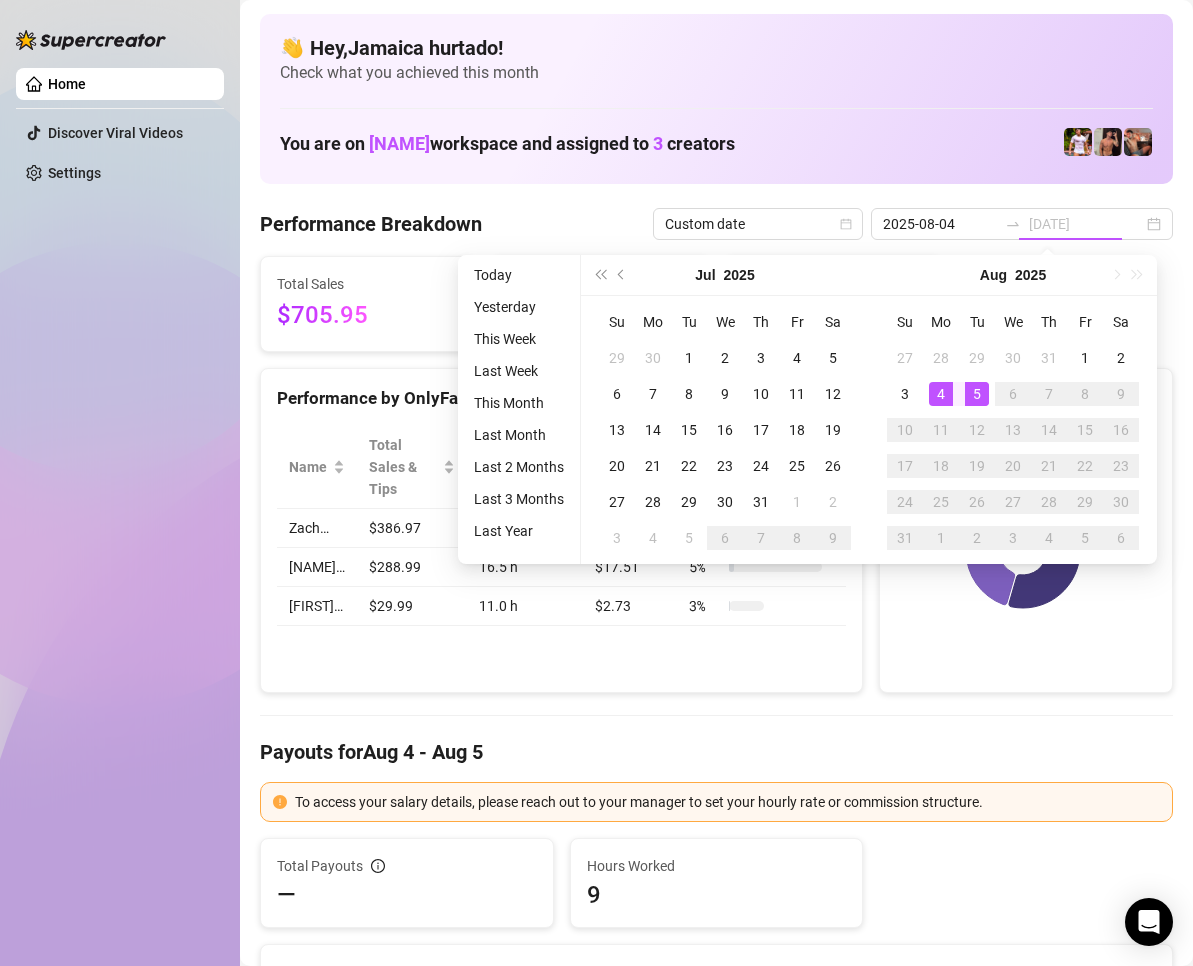 click on "5" at bounding box center (977, 394) 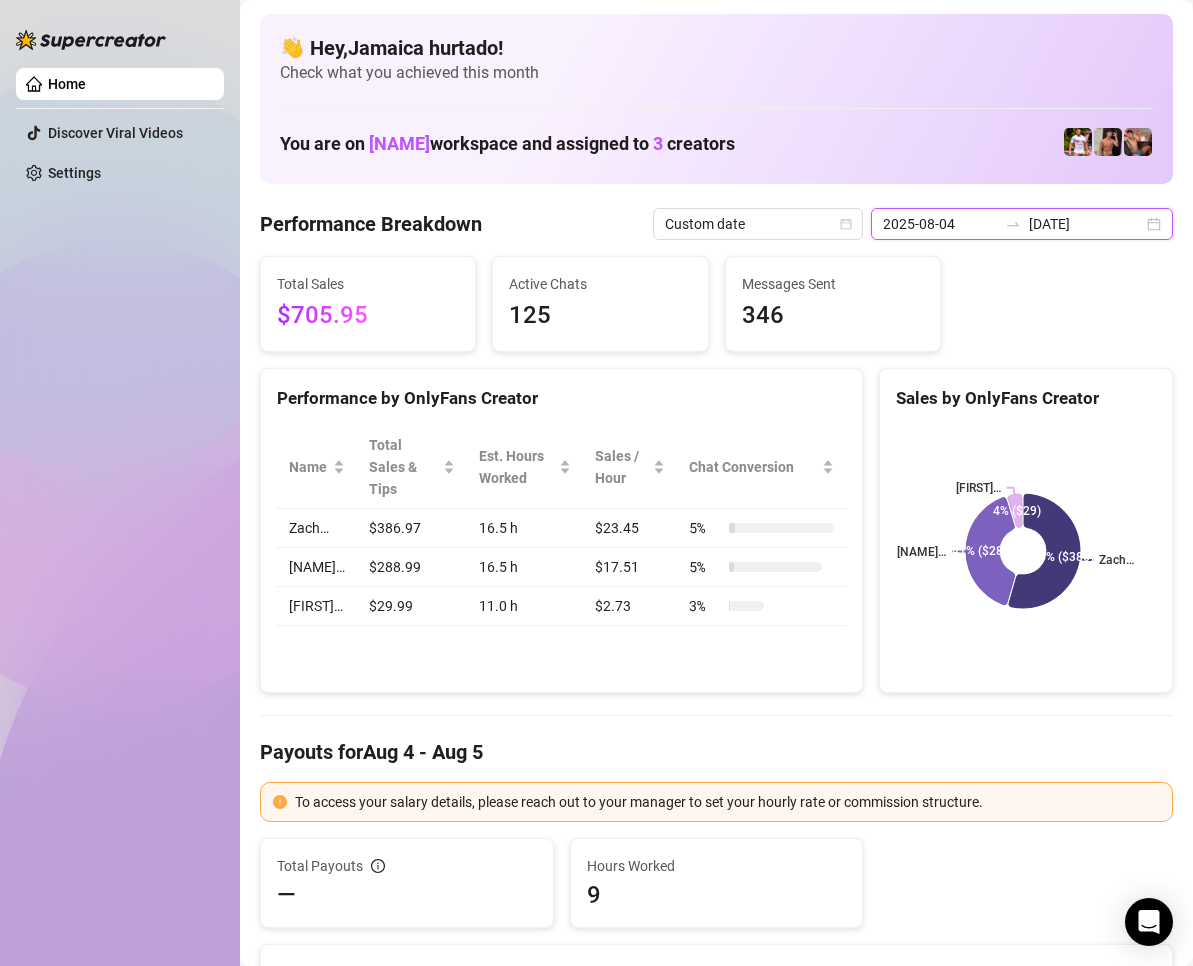 click on "2025-08-04" at bounding box center (940, 224) 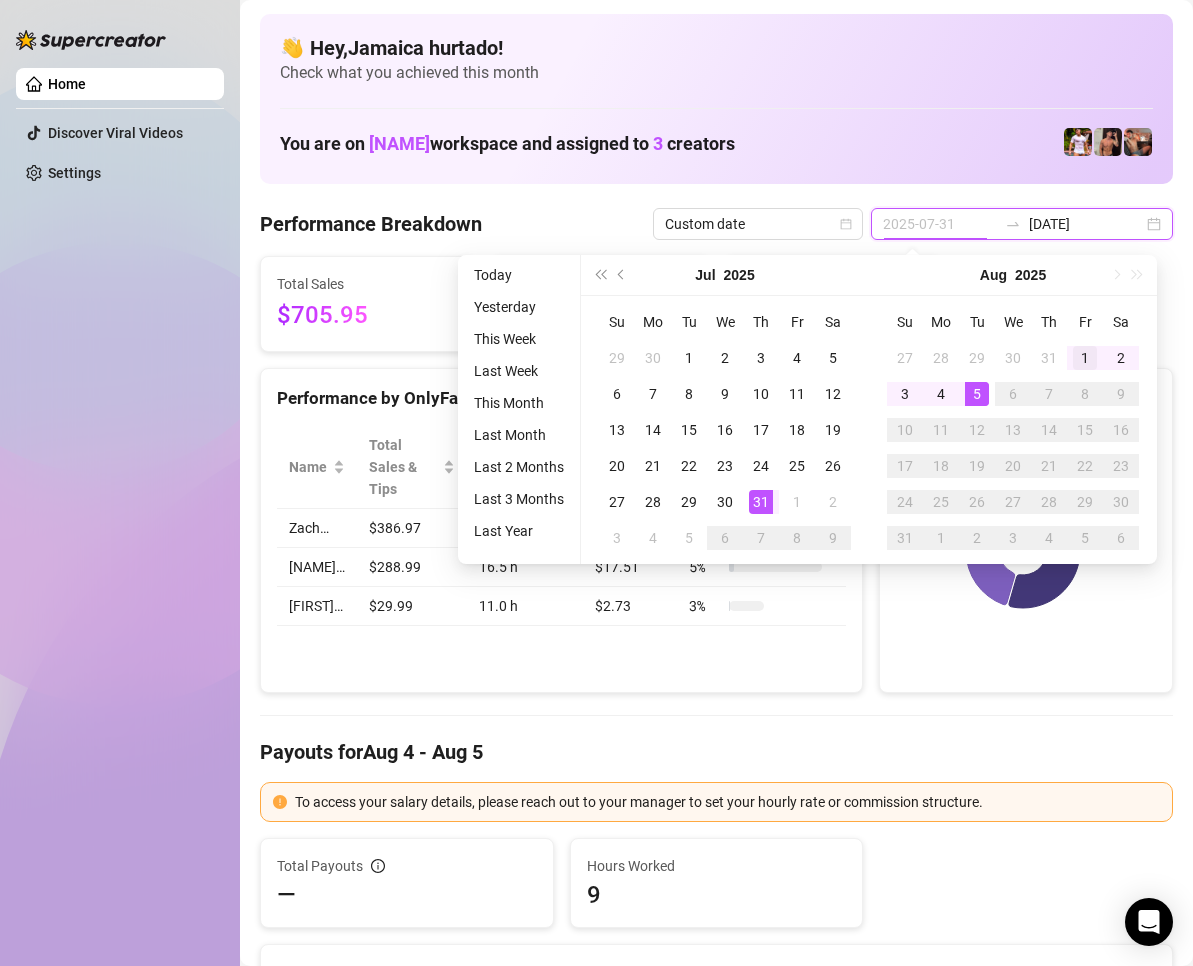 type on "2025-08-01" 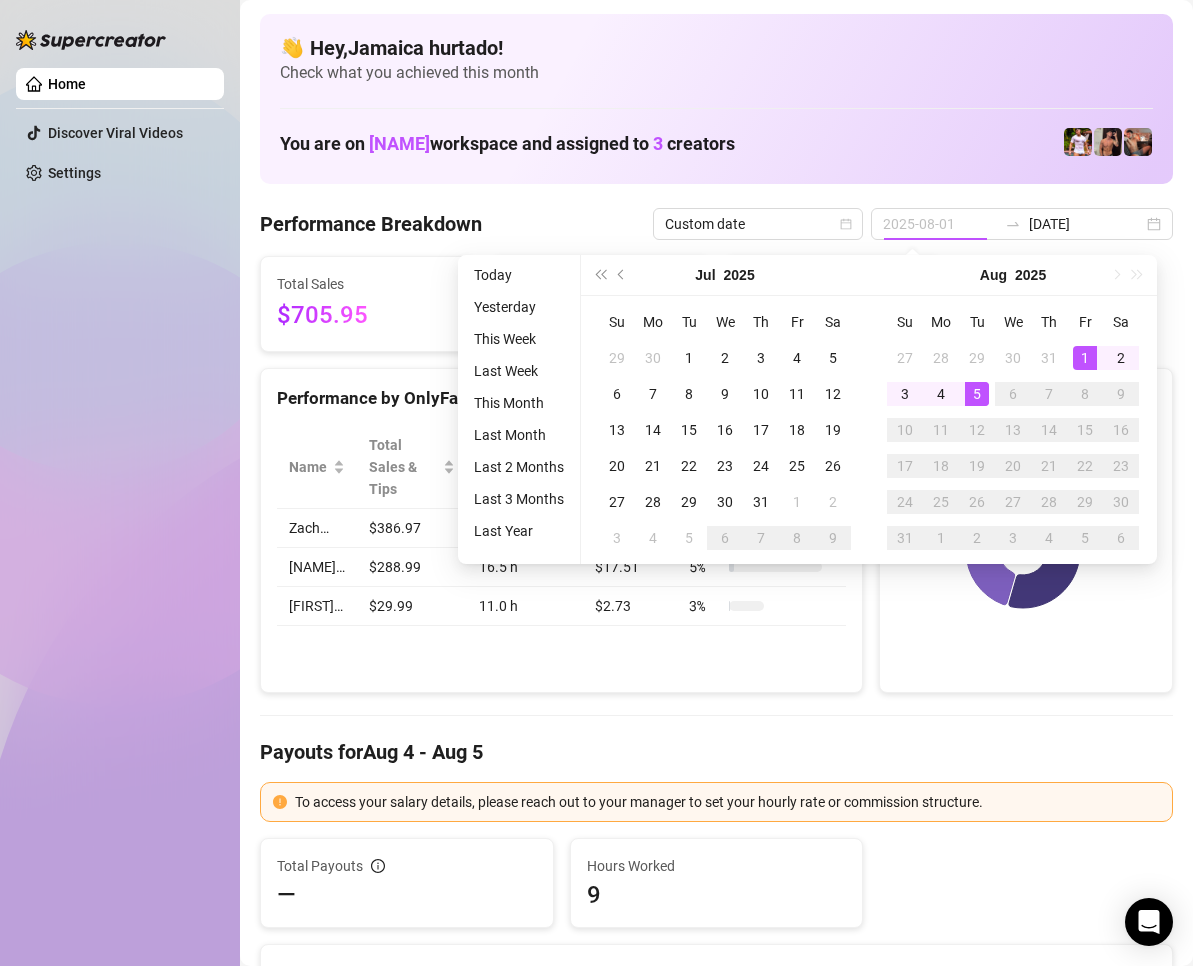 click on "1" at bounding box center [1085, 358] 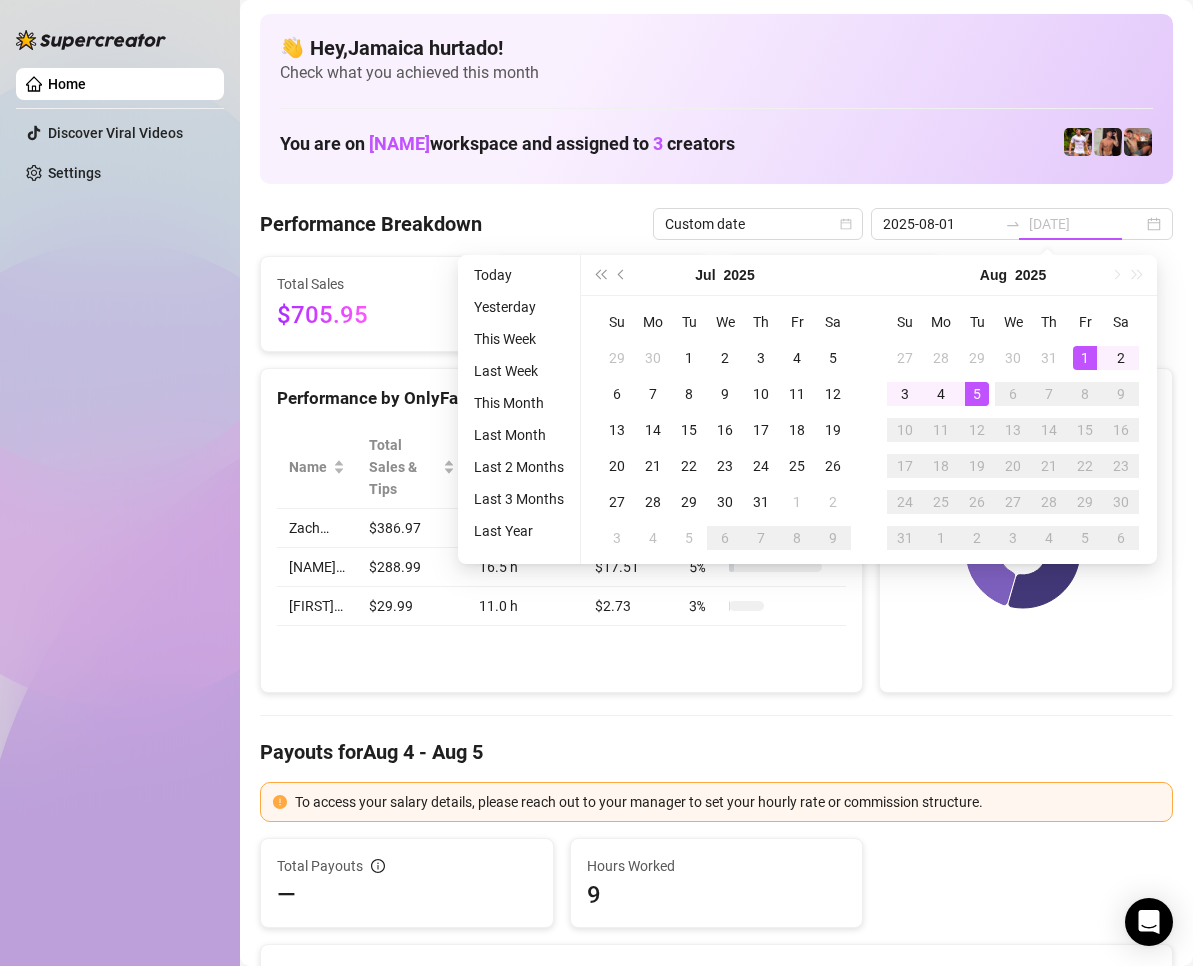 click on "1" at bounding box center [1085, 358] 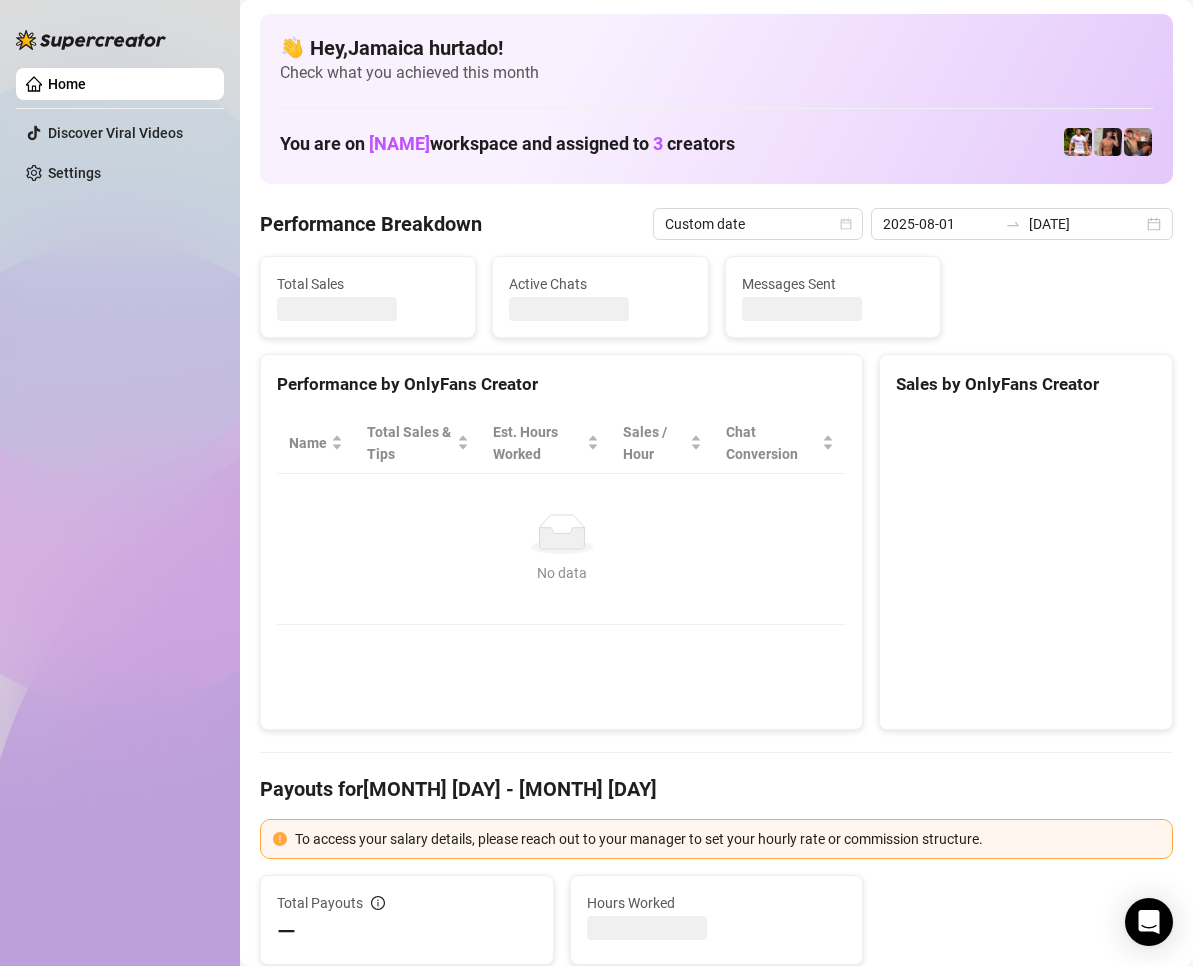 type on "2025-08-01" 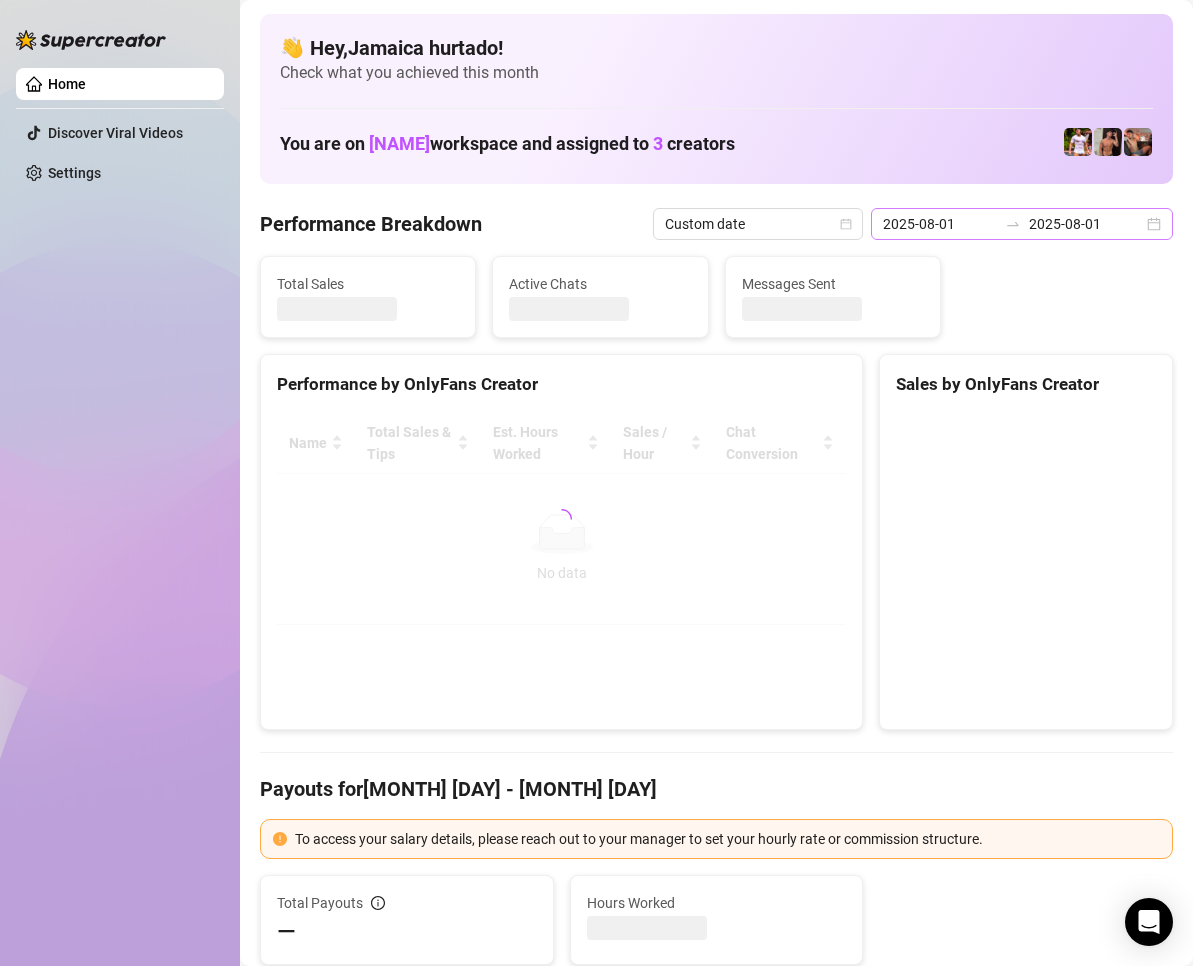 click on "2025-08-01 2025-08-01" at bounding box center [1022, 224] 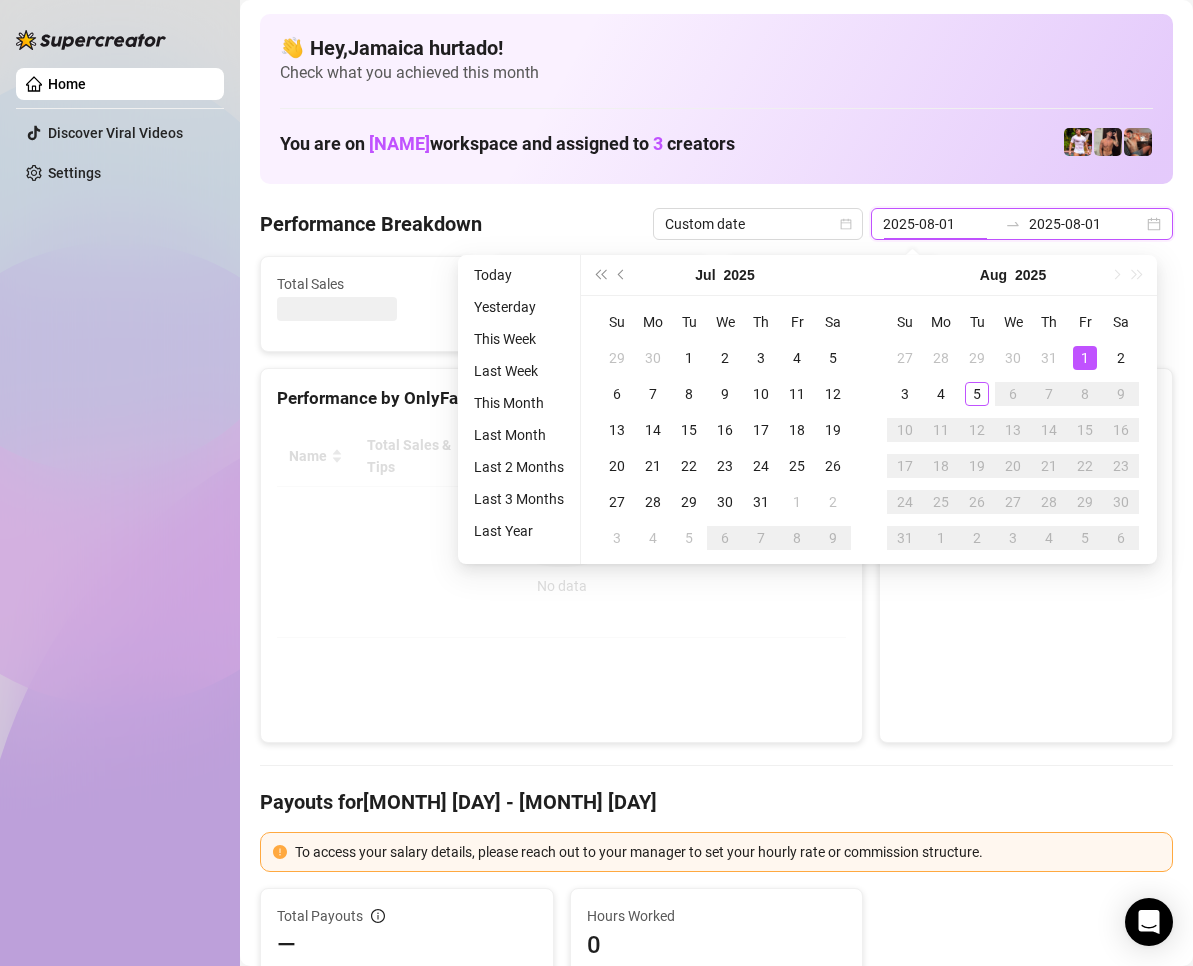 click on "2025-08-01" at bounding box center (1086, 224) 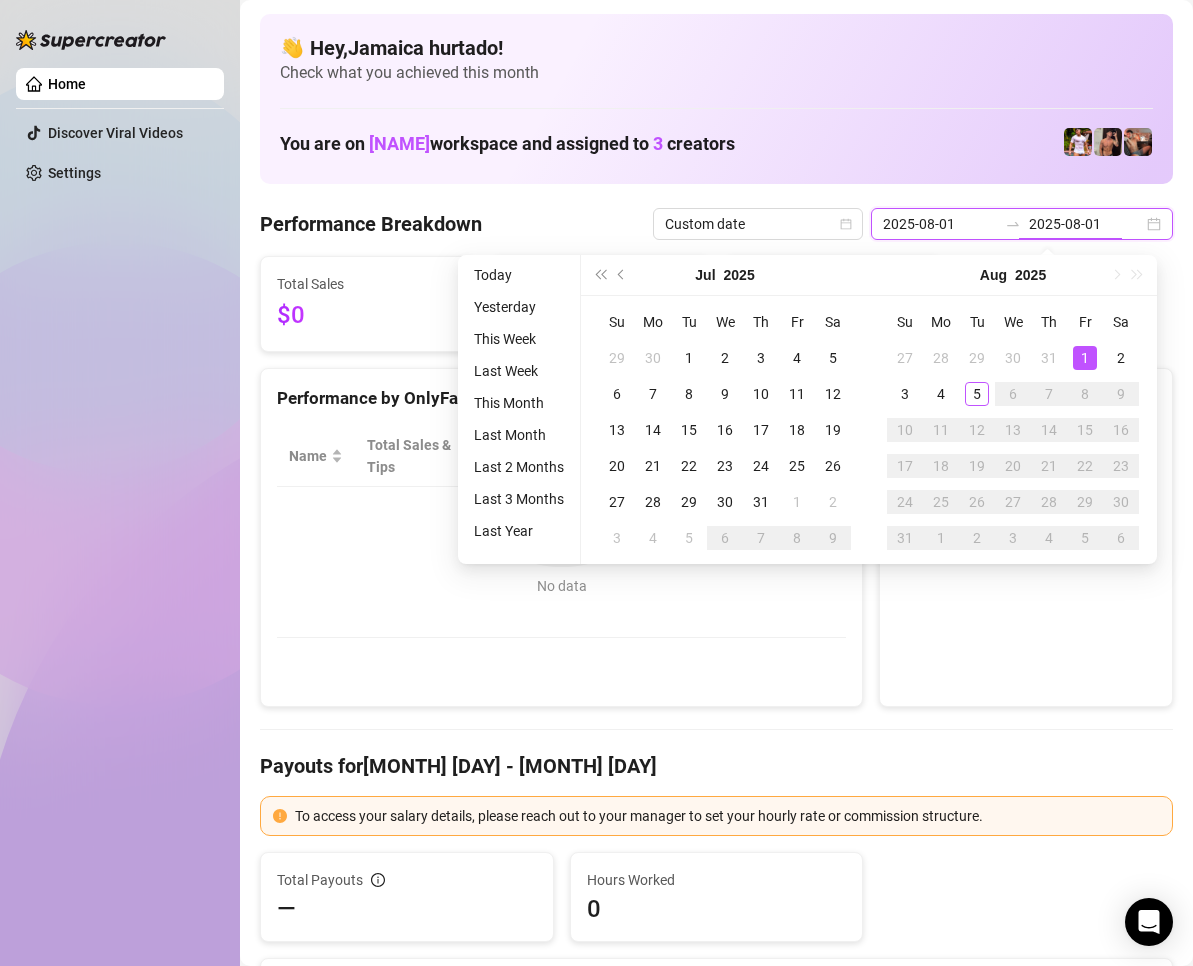 click on "2025-08-01" at bounding box center [1086, 224] 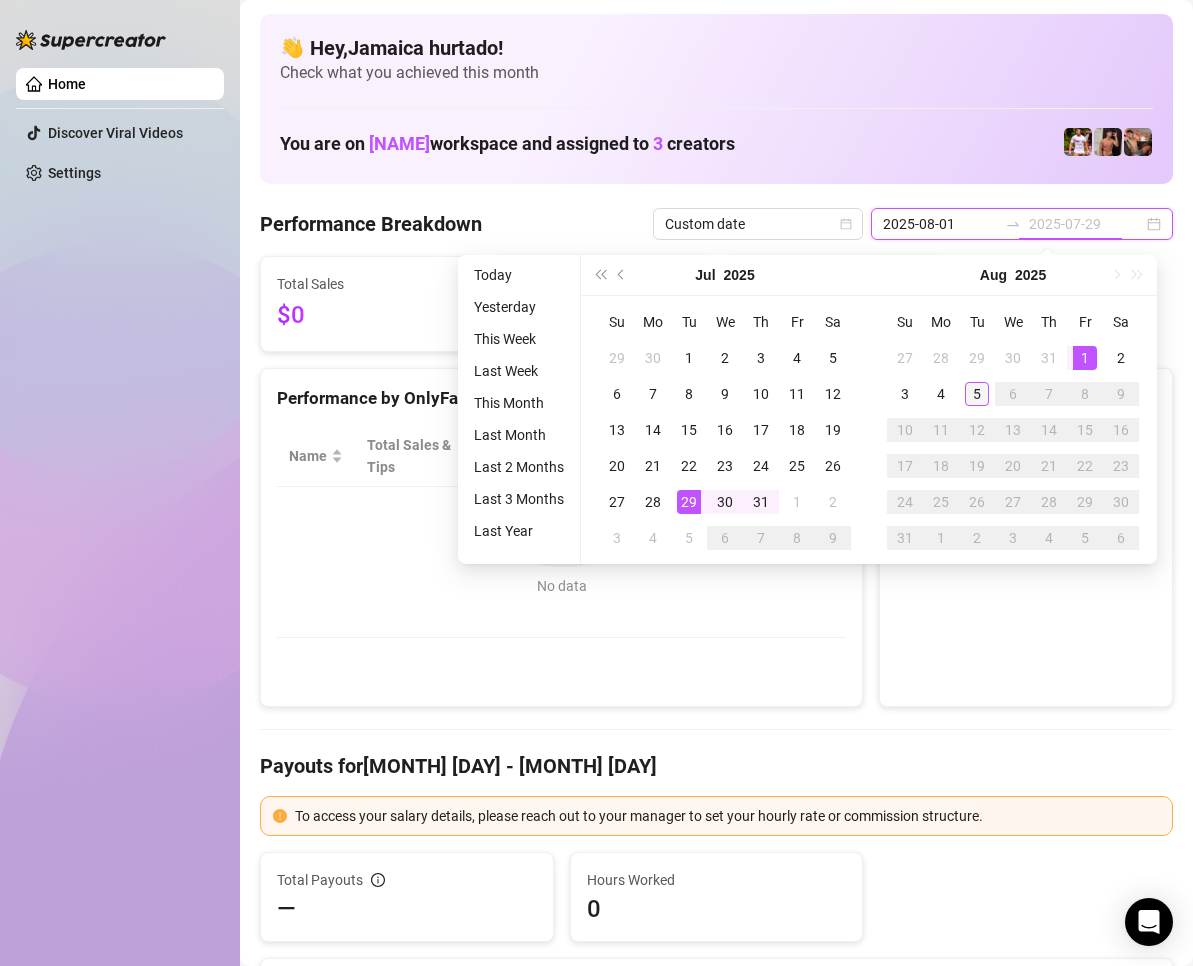 type on "[DATE]" 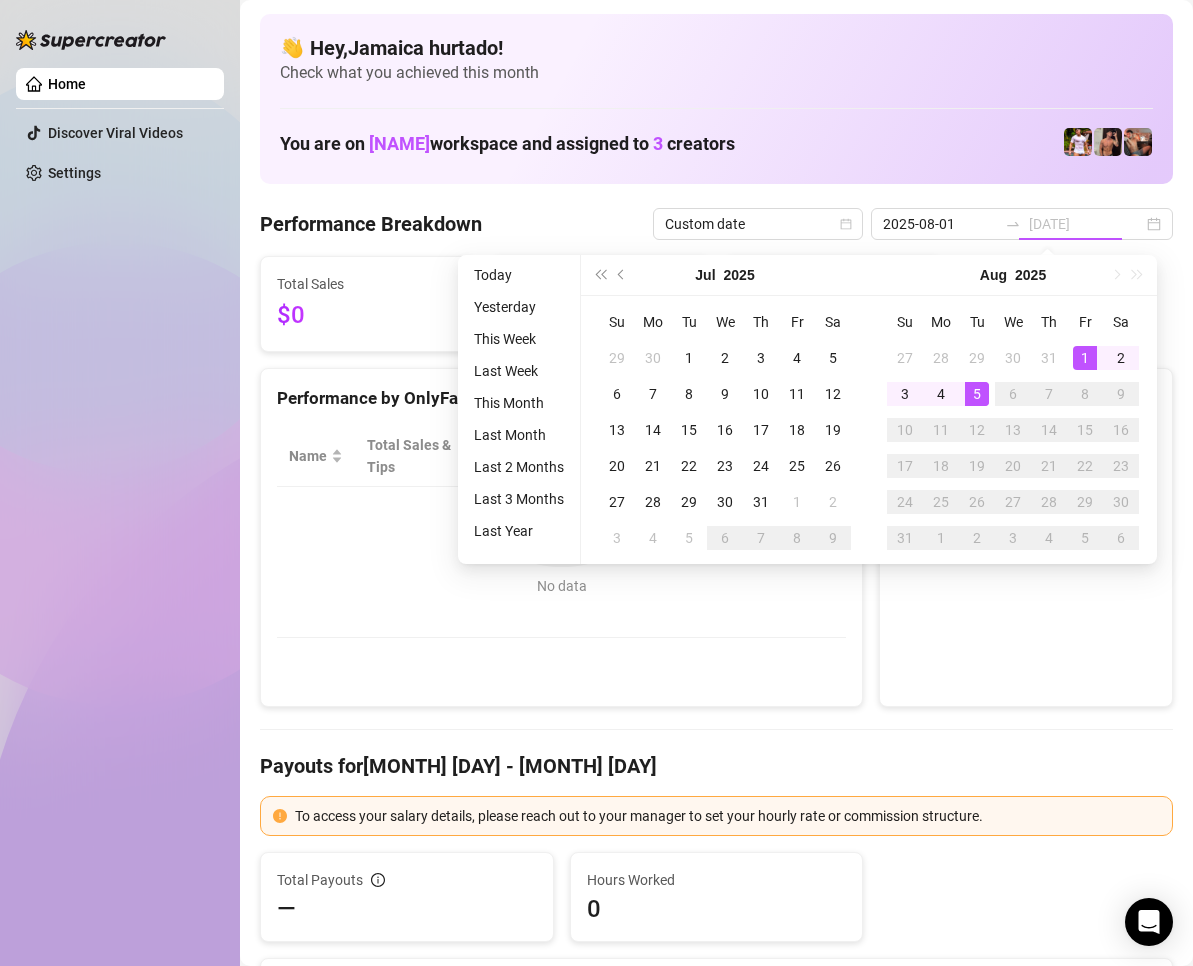 click on "5" at bounding box center [977, 394] 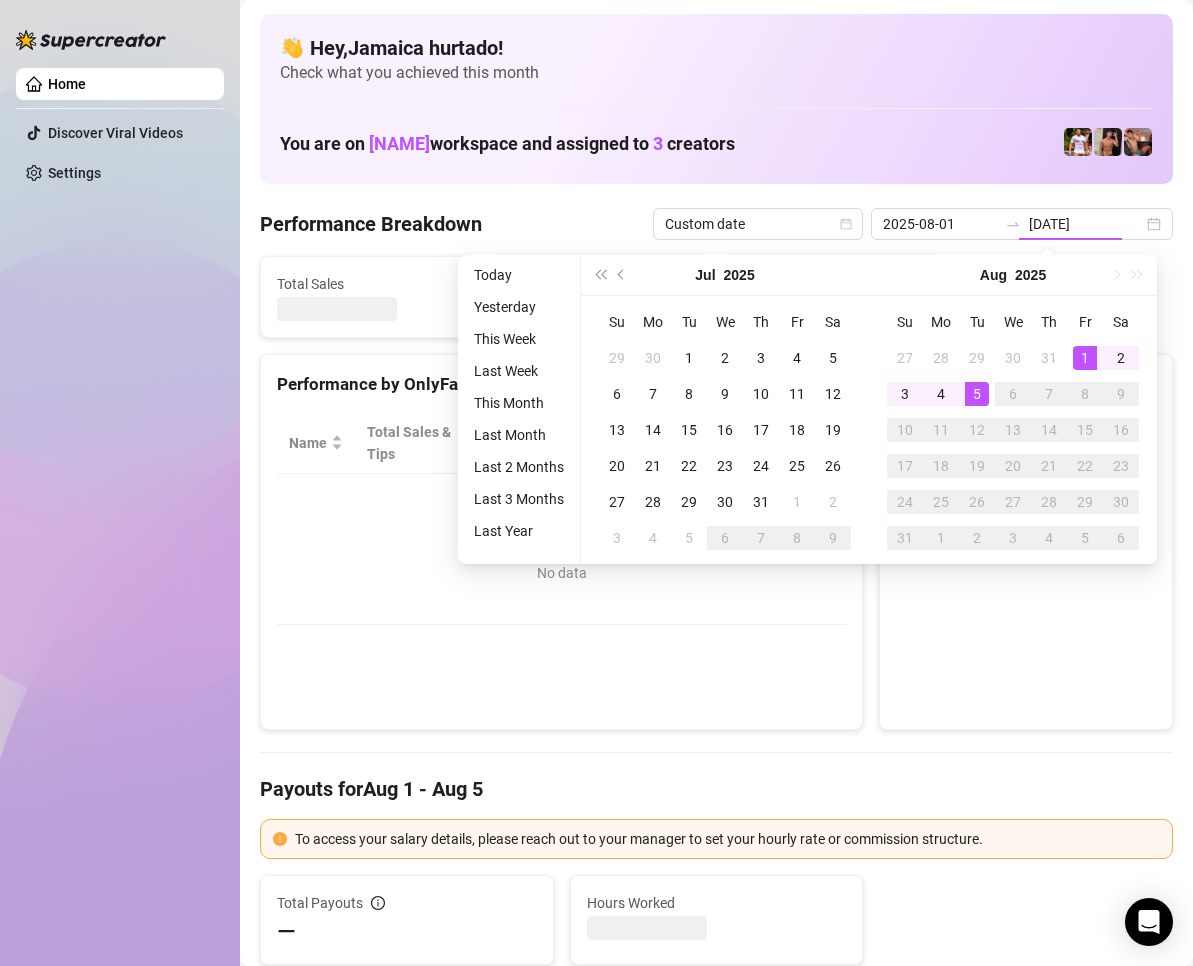 type on "[DATE]" 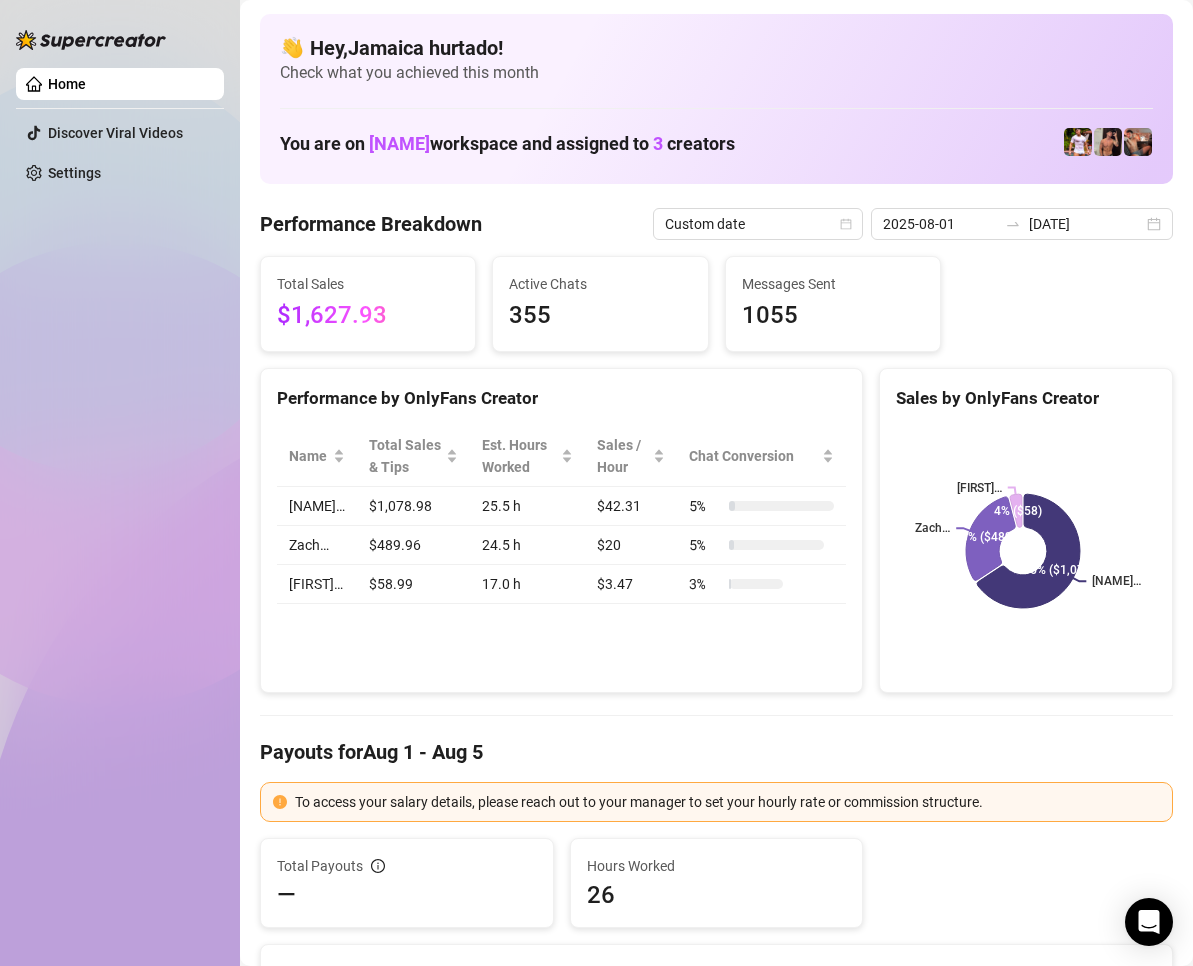 click on "Total Sales $1,627.93 Active Chats 355 Messages Sent 1055" at bounding box center [716, 304] 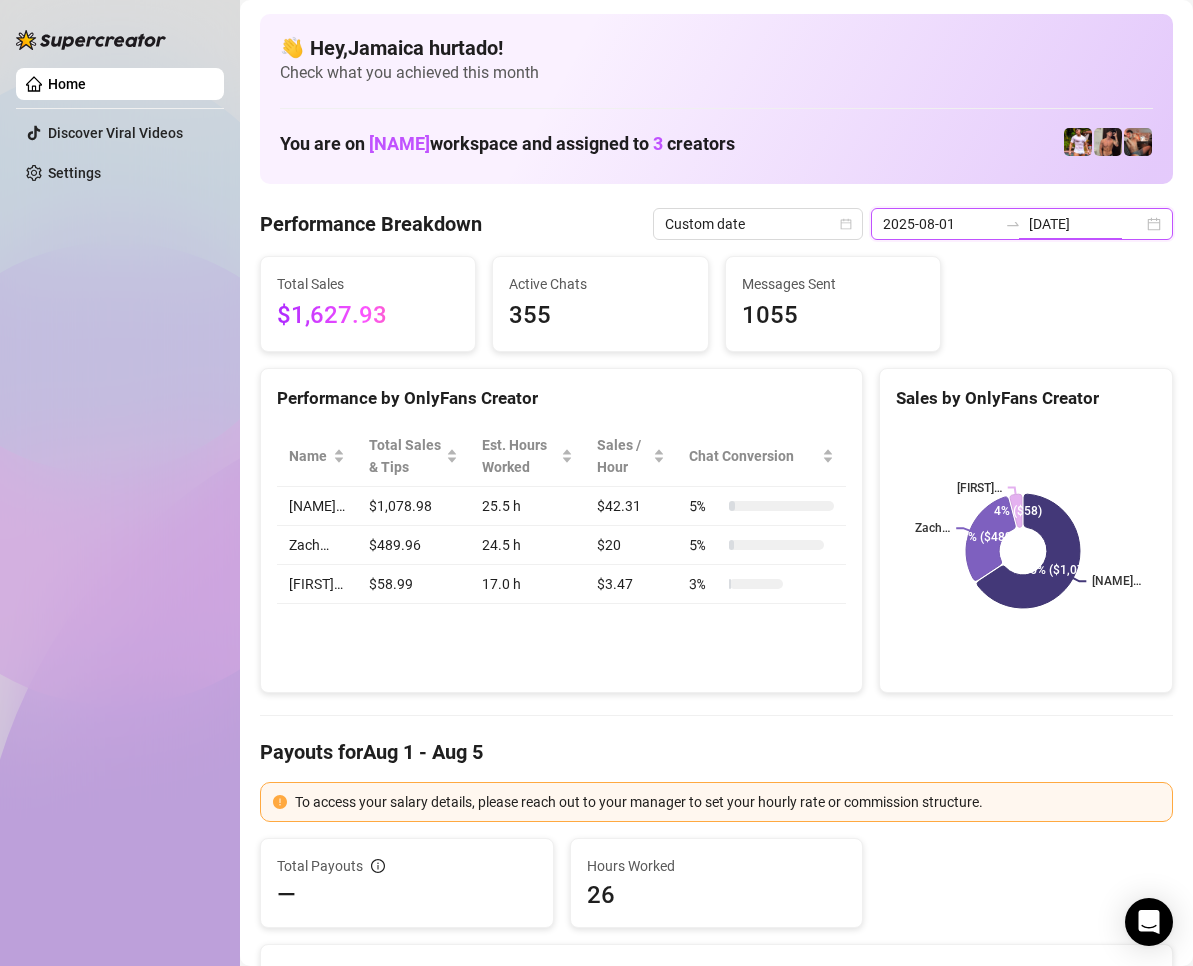 click on "[DATE]" at bounding box center [1086, 224] 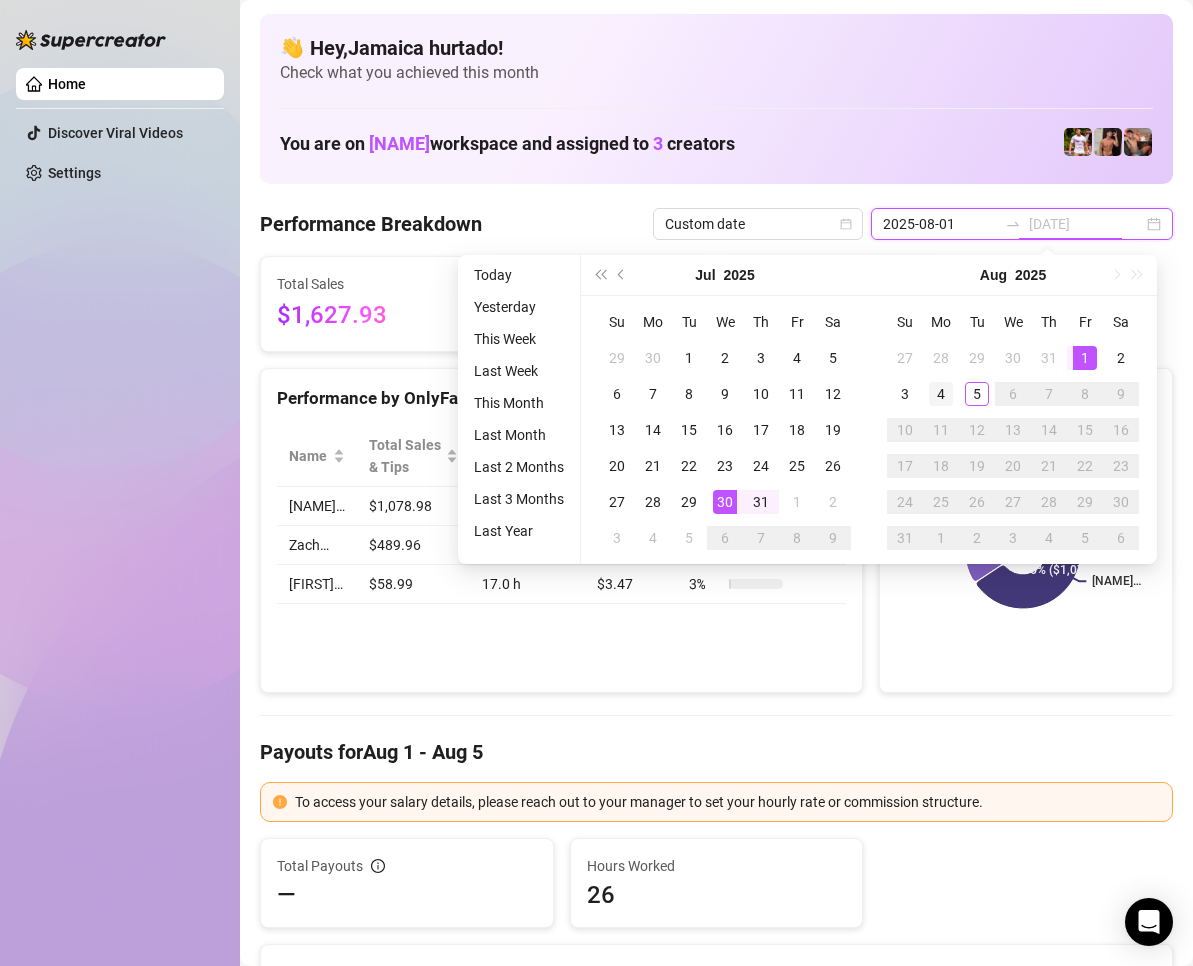 type on "2025-08-04" 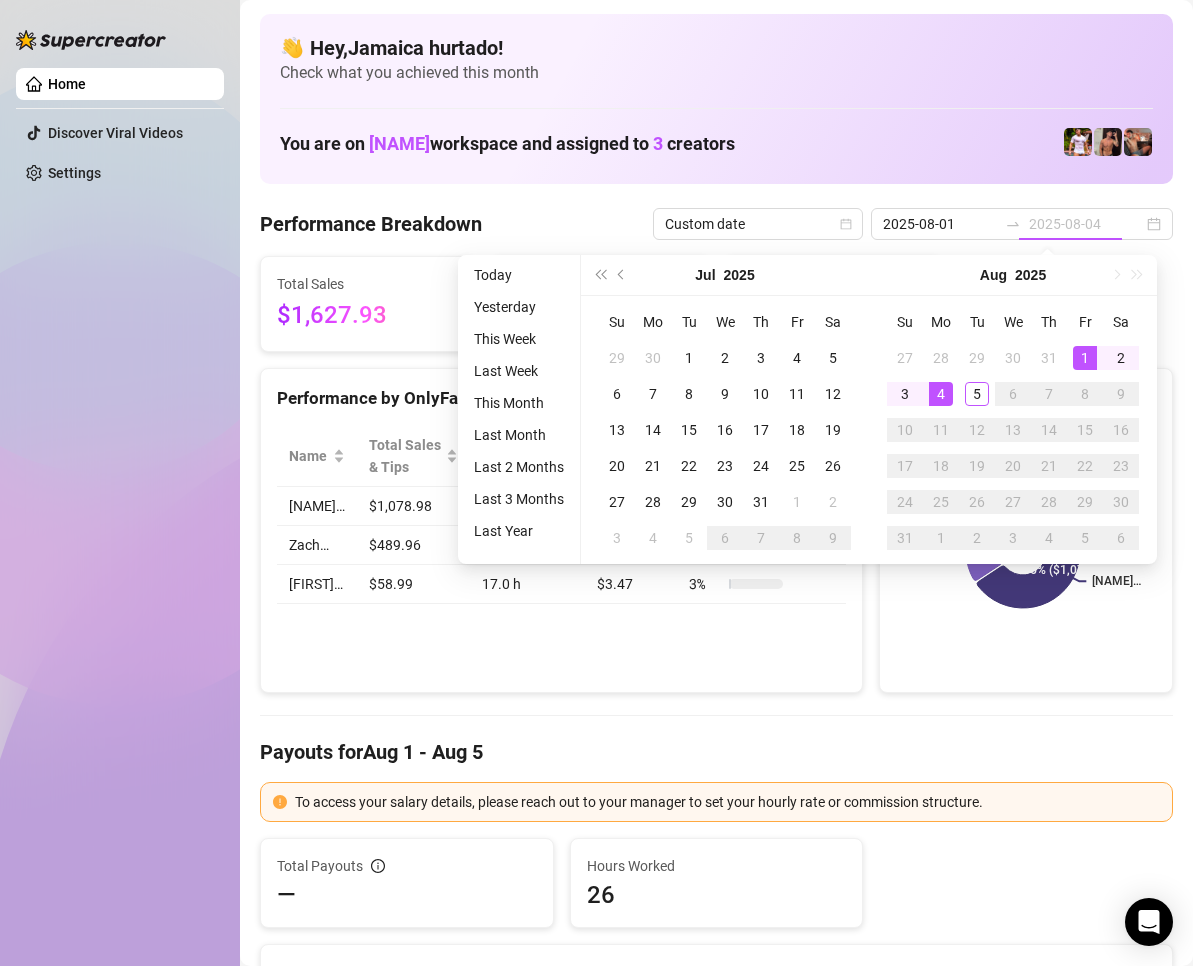 click on "4" at bounding box center [941, 394] 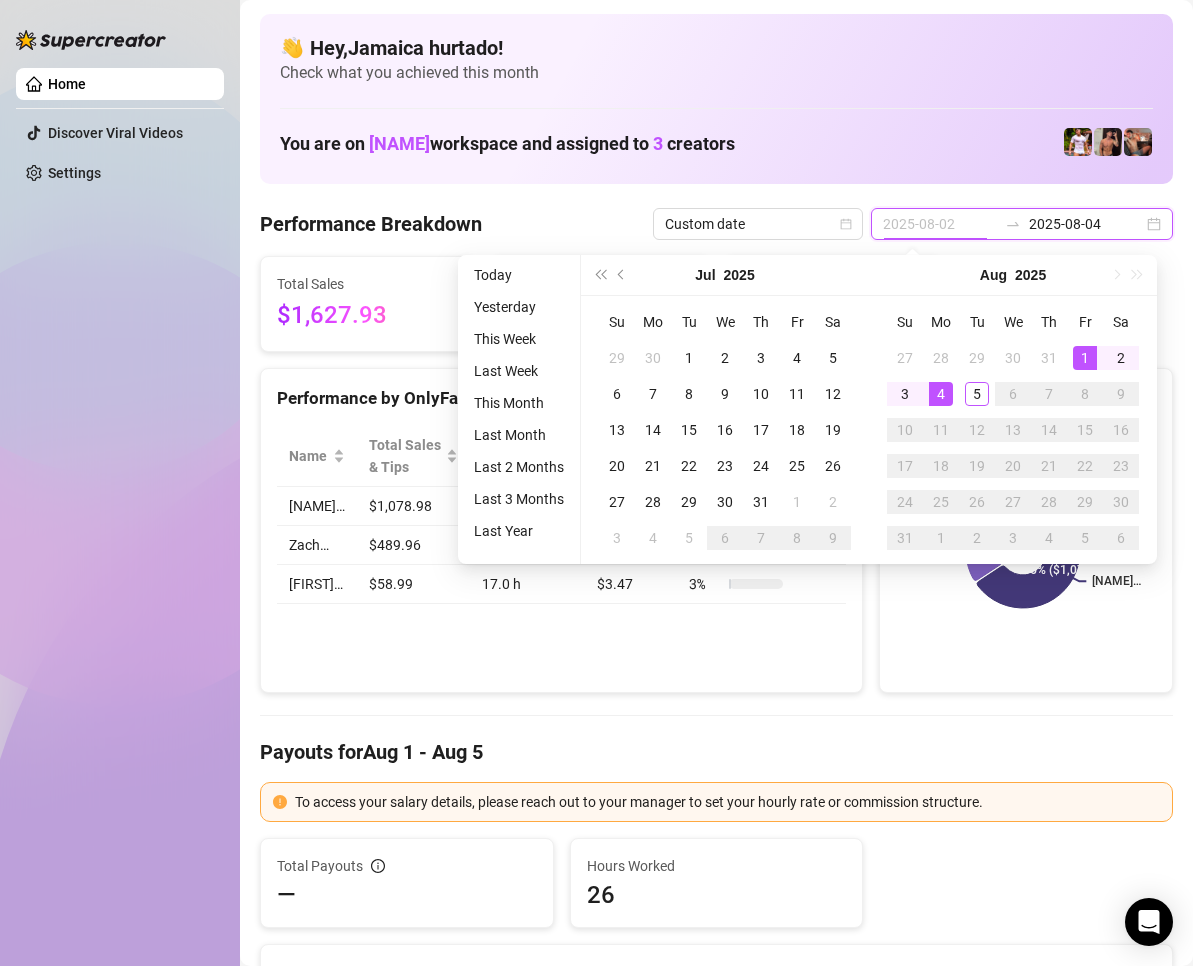 type on "2025-08-01" 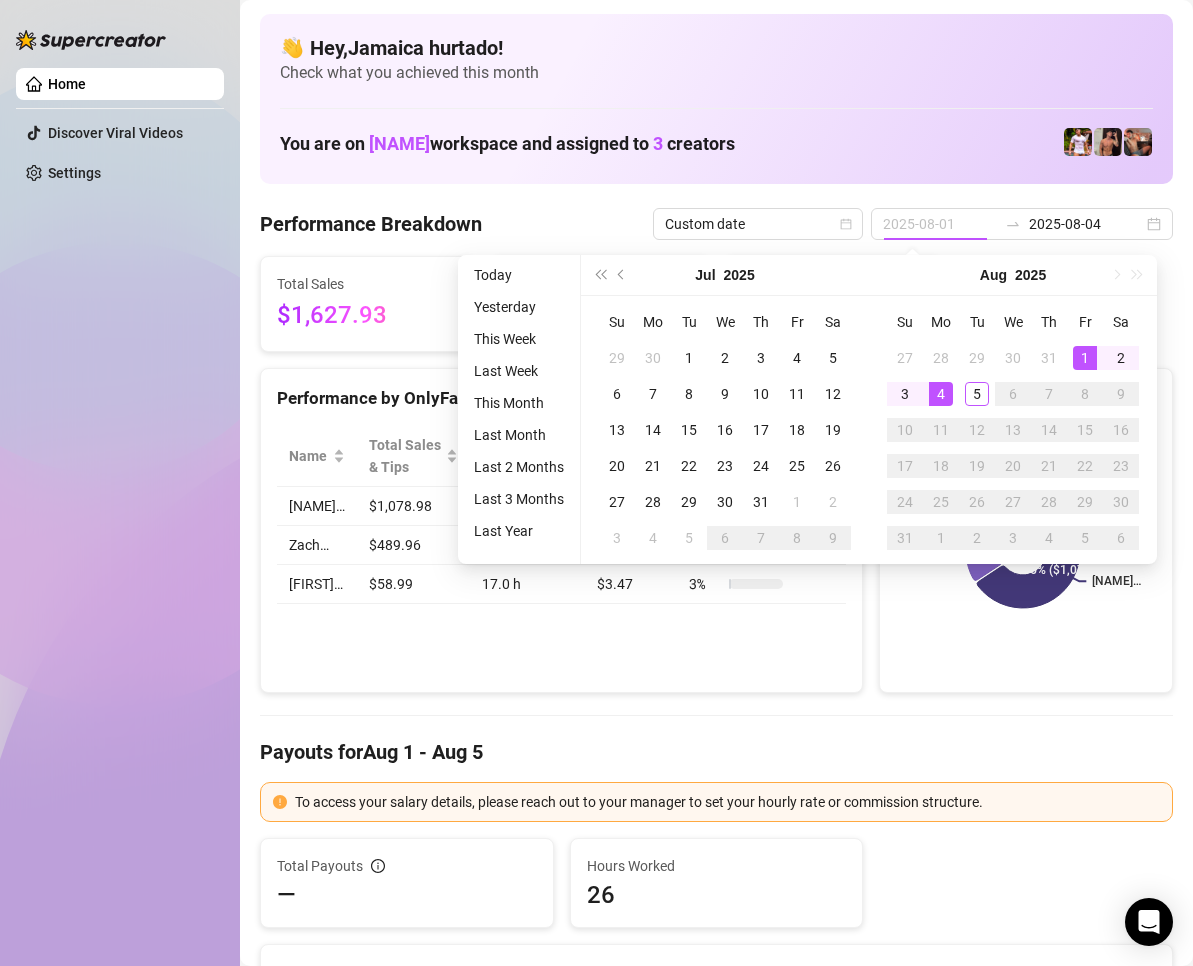 click on "1" at bounding box center [1085, 358] 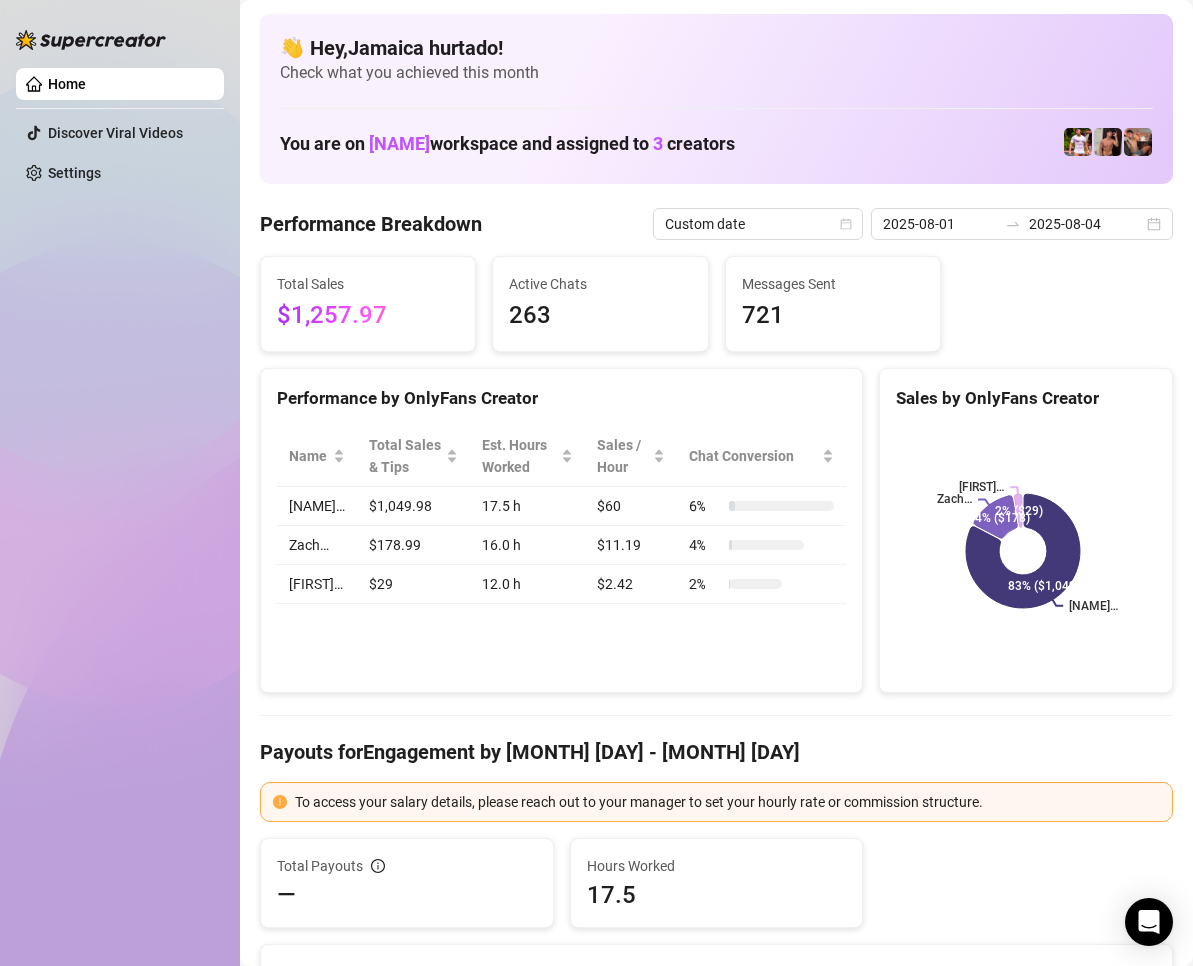 click on "Total Sales $1,257.97 Active Chats 263 Messages Sent 721" at bounding box center (716, 304) 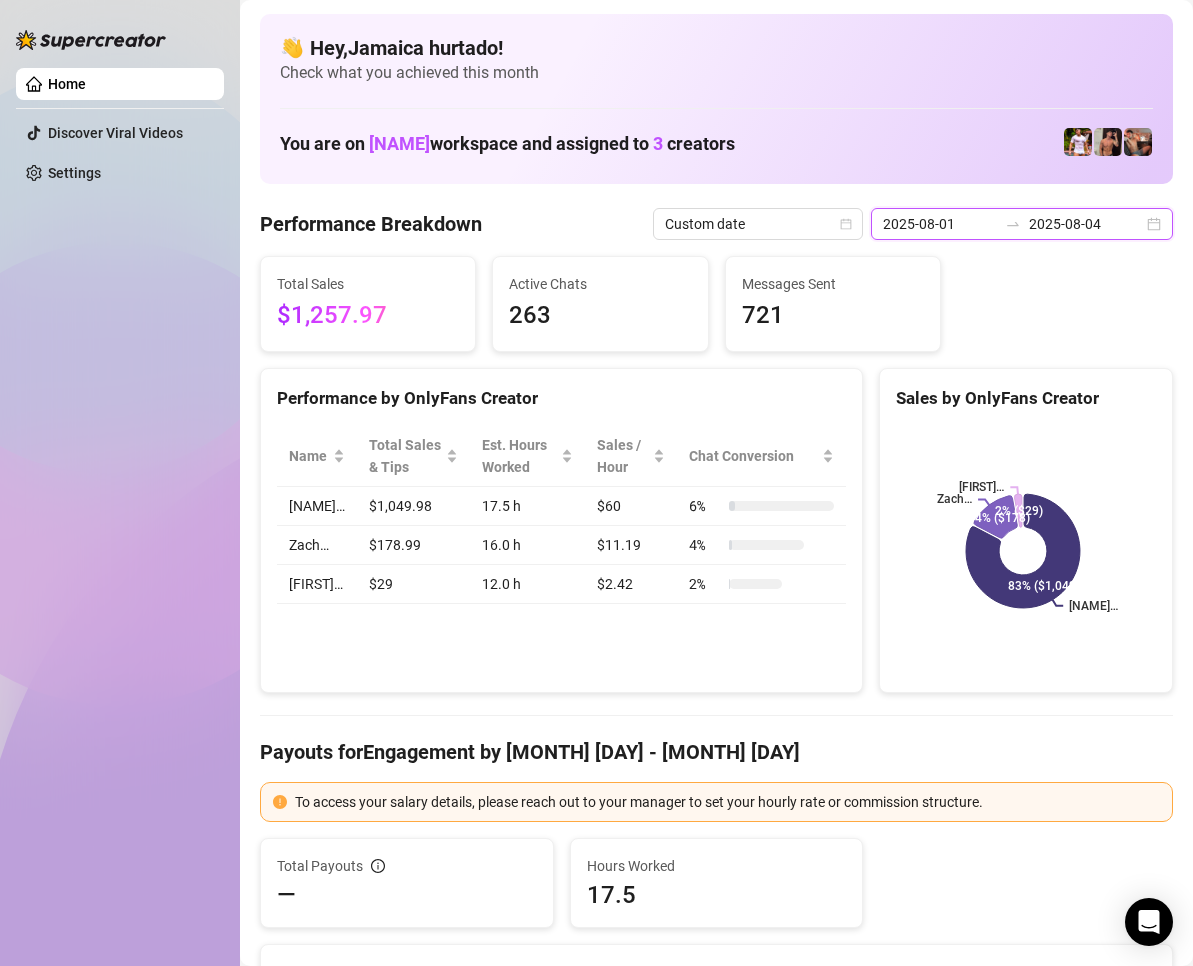 click on "2025-08-04" at bounding box center (1086, 224) 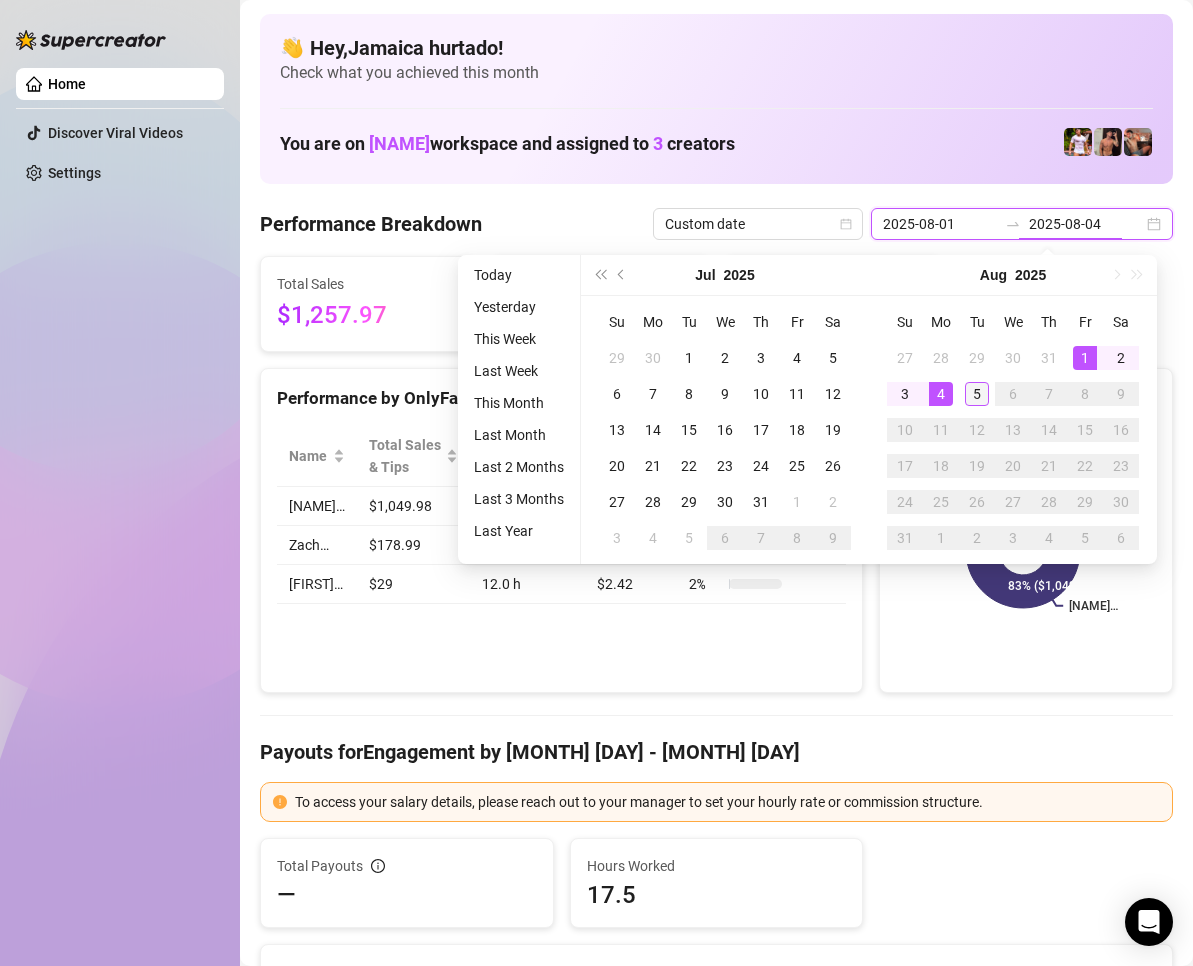 type on "[DATE]" 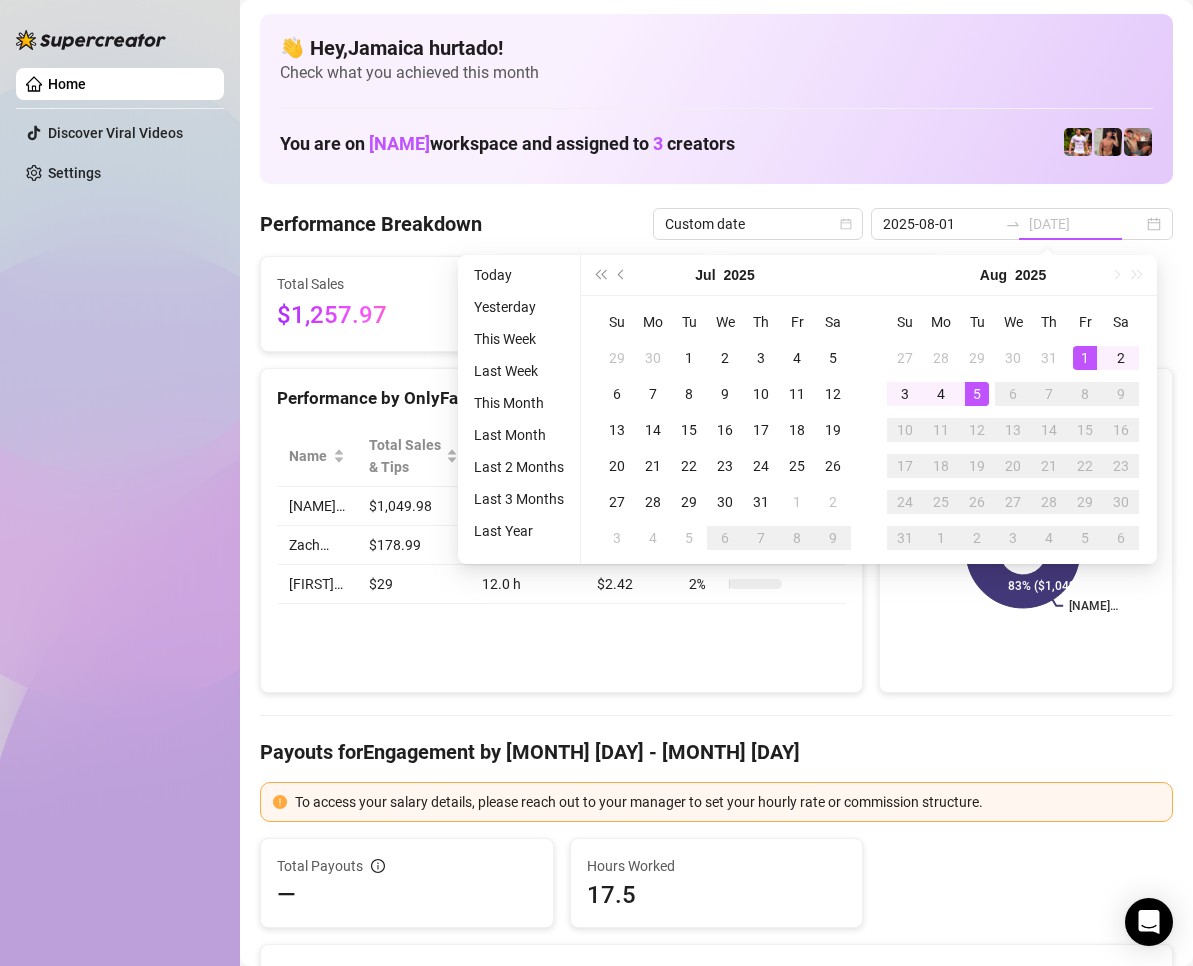 click on "5" at bounding box center (977, 394) 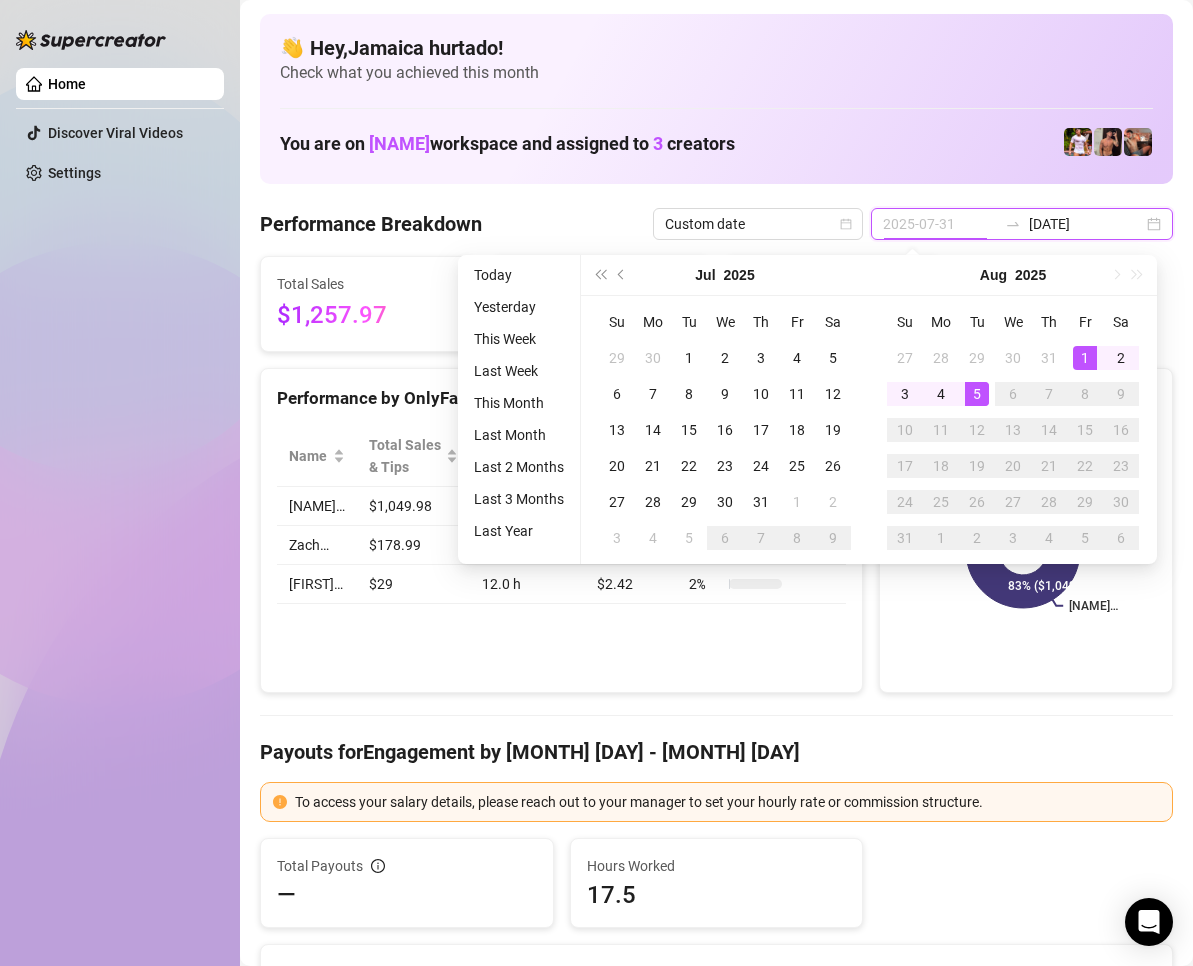 type on "2025-08-01" 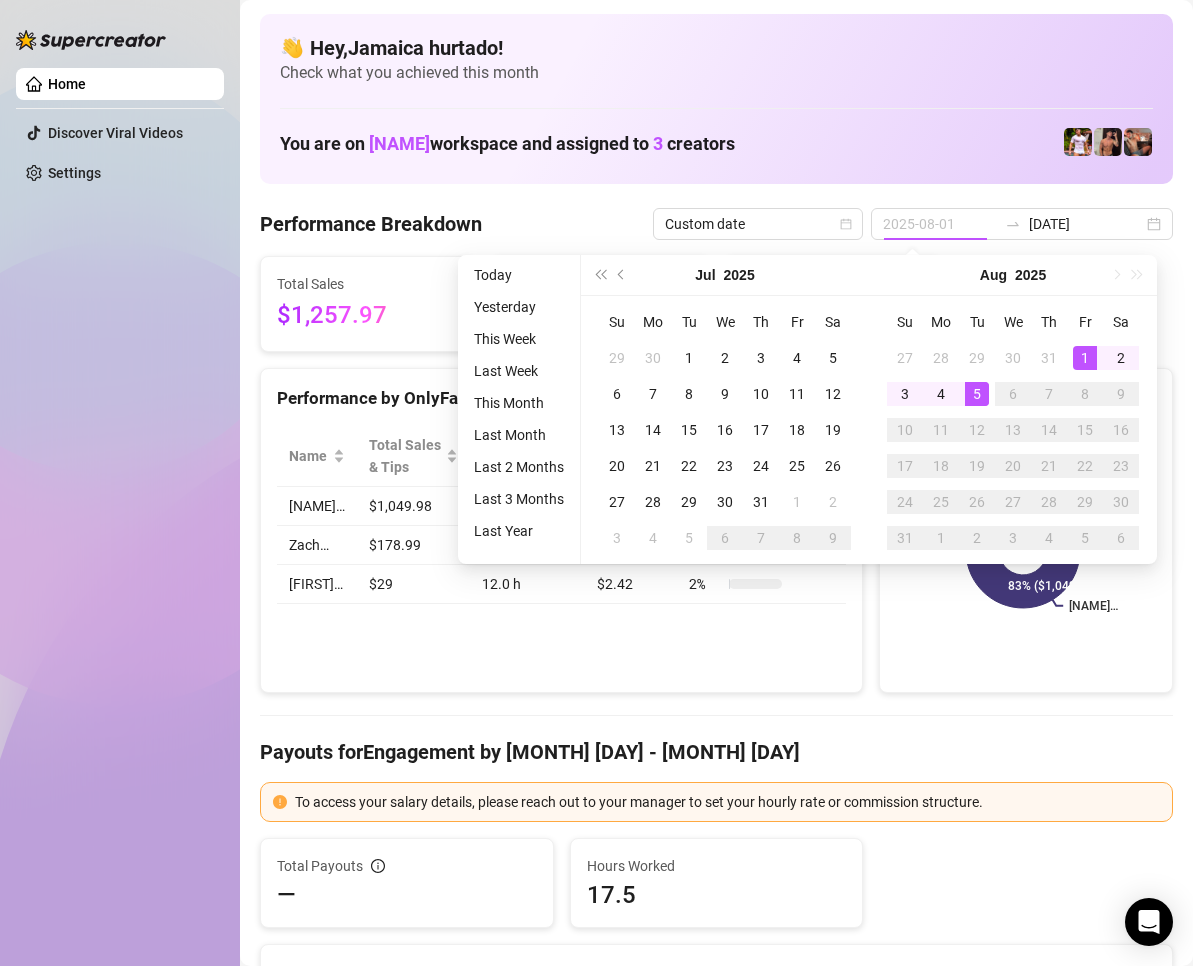 click on "1" at bounding box center [1085, 358] 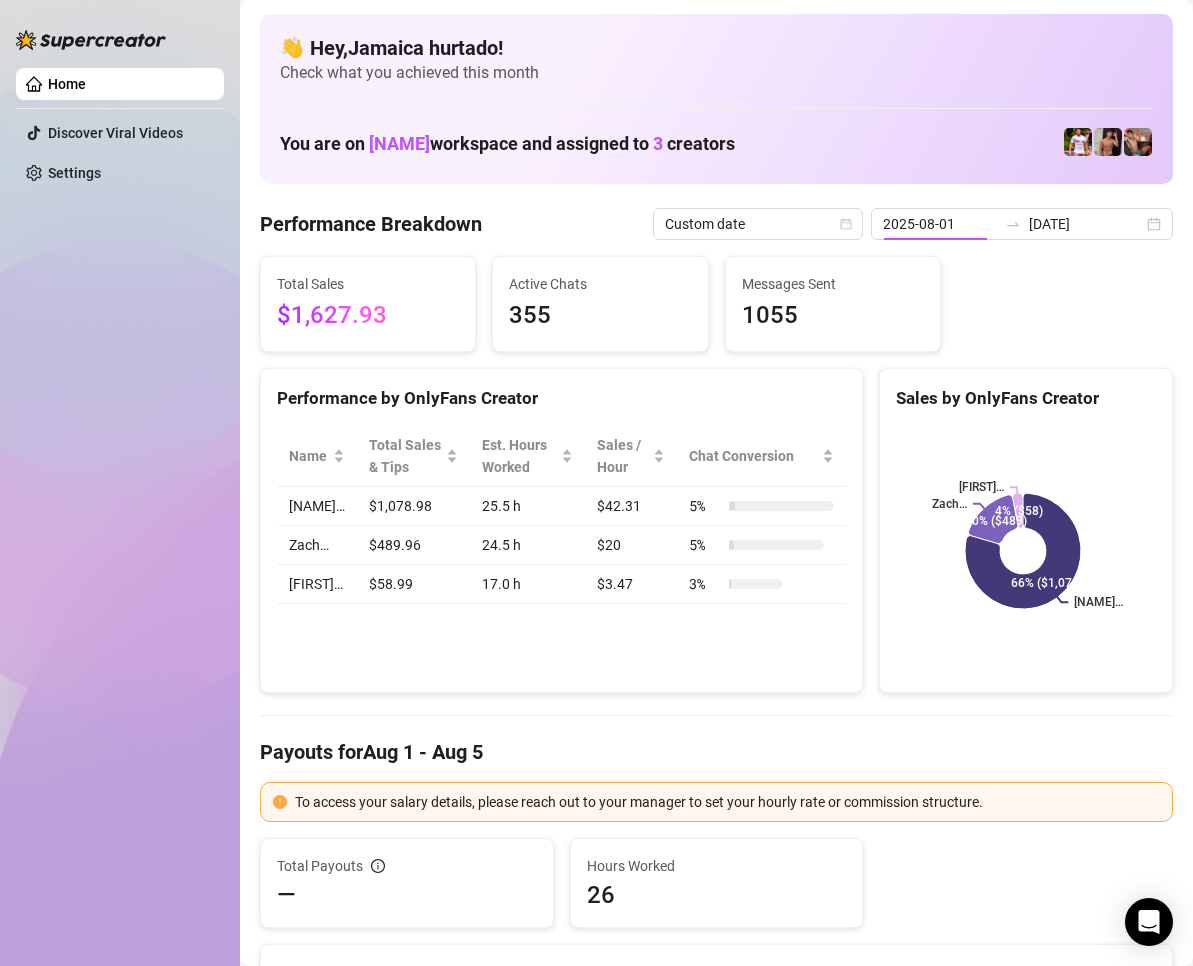 type on "[DATE]" 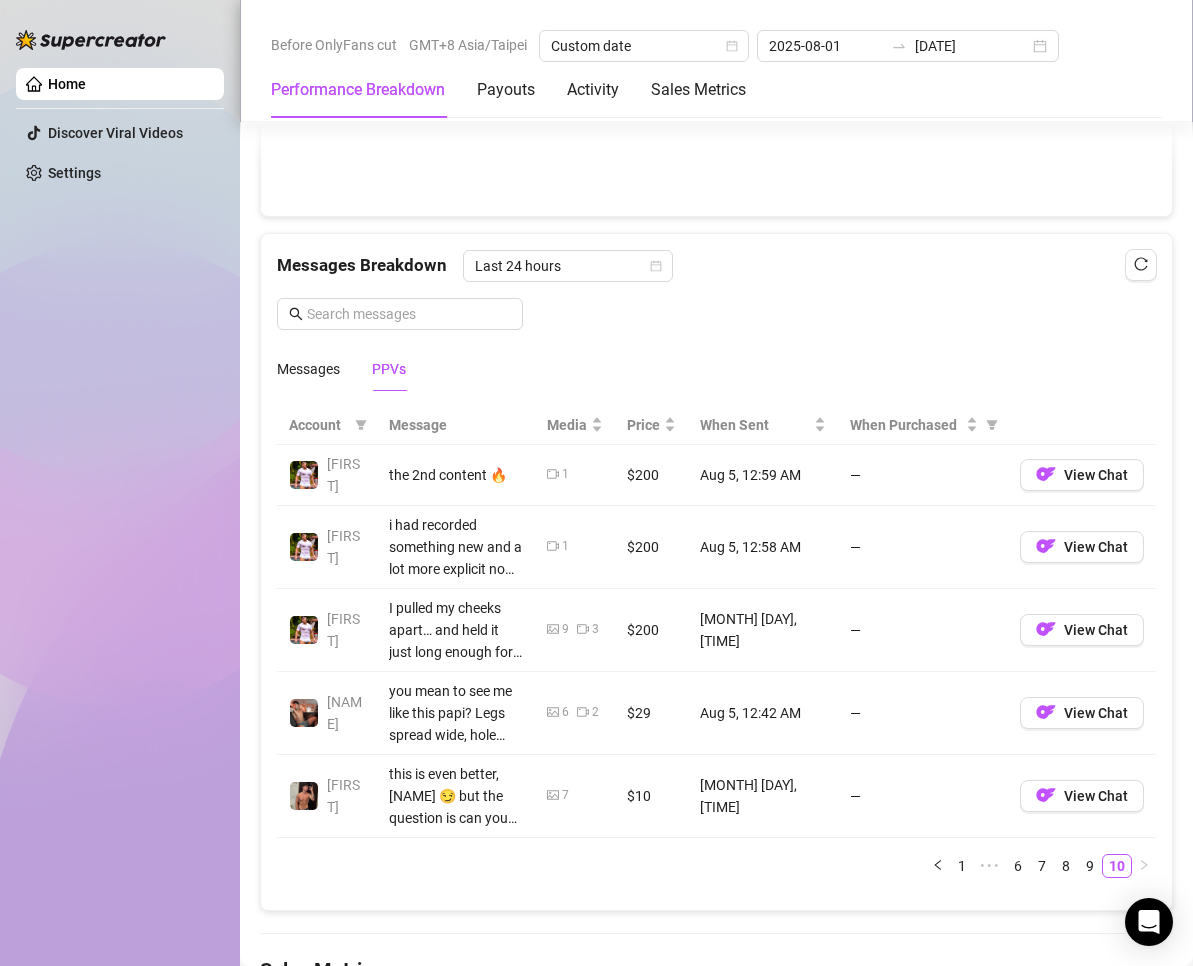 scroll, scrollTop: 1900, scrollLeft: 0, axis: vertical 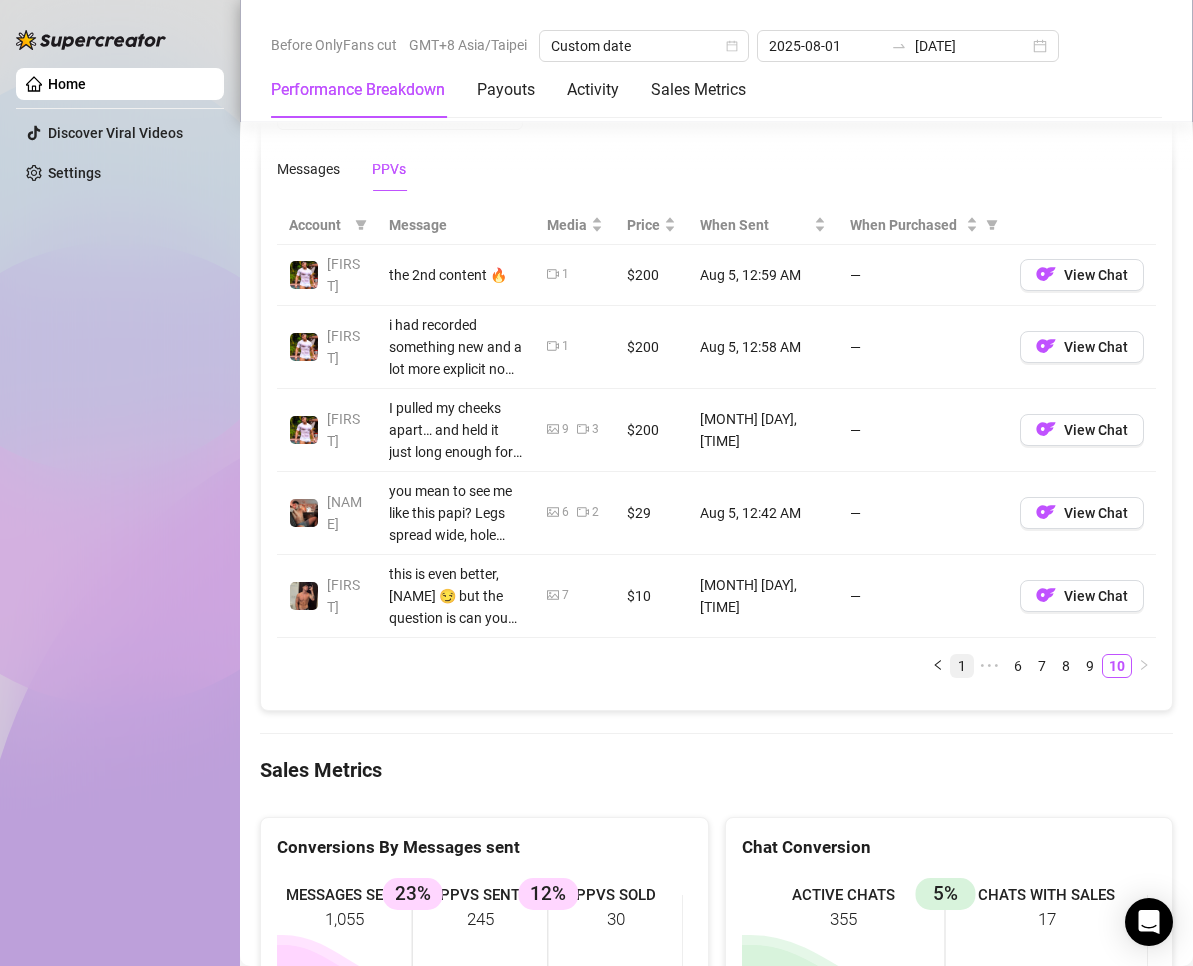 click on "1" at bounding box center [962, 666] 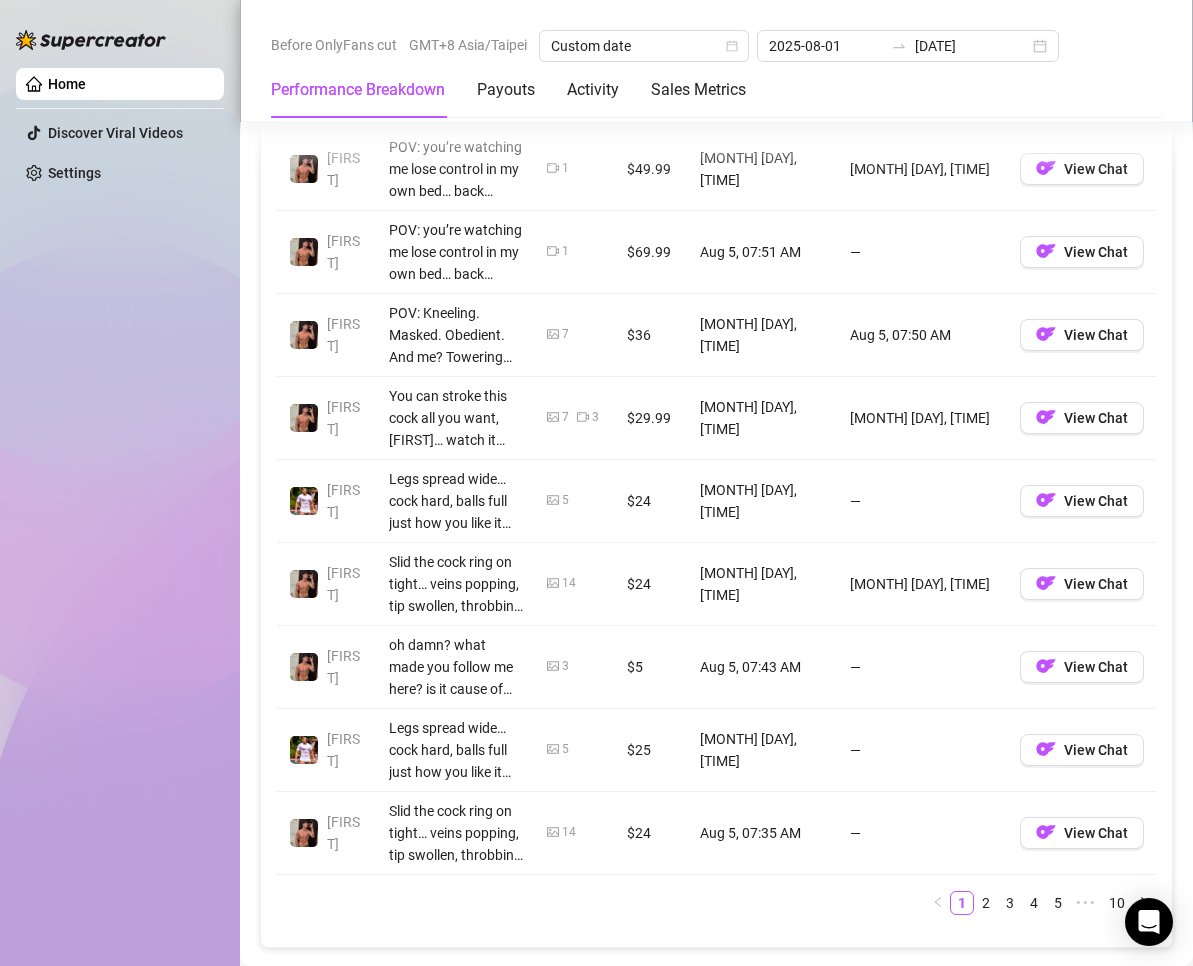 scroll, scrollTop: 2300, scrollLeft: 0, axis: vertical 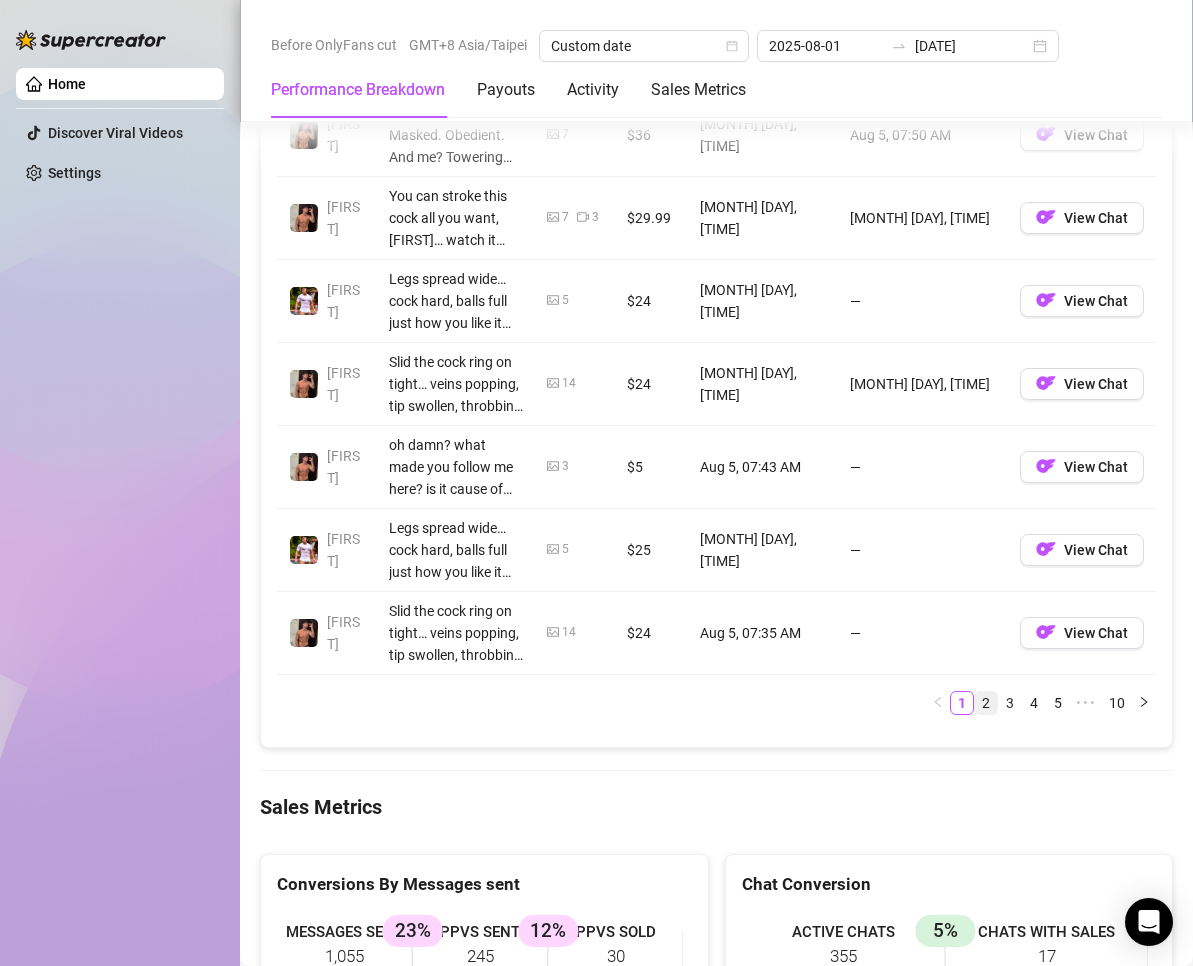 click on "2" at bounding box center (986, 703) 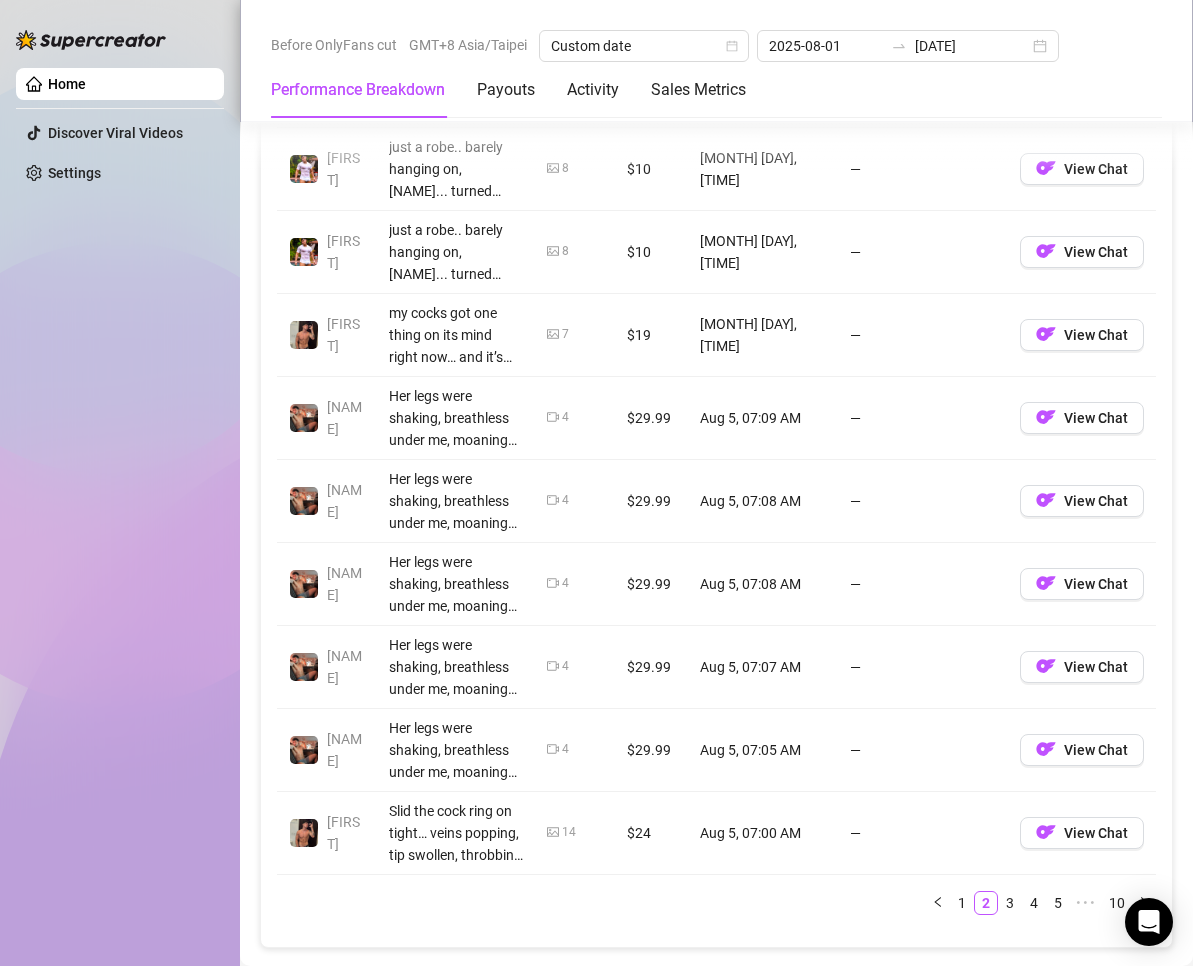 scroll, scrollTop: 2200, scrollLeft: 0, axis: vertical 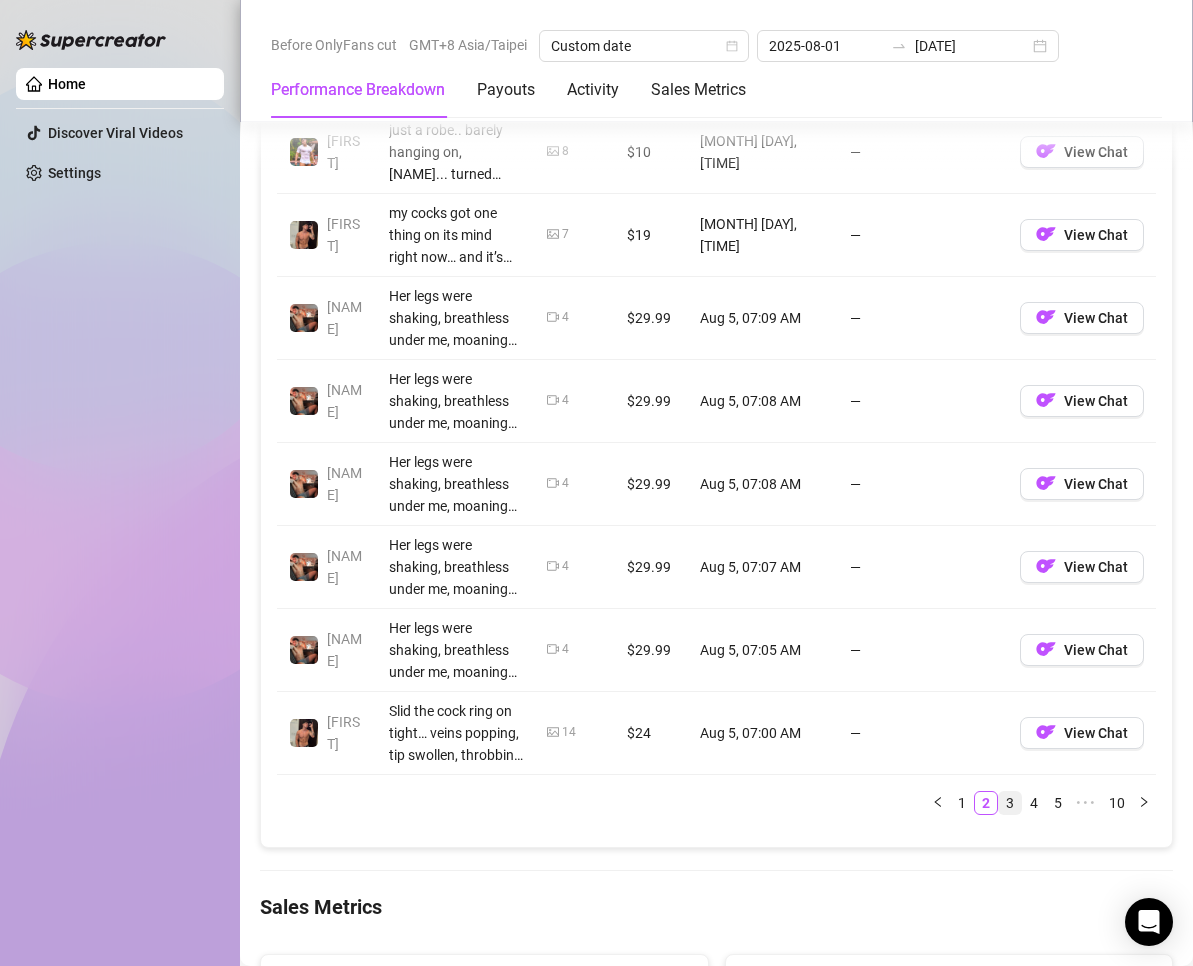 click on "3" at bounding box center (1010, 803) 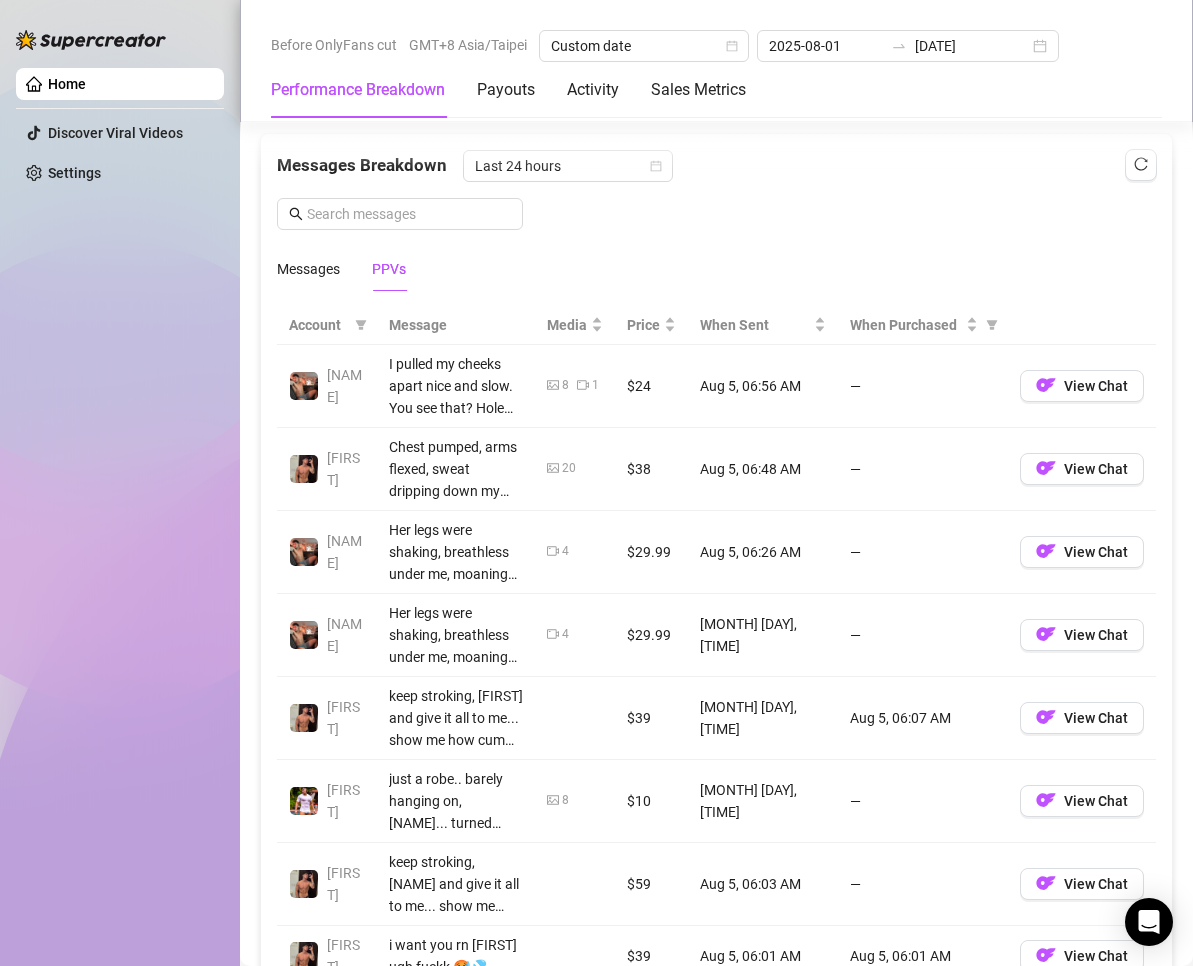 scroll, scrollTop: 2100, scrollLeft: 0, axis: vertical 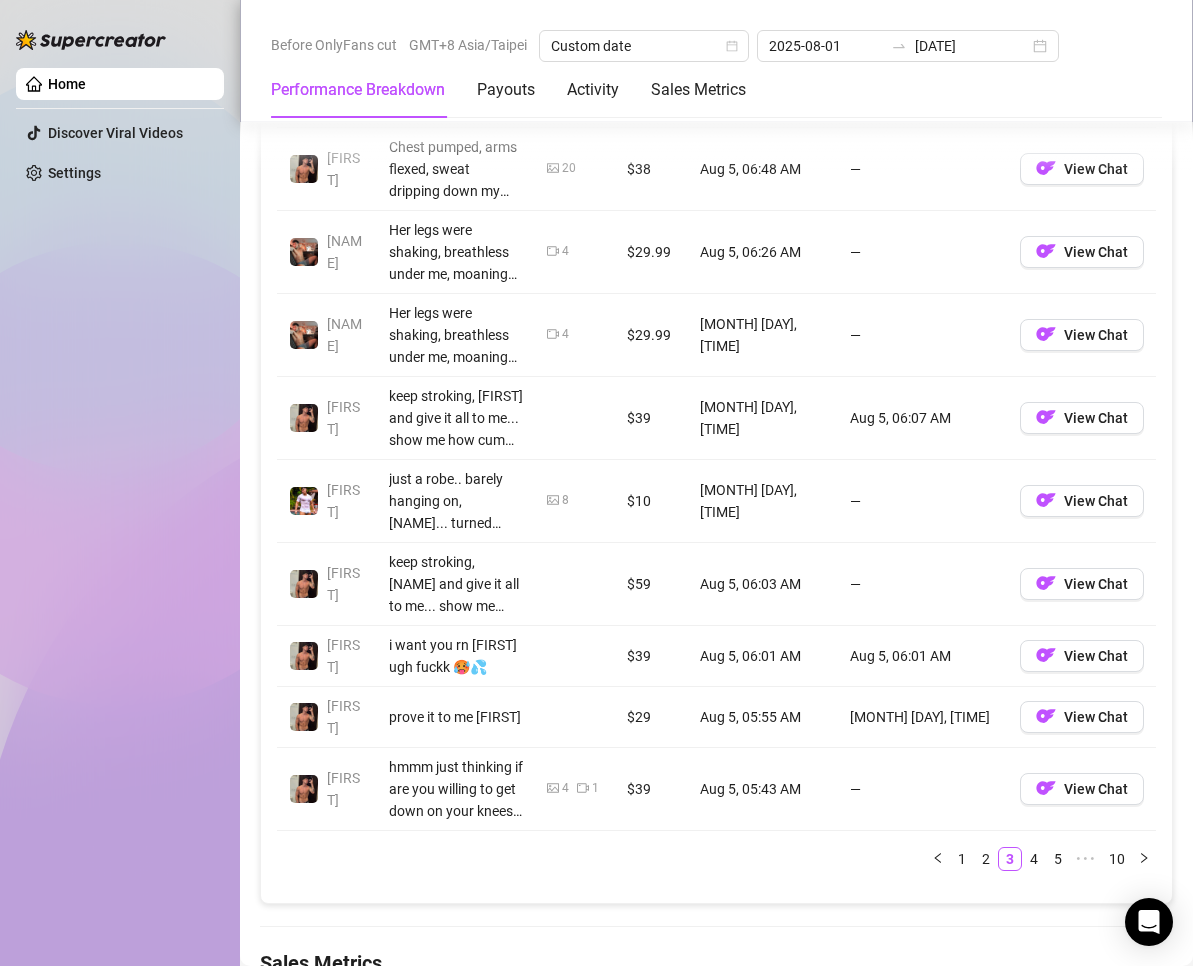 click on "4" at bounding box center [1034, 859] 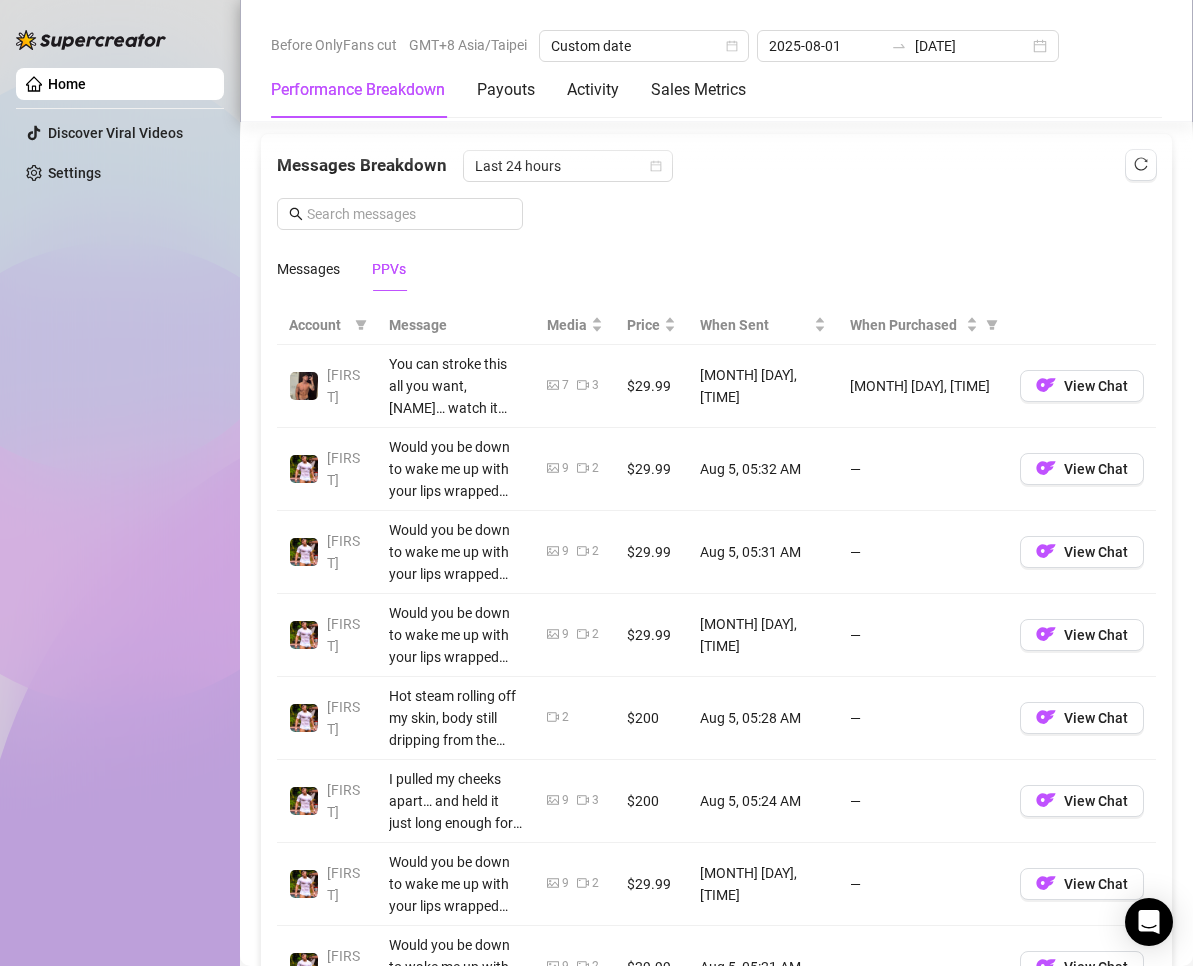 scroll, scrollTop: 2200, scrollLeft: 0, axis: vertical 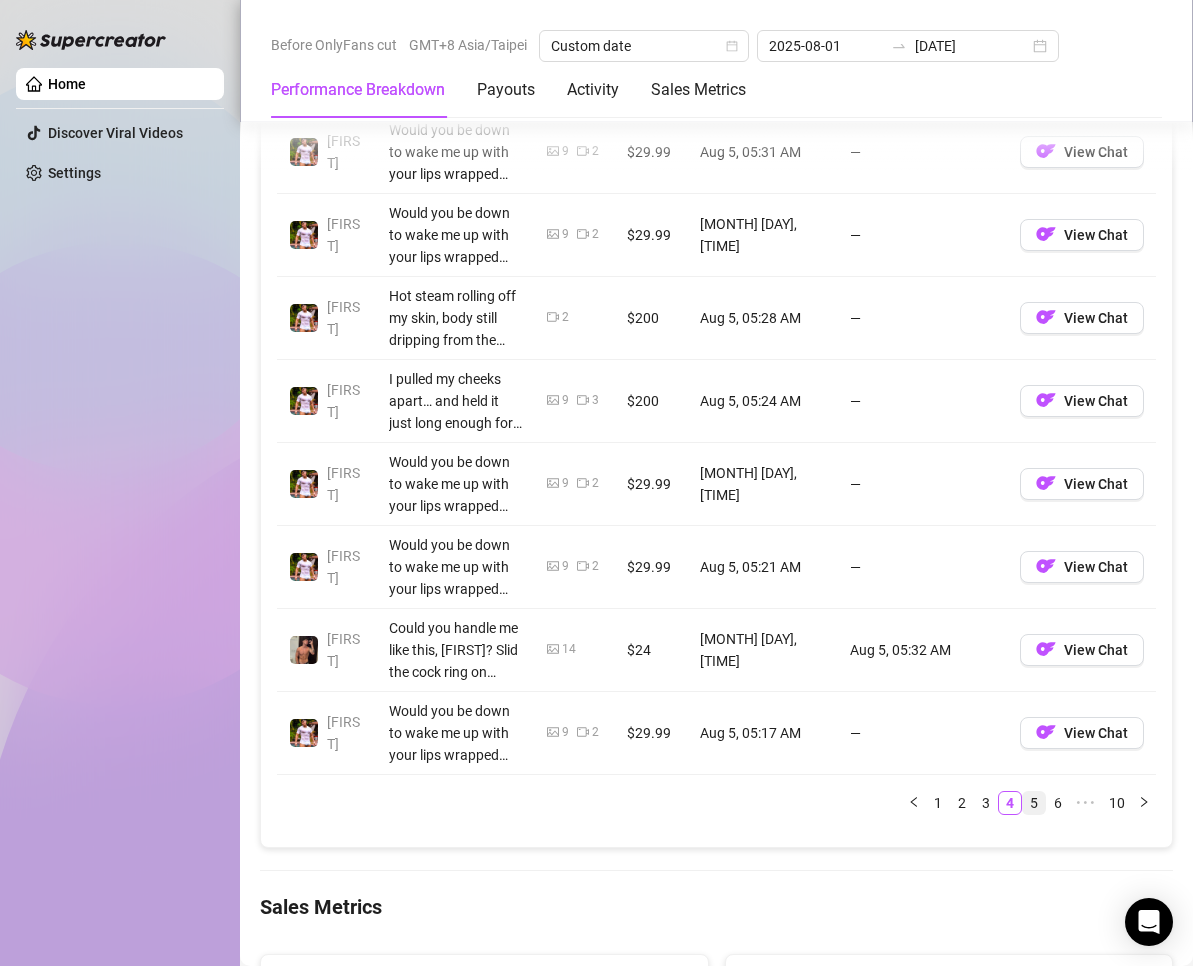 click on "5" at bounding box center [1034, 803] 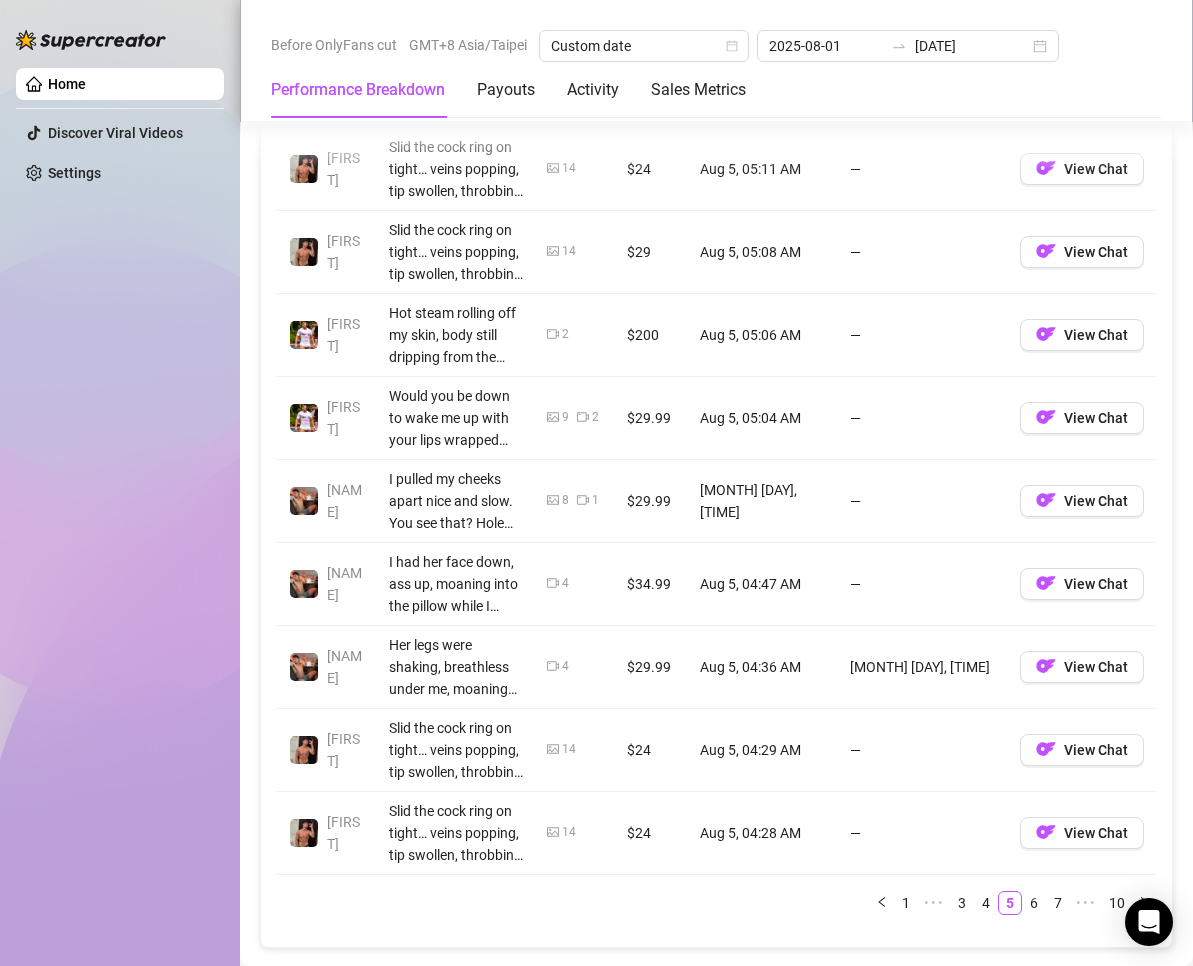 scroll, scrollTop: 2200, scrollLeft: 0, axis: vertical 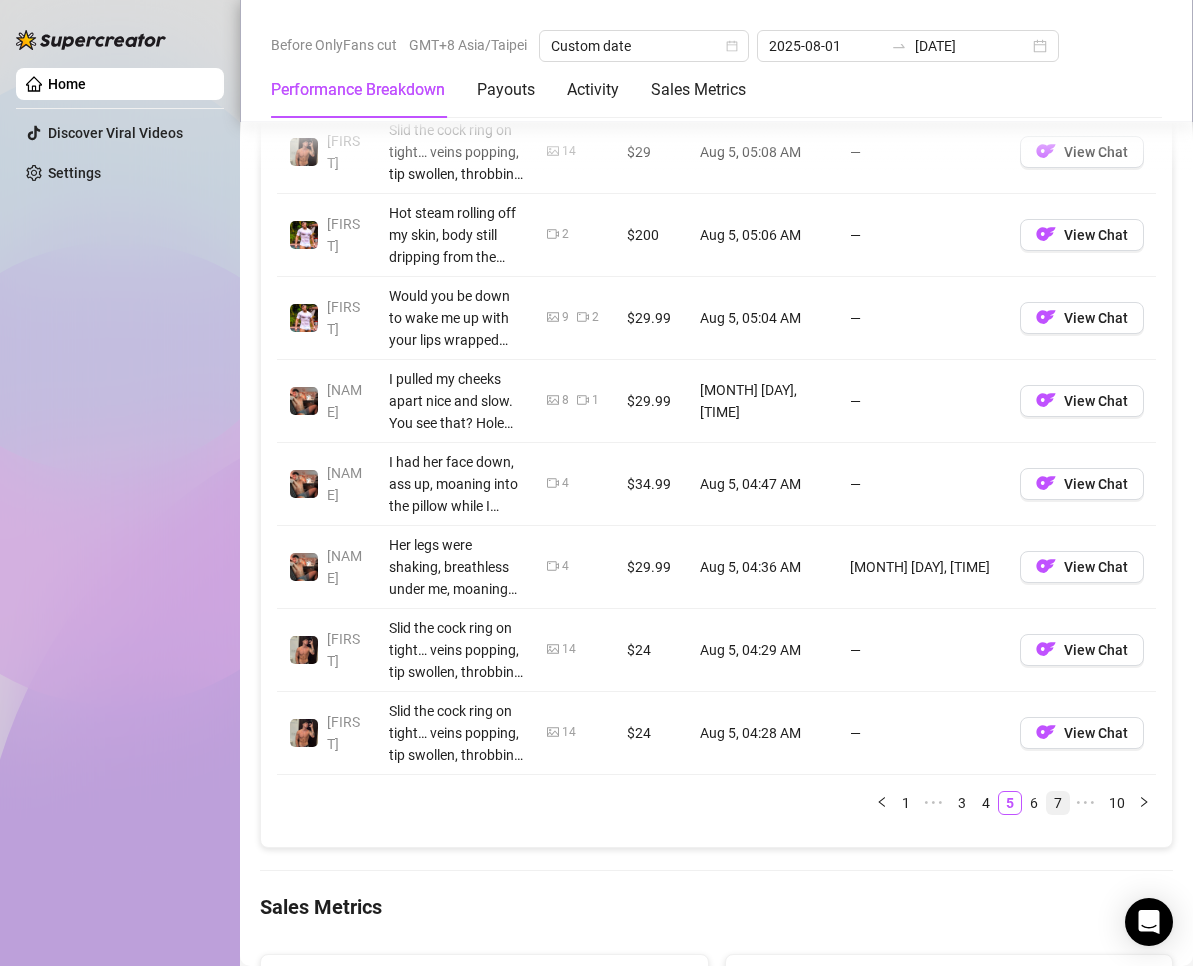 click on "6" at bounding box center (1034, 803) 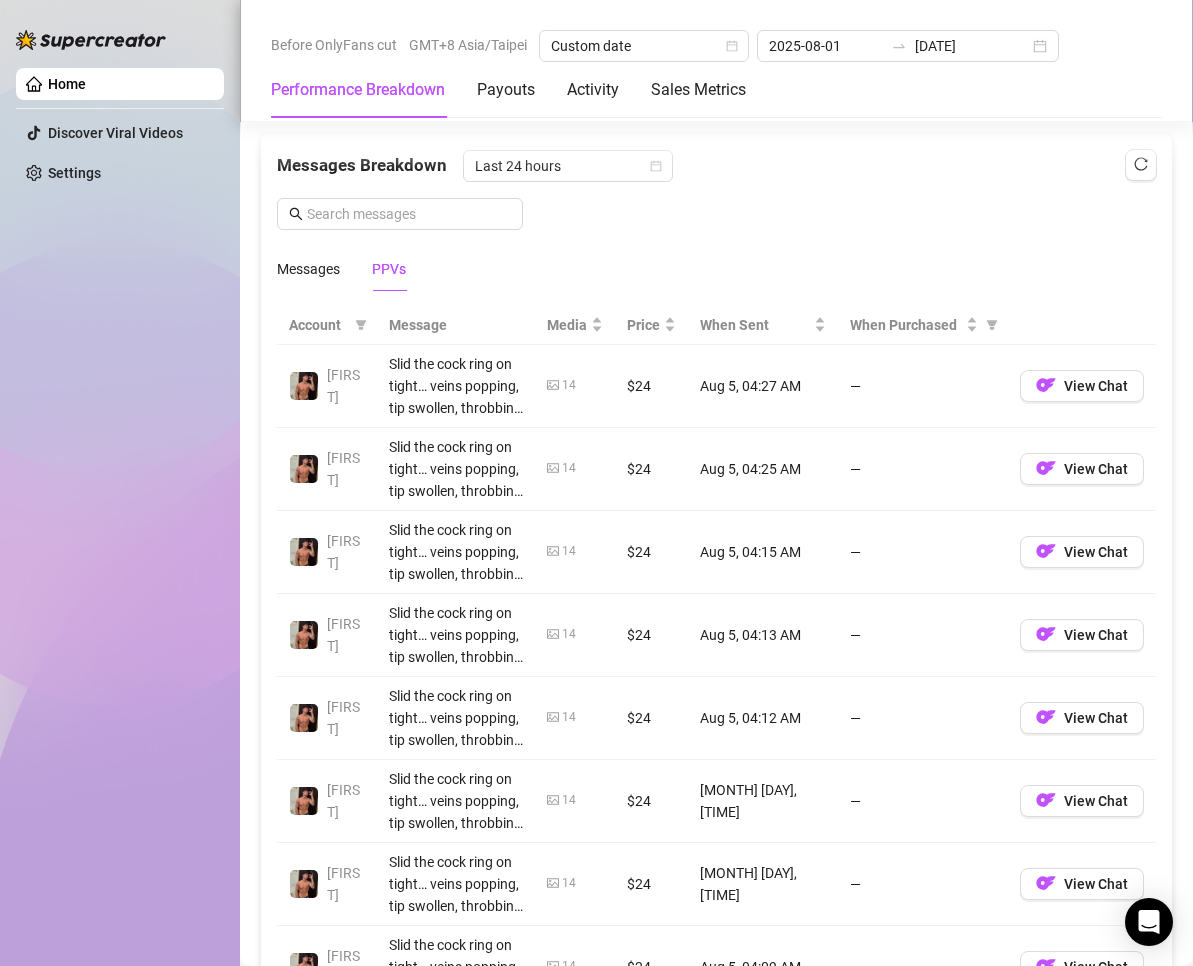 scroll, scrollTop: 2200, scrollLeft: 0, axis: vertical 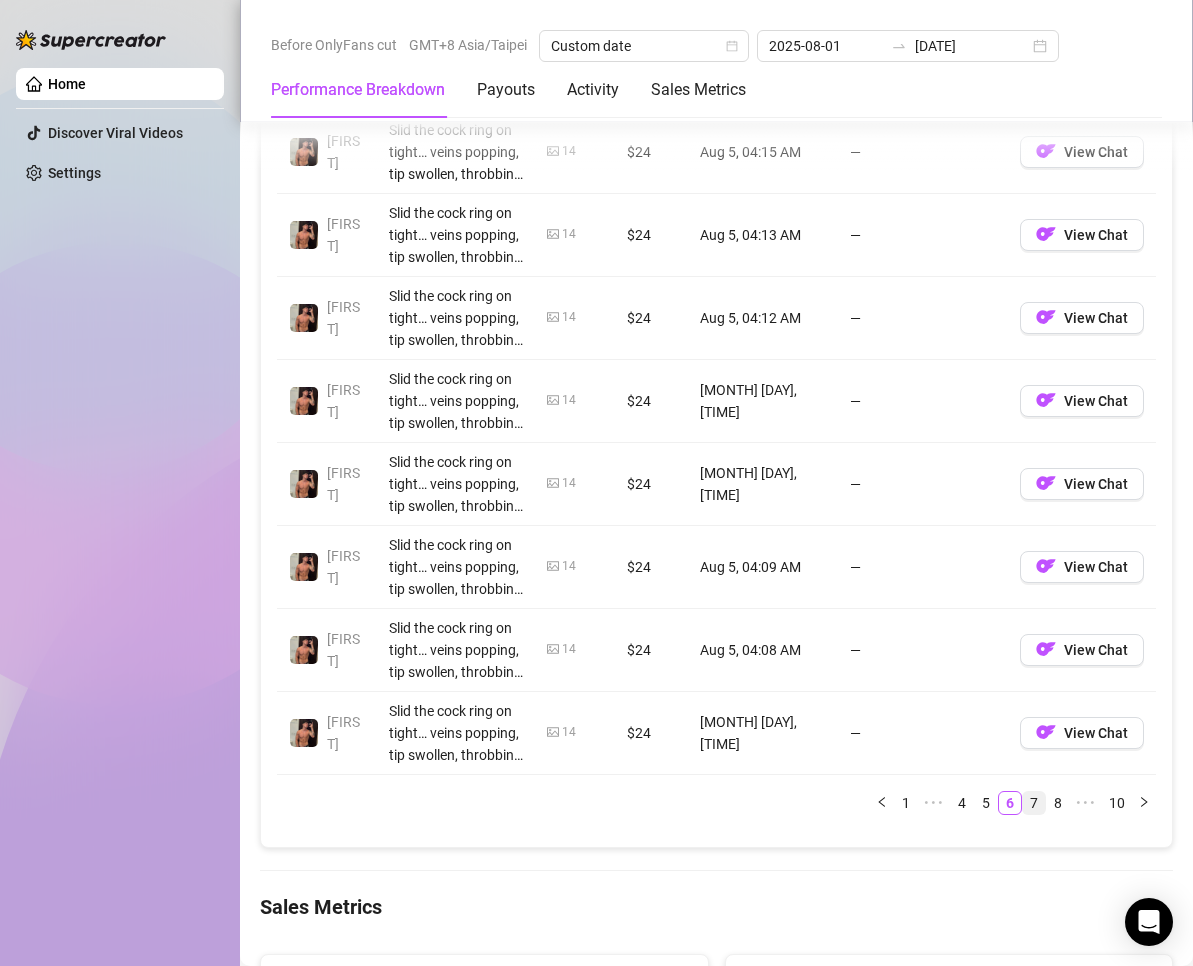 click on "7" at bounding box center [1034, 803] 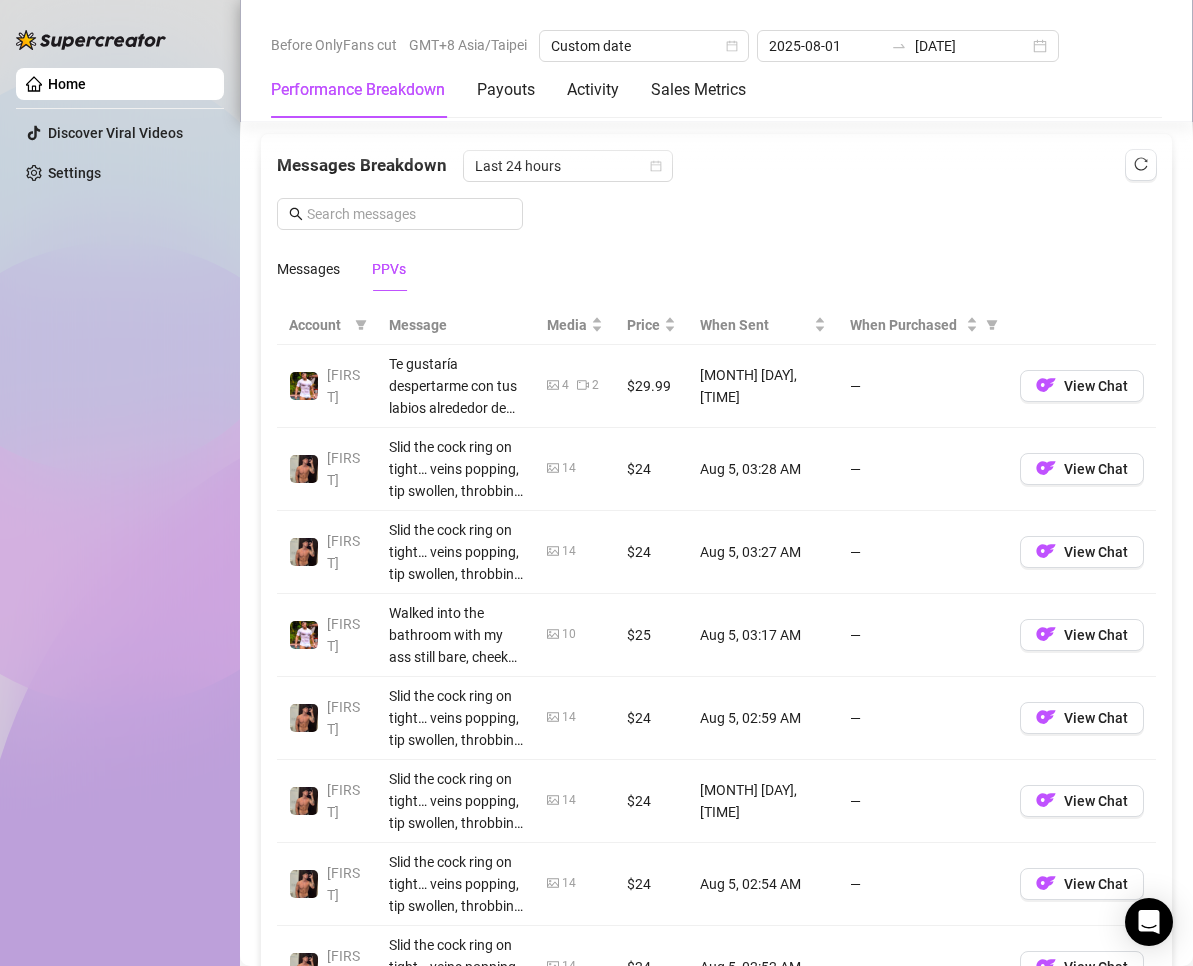 scroll, scrollTop: 2200, scrollLeft: 0, axis: vertical 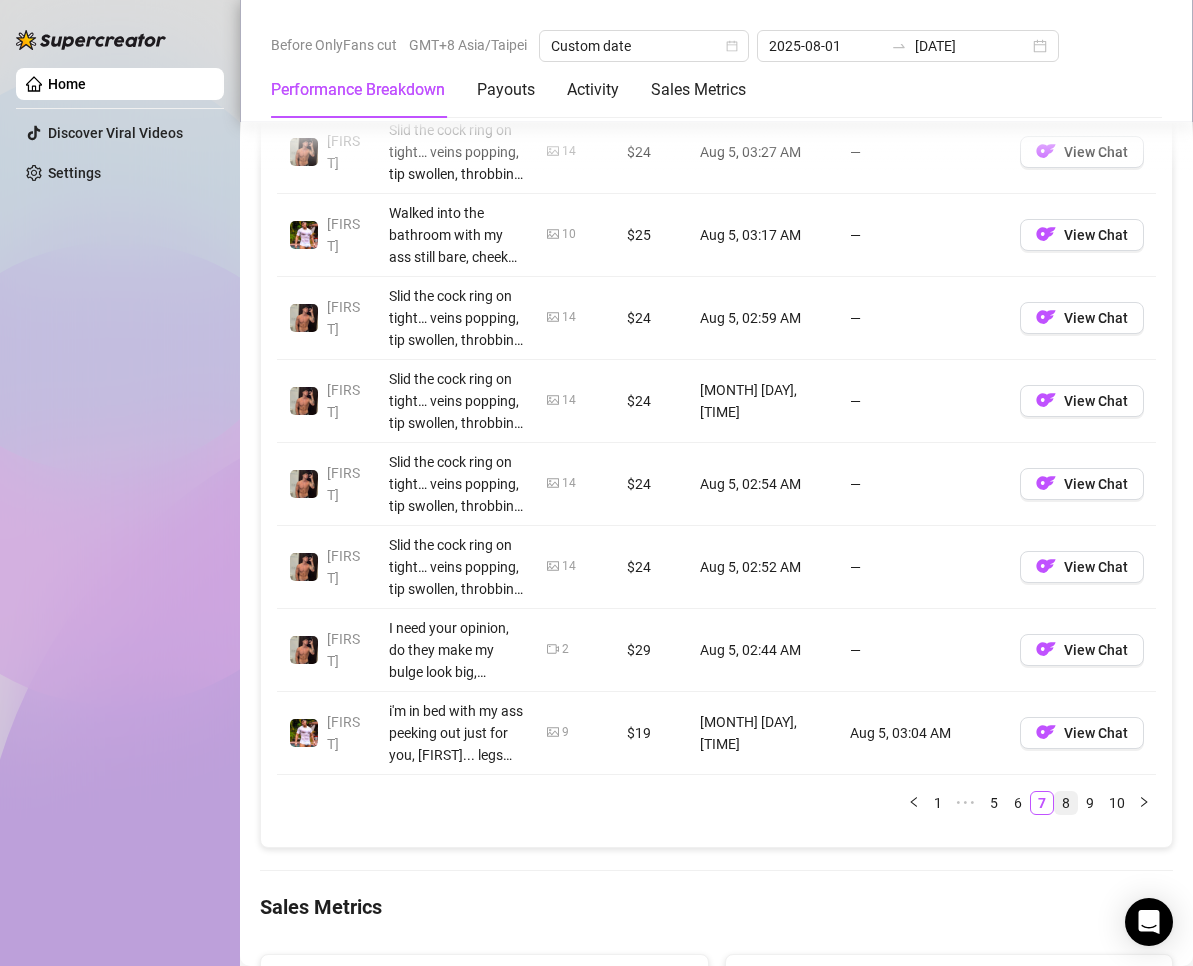 click on "8" at bounding box center (1066, 803) 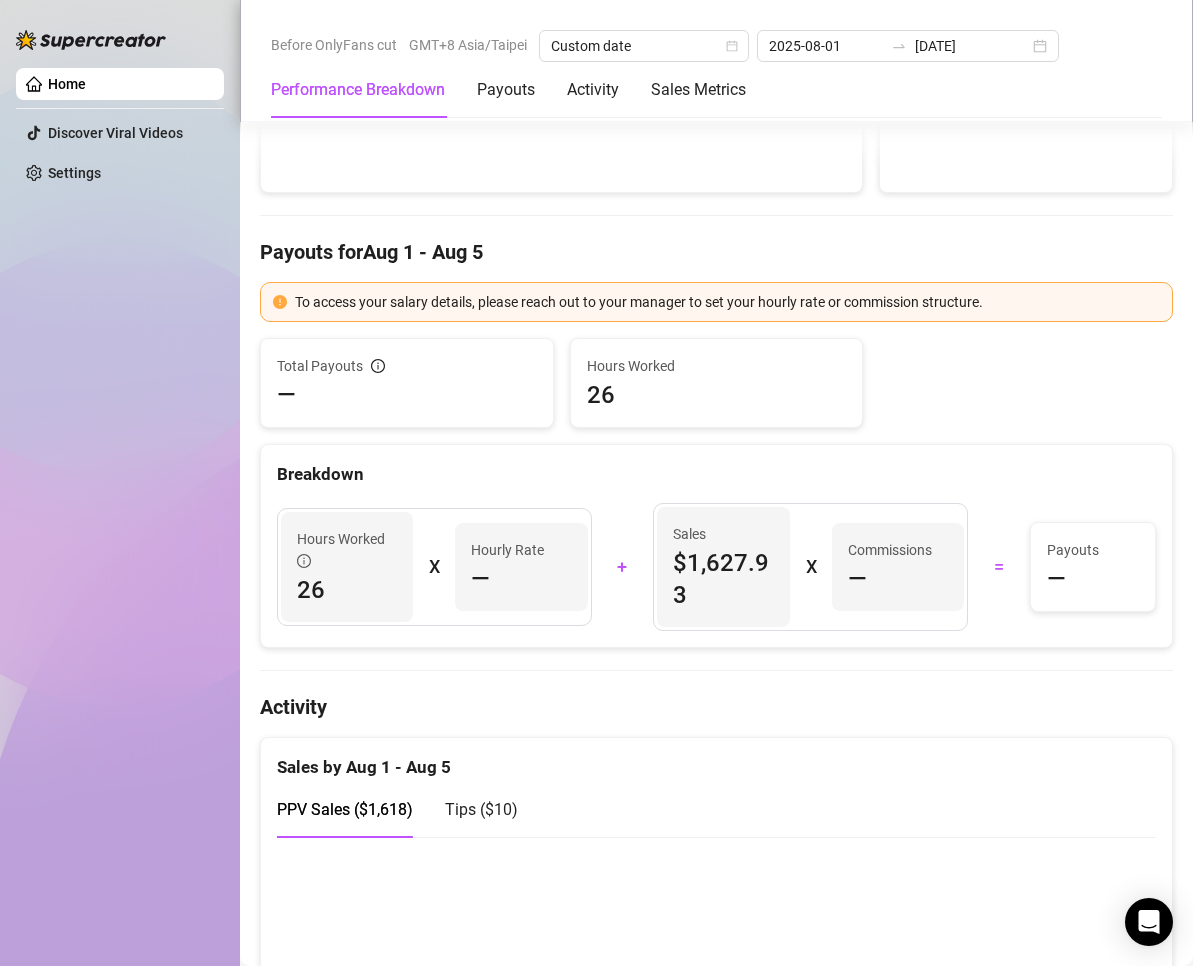scroll, scrollTop: 0, scrollLeft: 0, axis: both 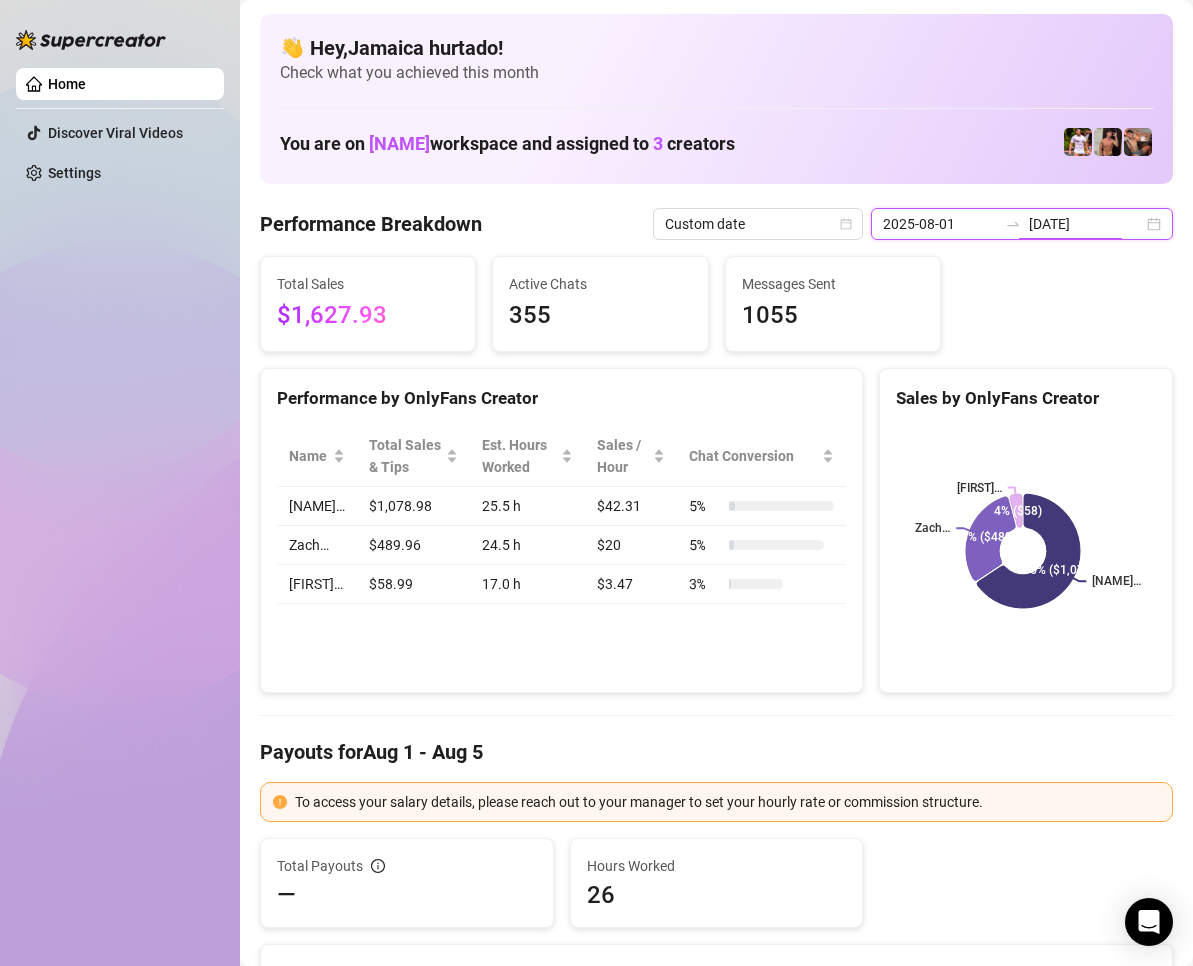 click on "[DATE]" at bounding box center (1086, 224) 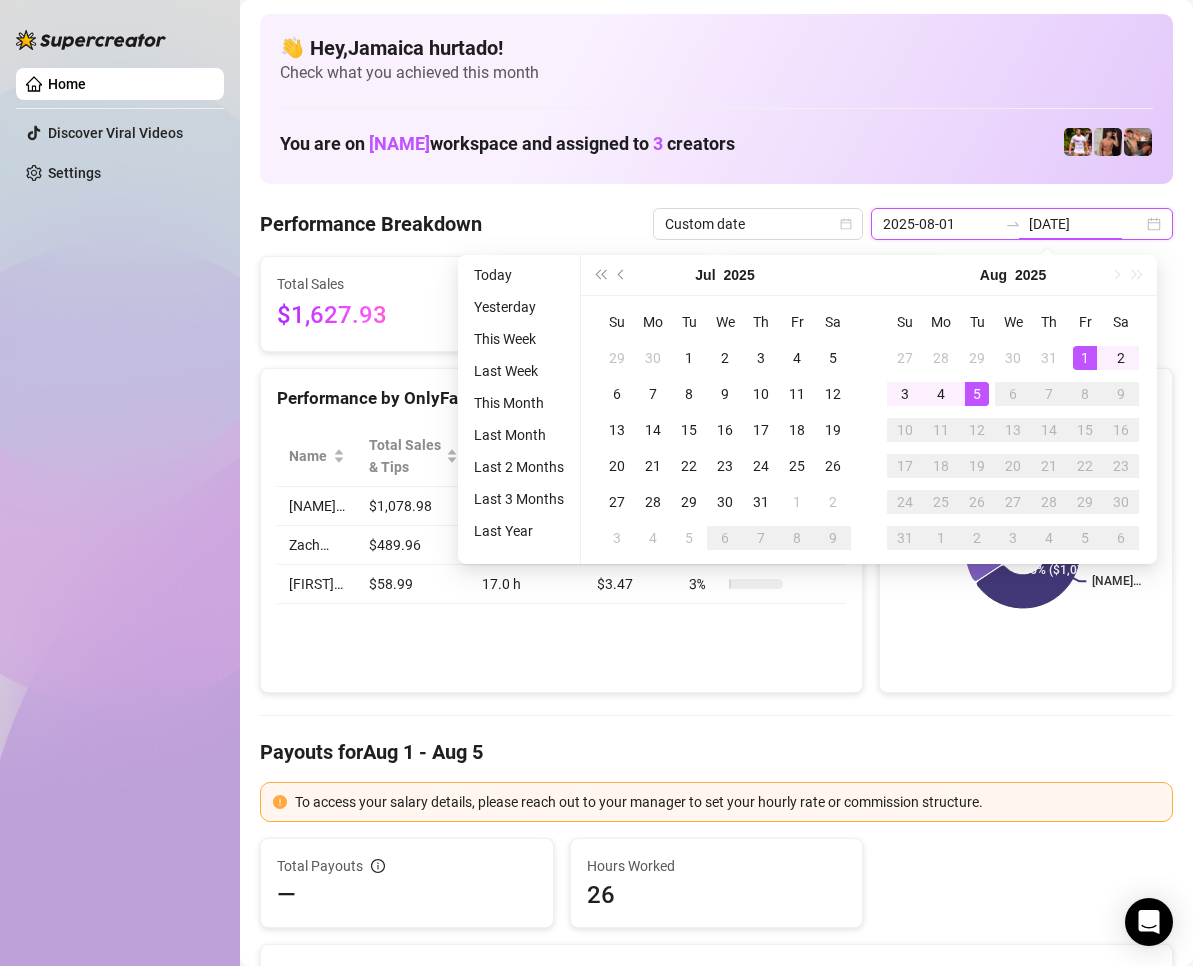 click on "2025-08-01 2025-08-05" at bounding box center [1022, 224] 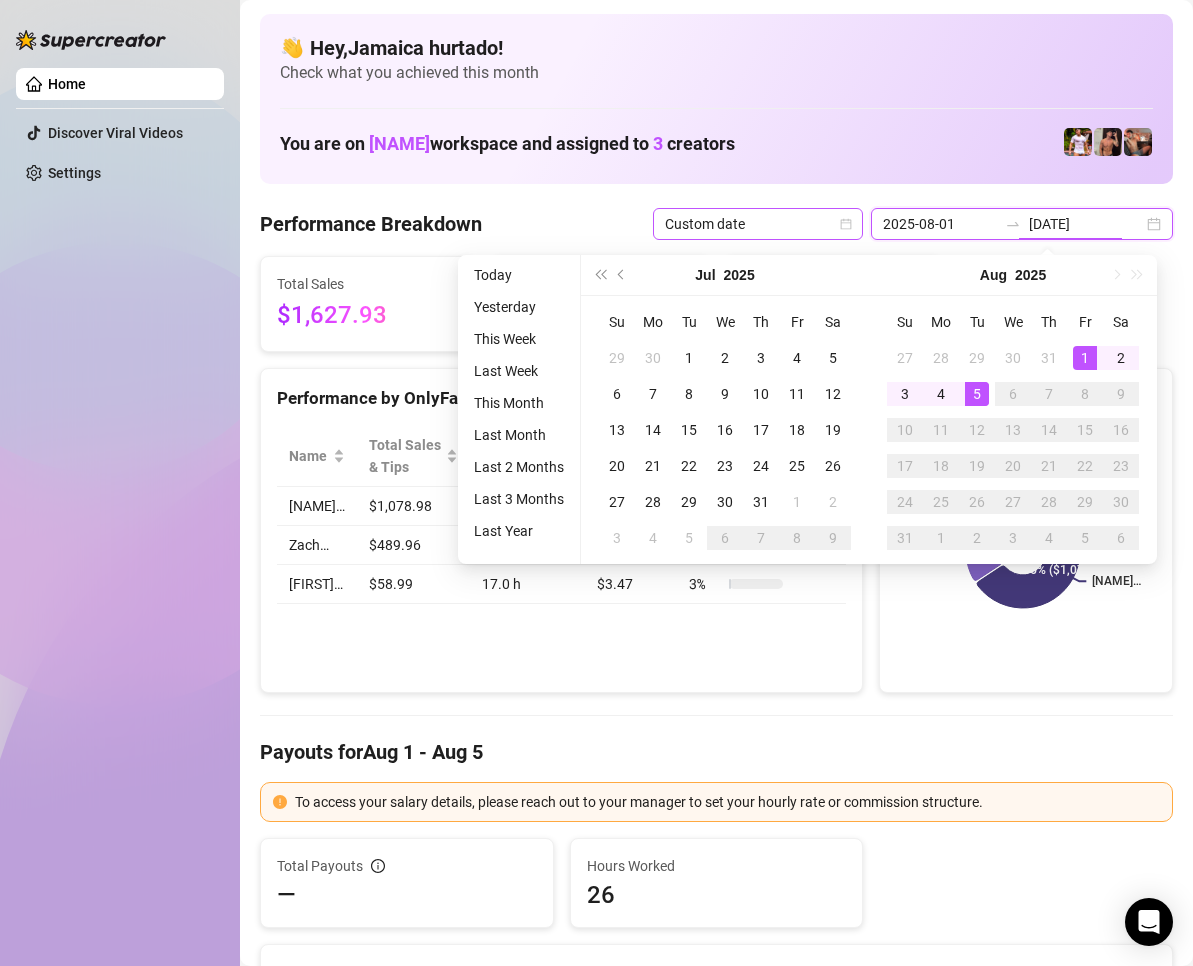 click on "Custom date" at bounding box center (758, 224) 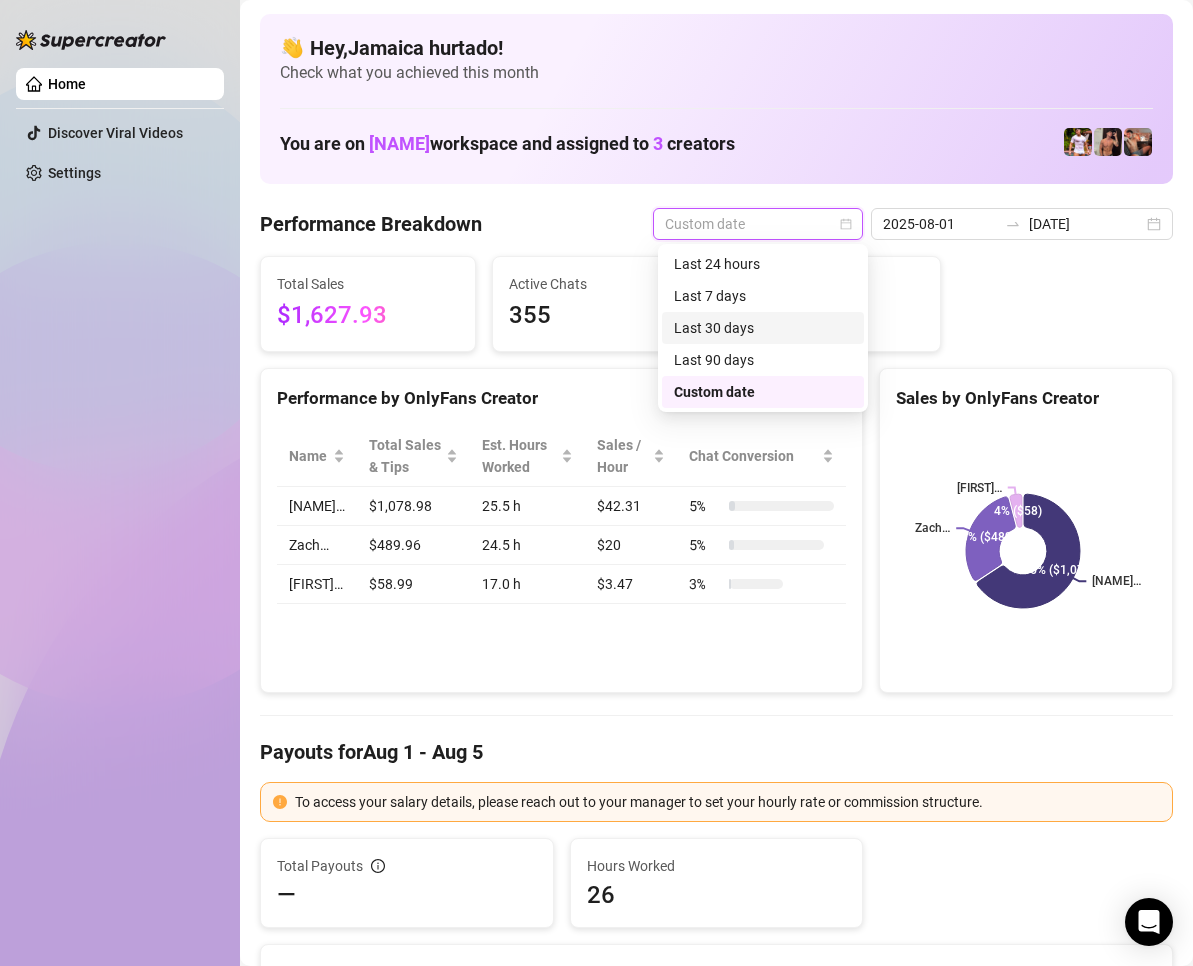 click on "Last 30 days" at bounding box center (763, 328) 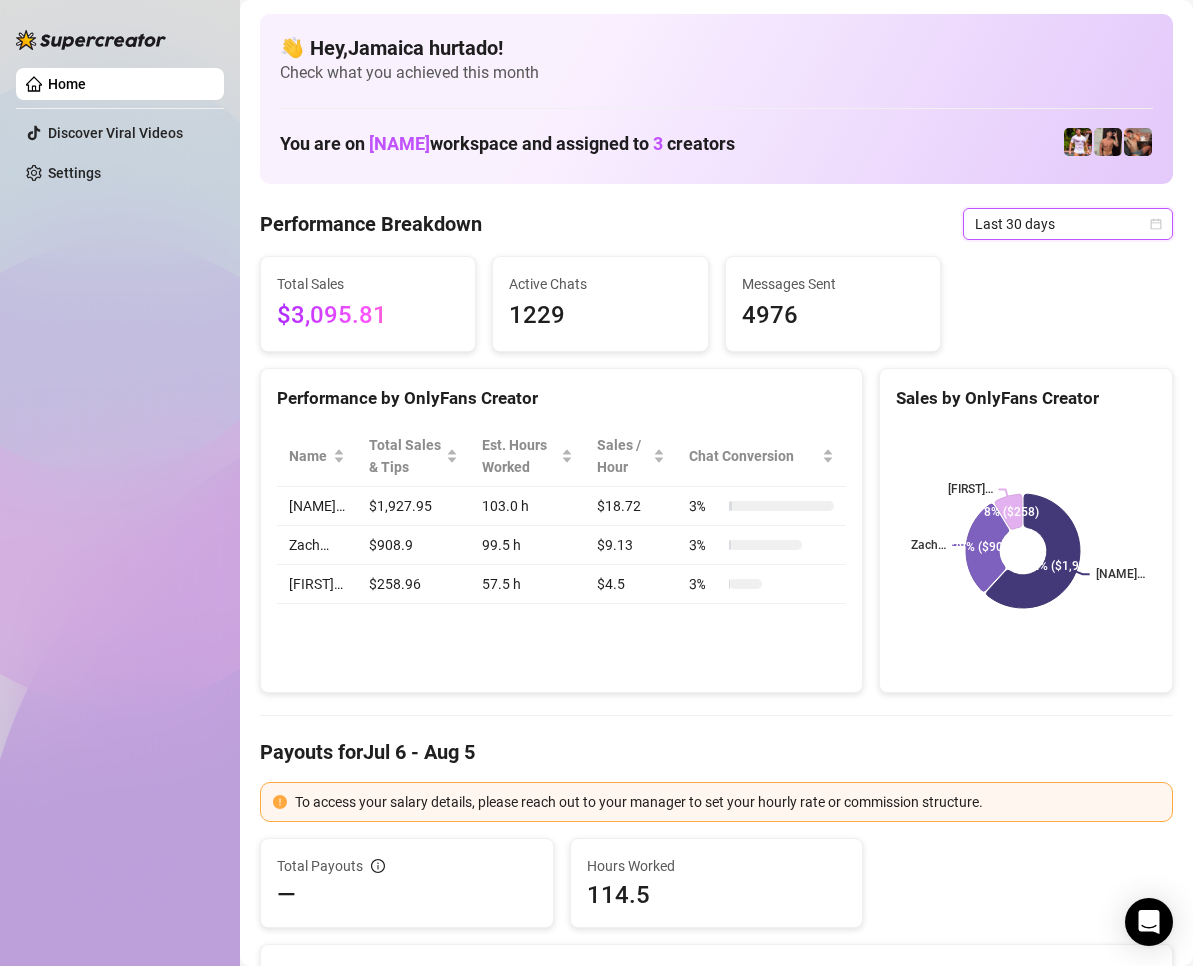 click on "Last 30 days" at bounding box center [1068, 224] 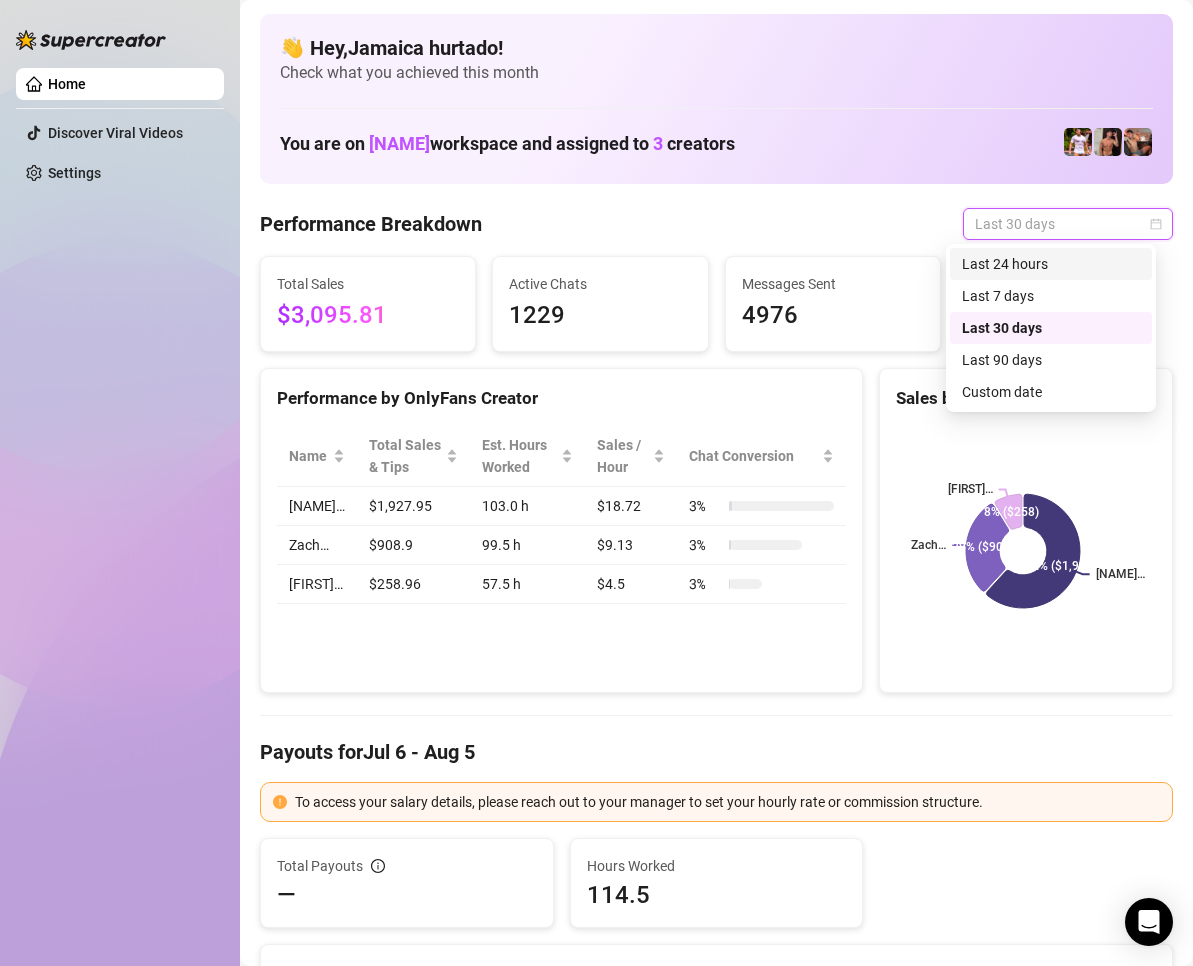 click on "Last 24 hours" at bounding box center [1051, 264] 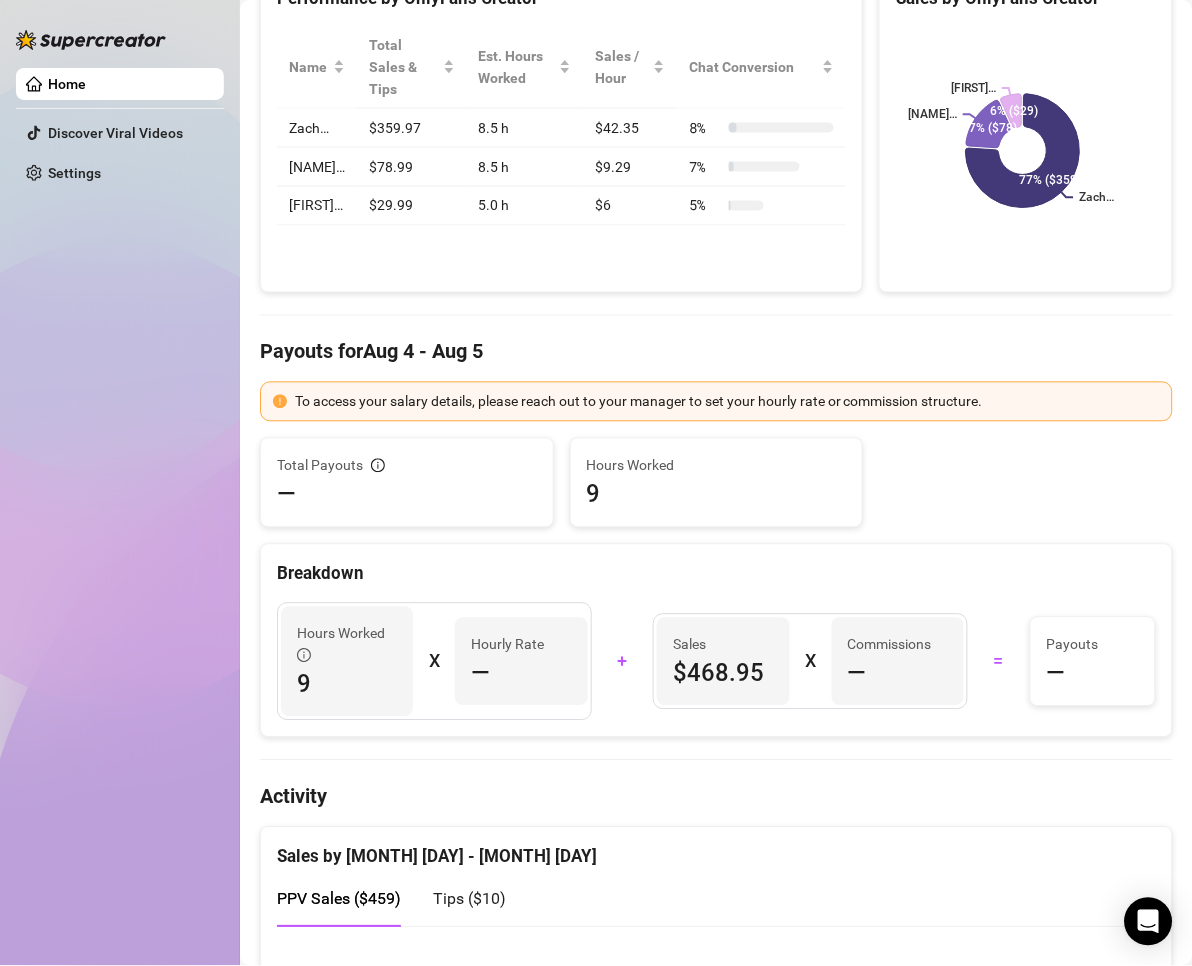 scroll, scrollTop: 0, scrollLeft: 0, axis: both 